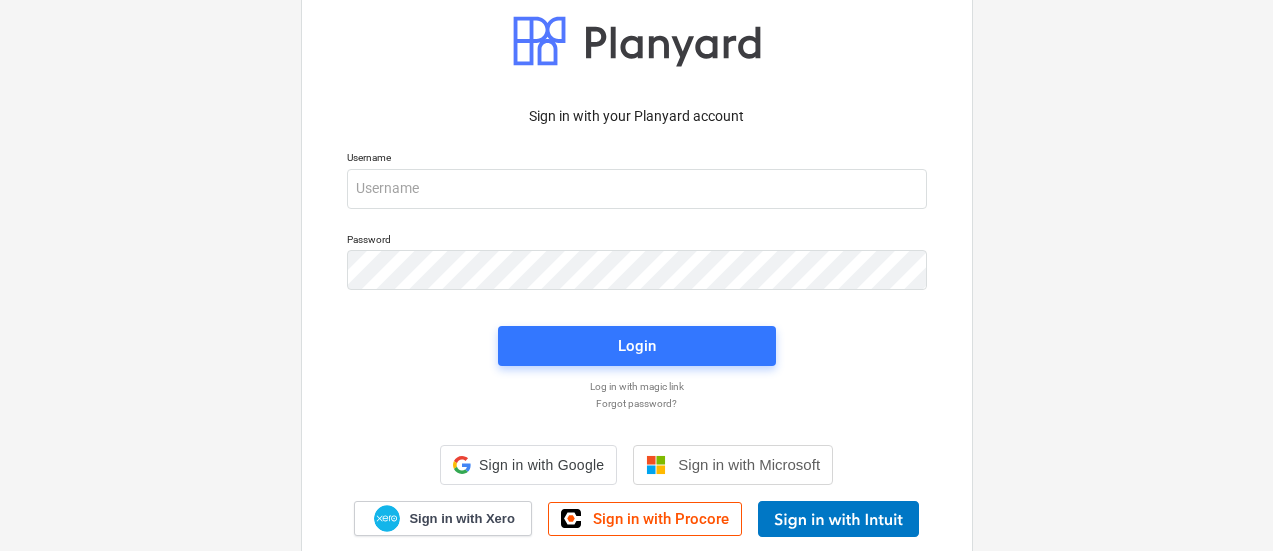 scroll, scrollTop: 0, scrollLeft: 0, axis: both 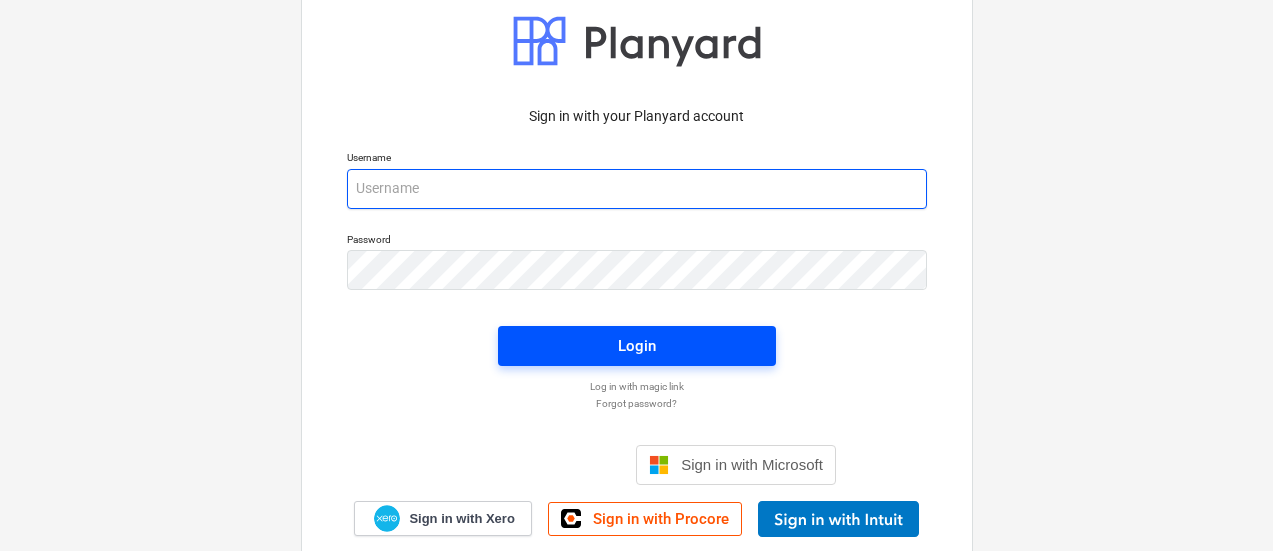 type on "[EMAIL_ADDRESS][DOMAIN_NAME]" 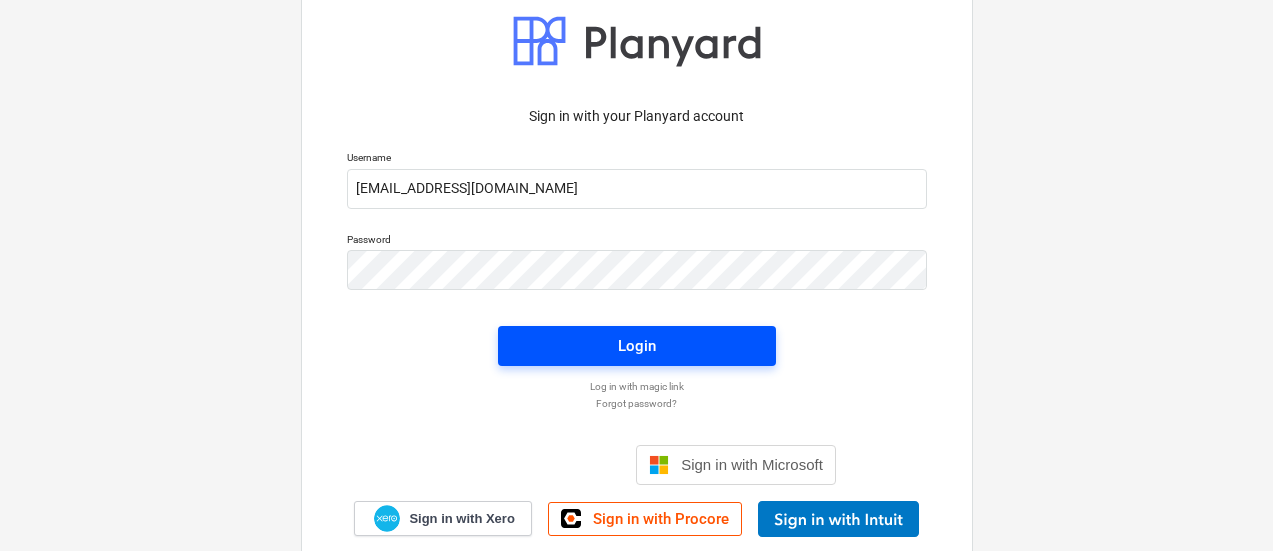 click on "Login" at bounding box center (637, 346) 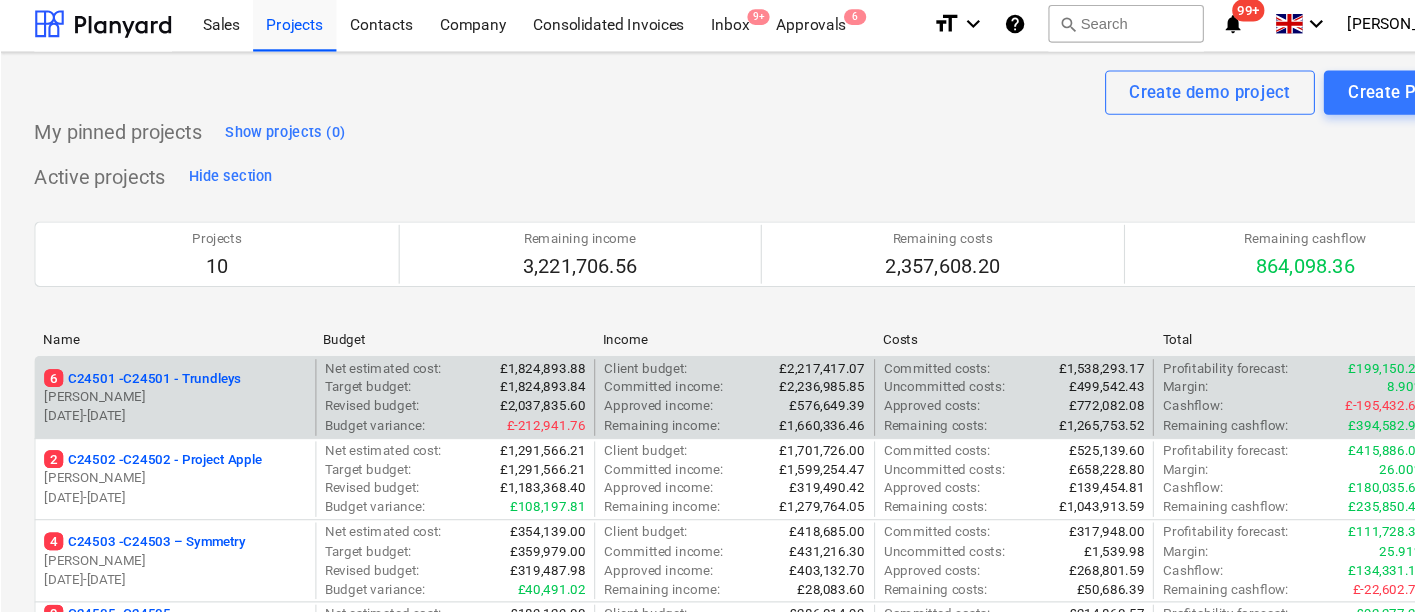 scroll, scrollTop: 0, scrollLeft: 0, axis: both 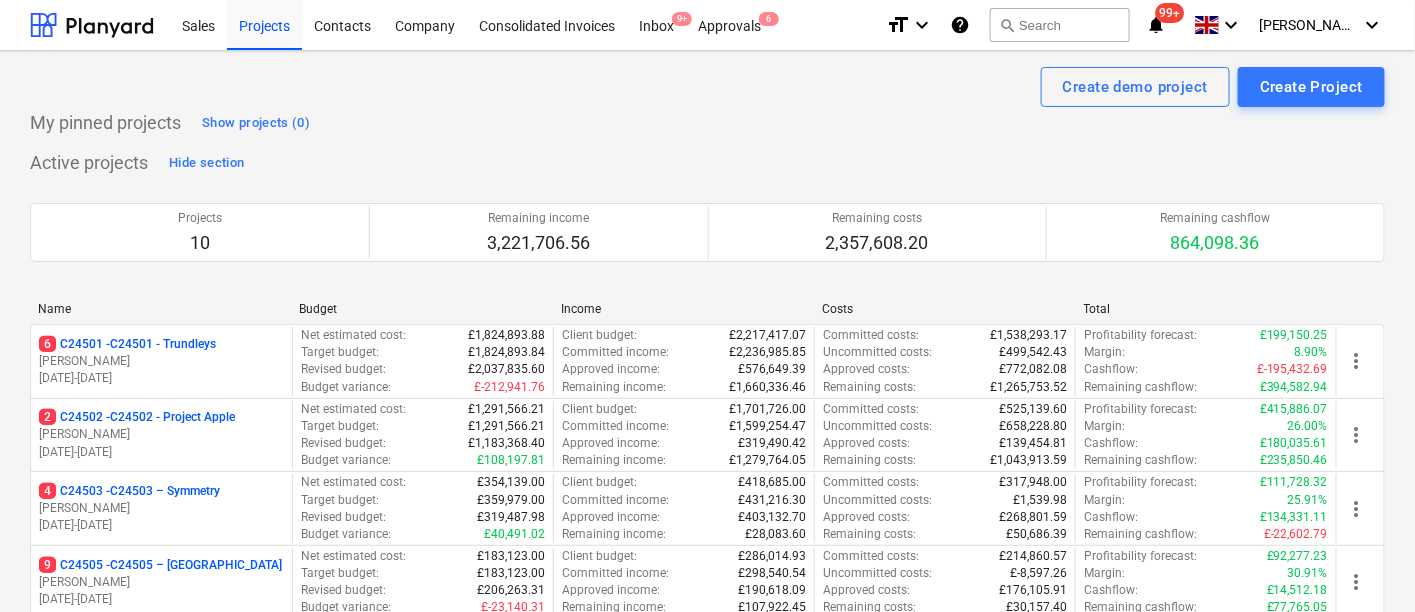 drag, startPoint x: 1012, startPoint y: 7, endPoint x: 814, endPoint y: 84, distance: 212.44528 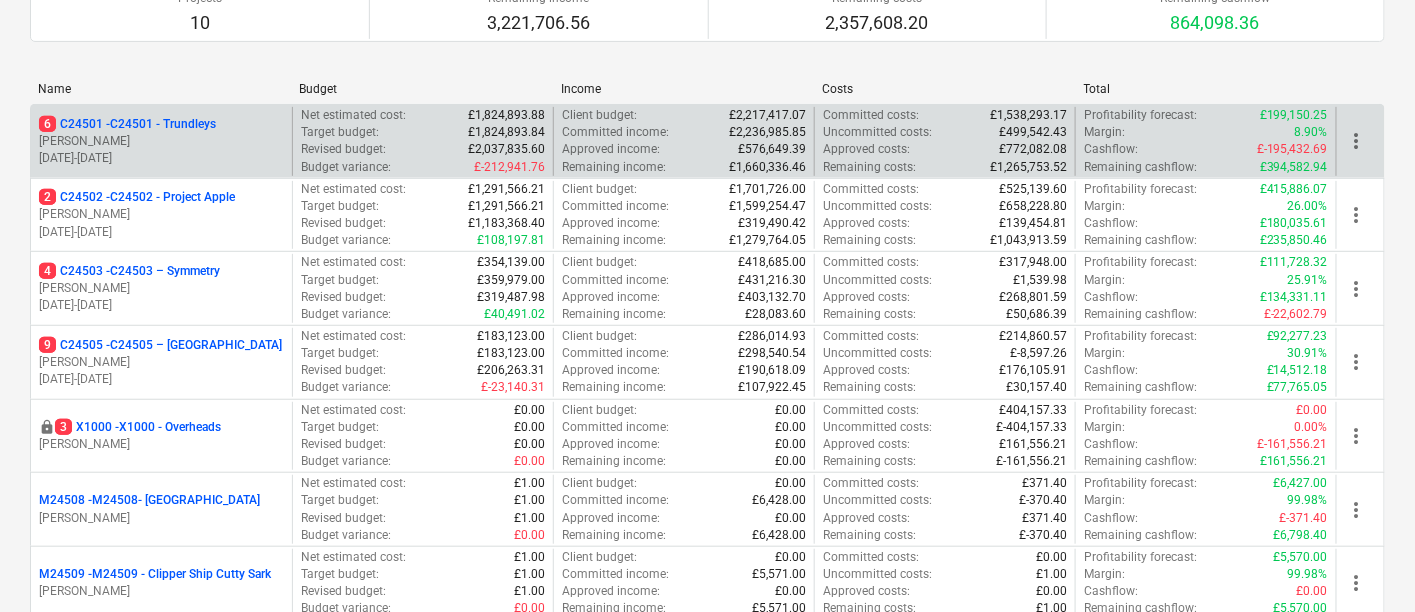 scroll, scrollTop: 222, scrollLeft: 0, axis: vertical 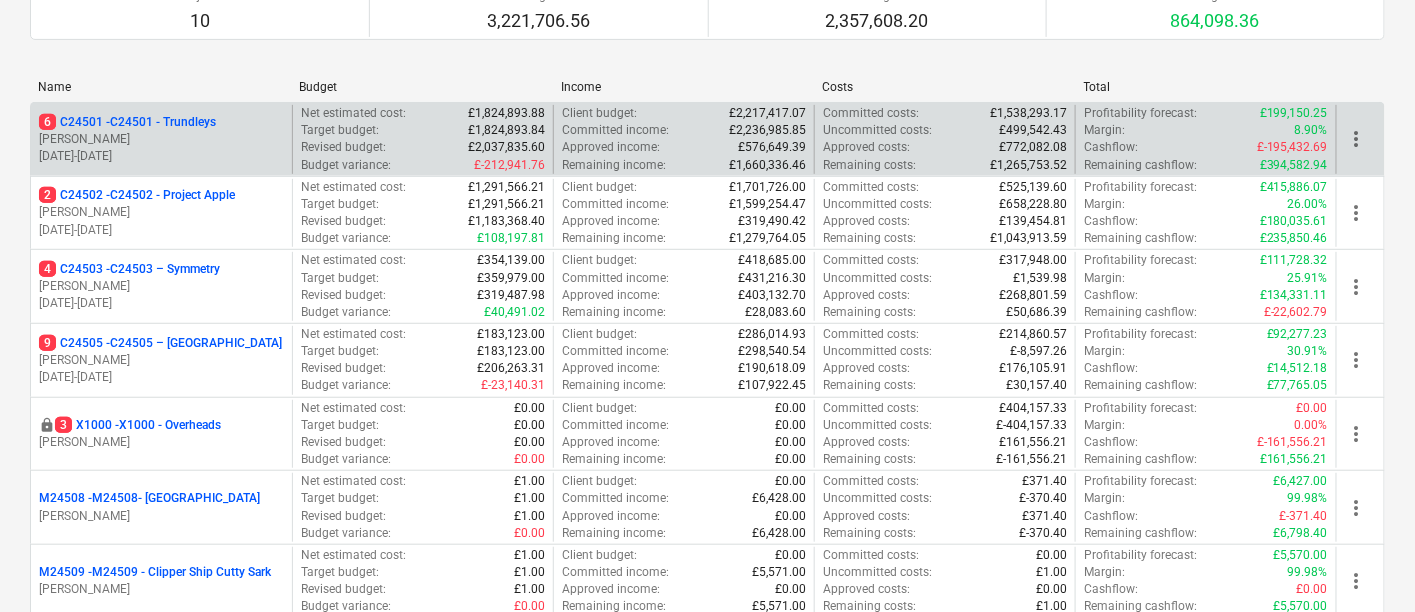 click on "Target budget : £1,824,893.84" at bounding box center (423, 130) 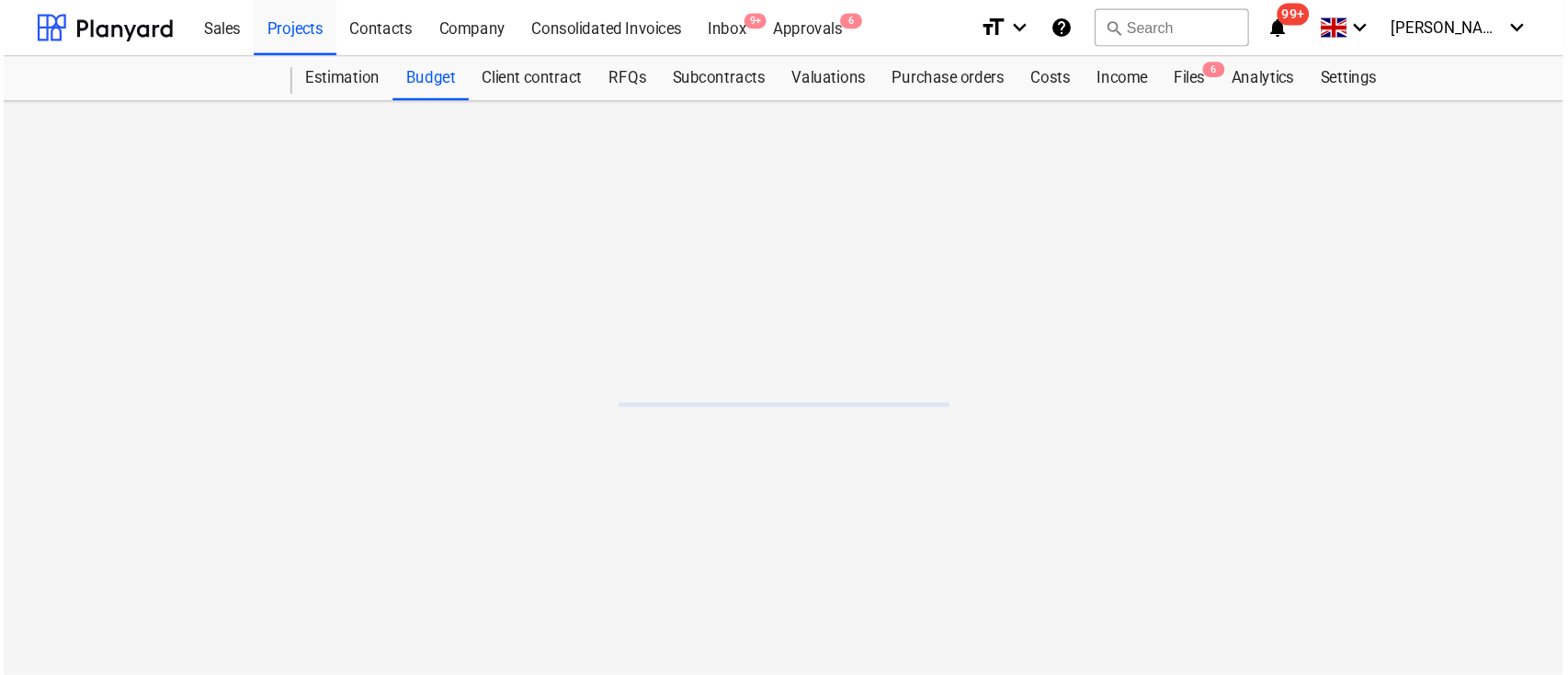 scroll, scrollTop: 0, scrollLeft: 0, axis: both 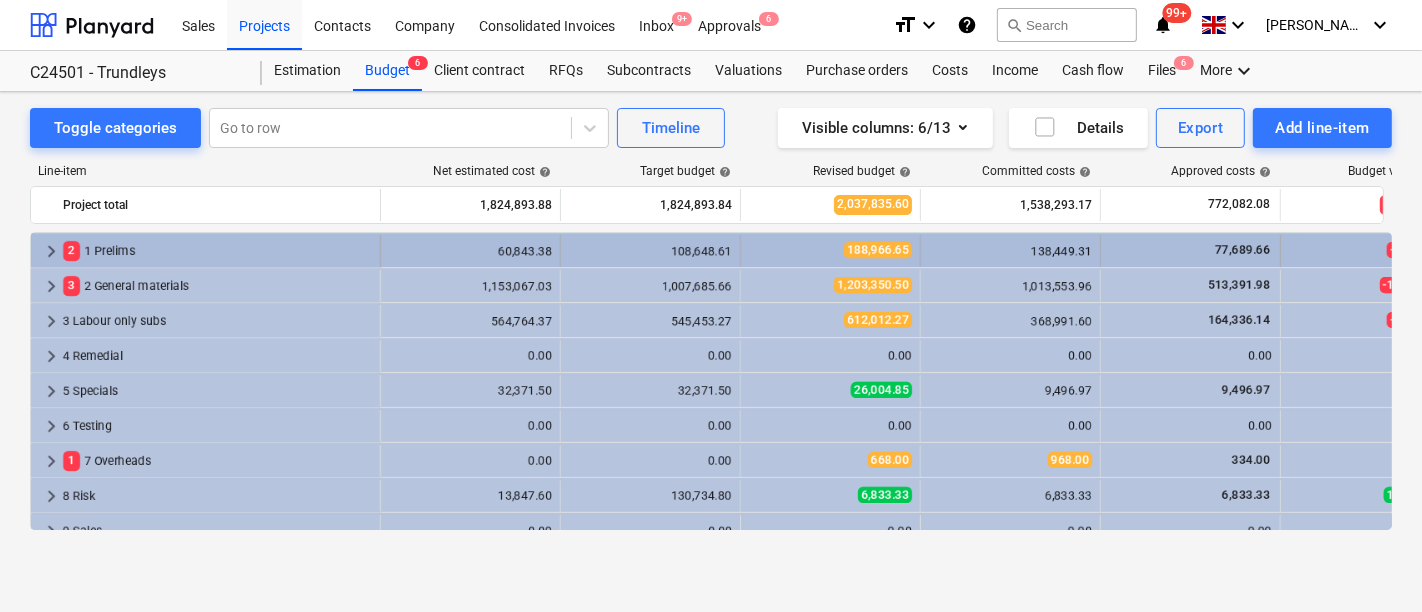 click on "keyboard_arrow_right" at bounding box center (51, 251) 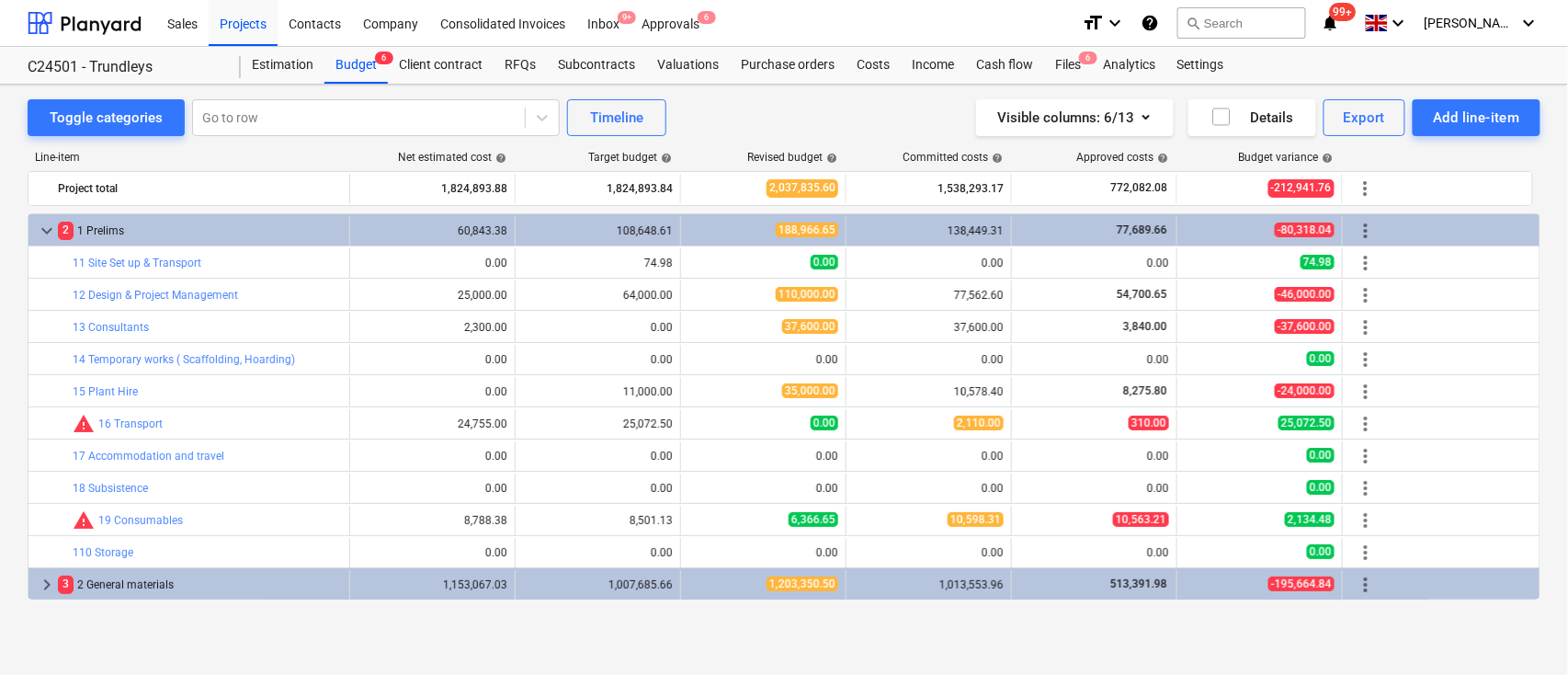 drag, startPoint x: 1279, startPoint y: 0, endPoint x: 1085, endPoint y: 632, distance: 661.10514 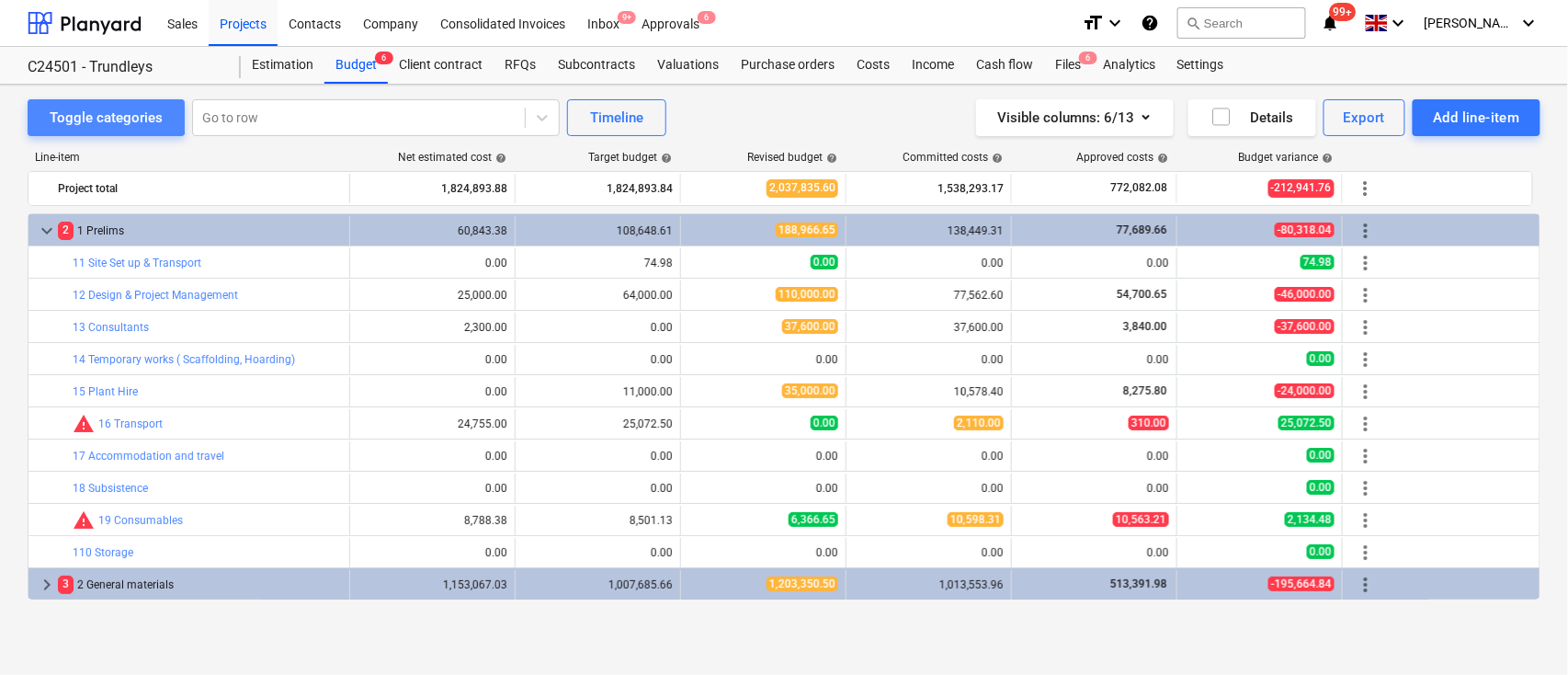 click on "Toggle categories" at bounding box center [106, 118] 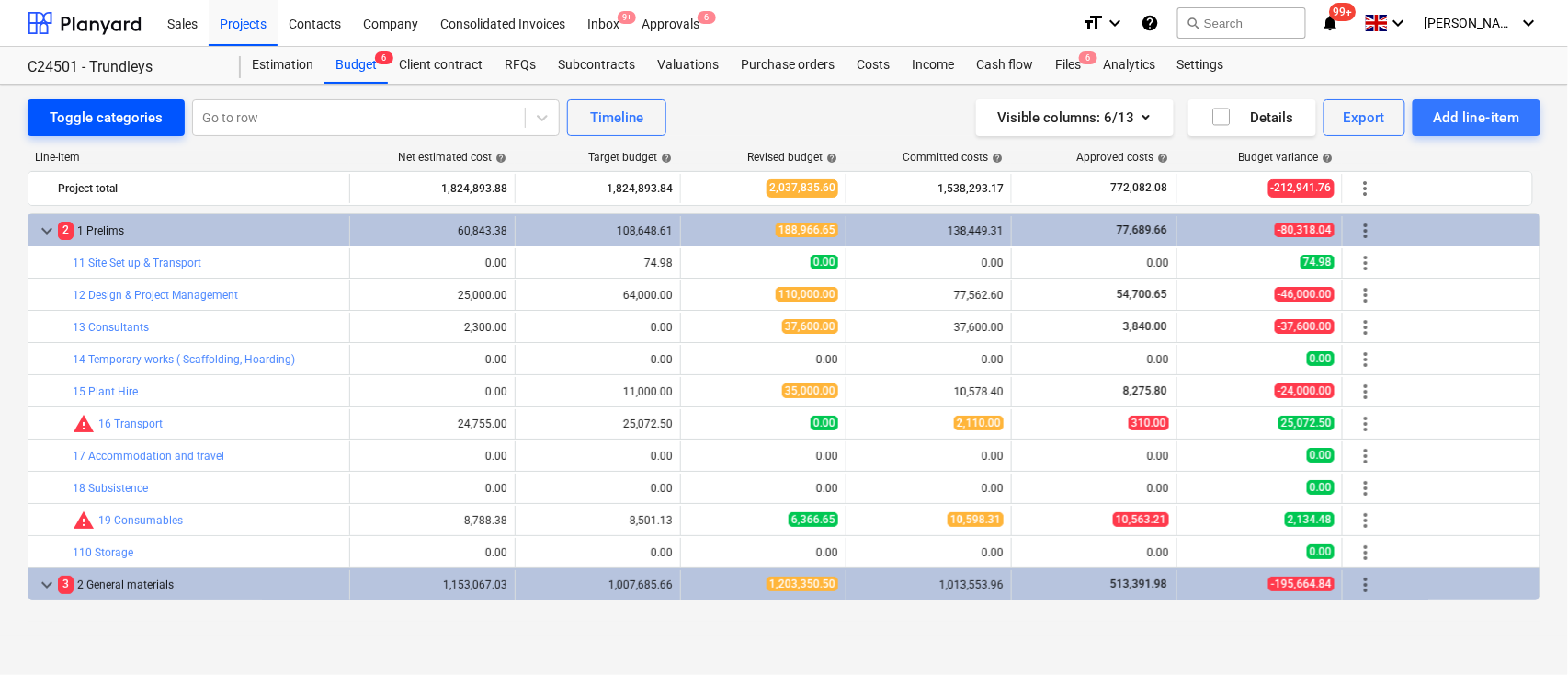 click on "Toggle categories" at bounding box center (106, 118) 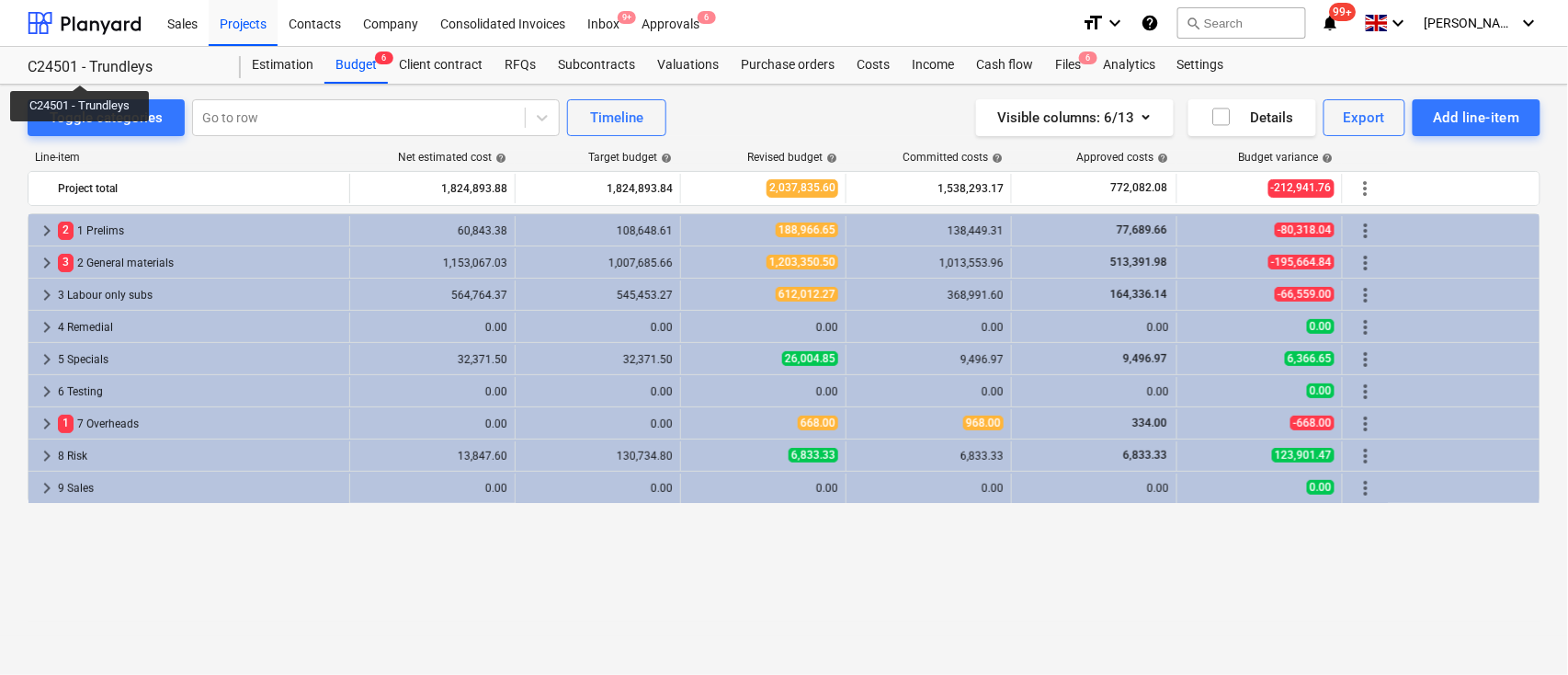 click on "C24501 - Trundleys" at bounding box center [123, 67] 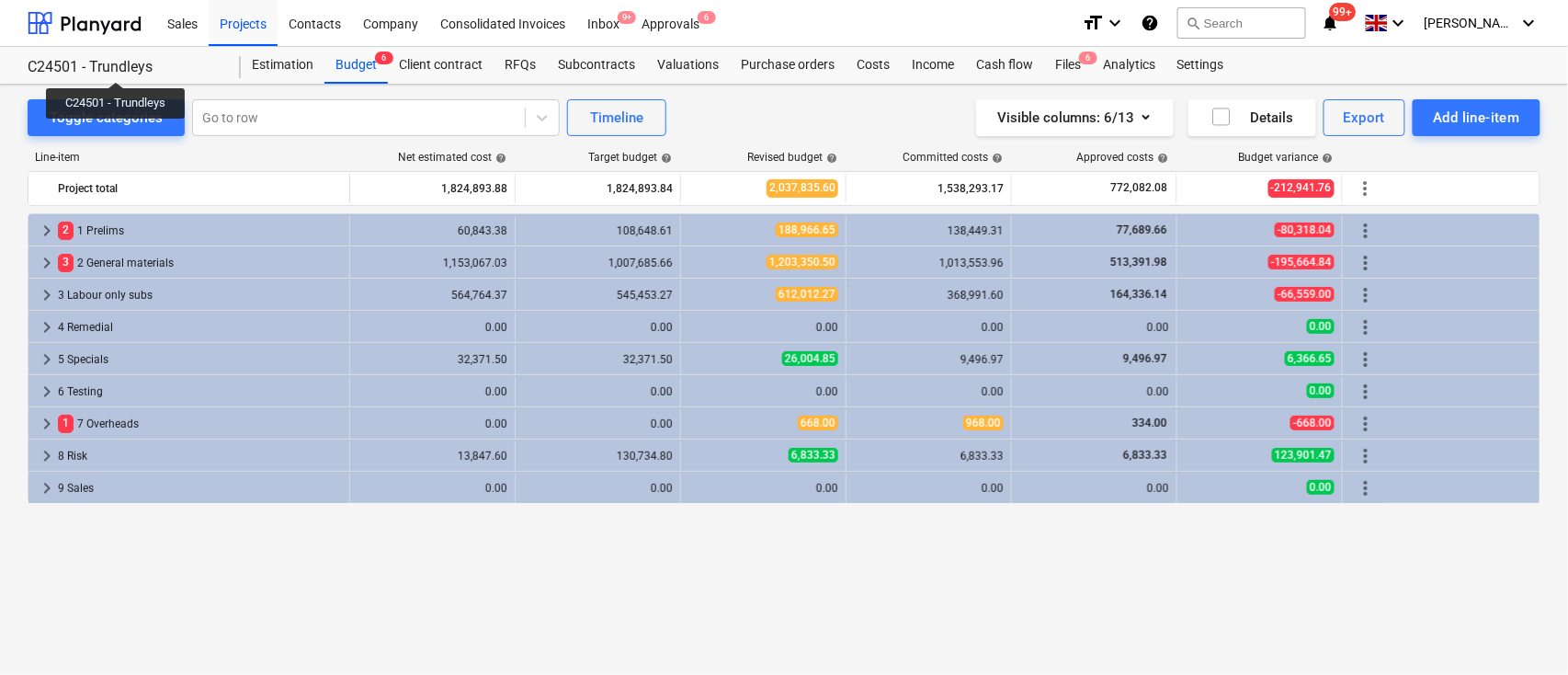 click on "C24501 - Trundleys" at bounding box center [123, 67] 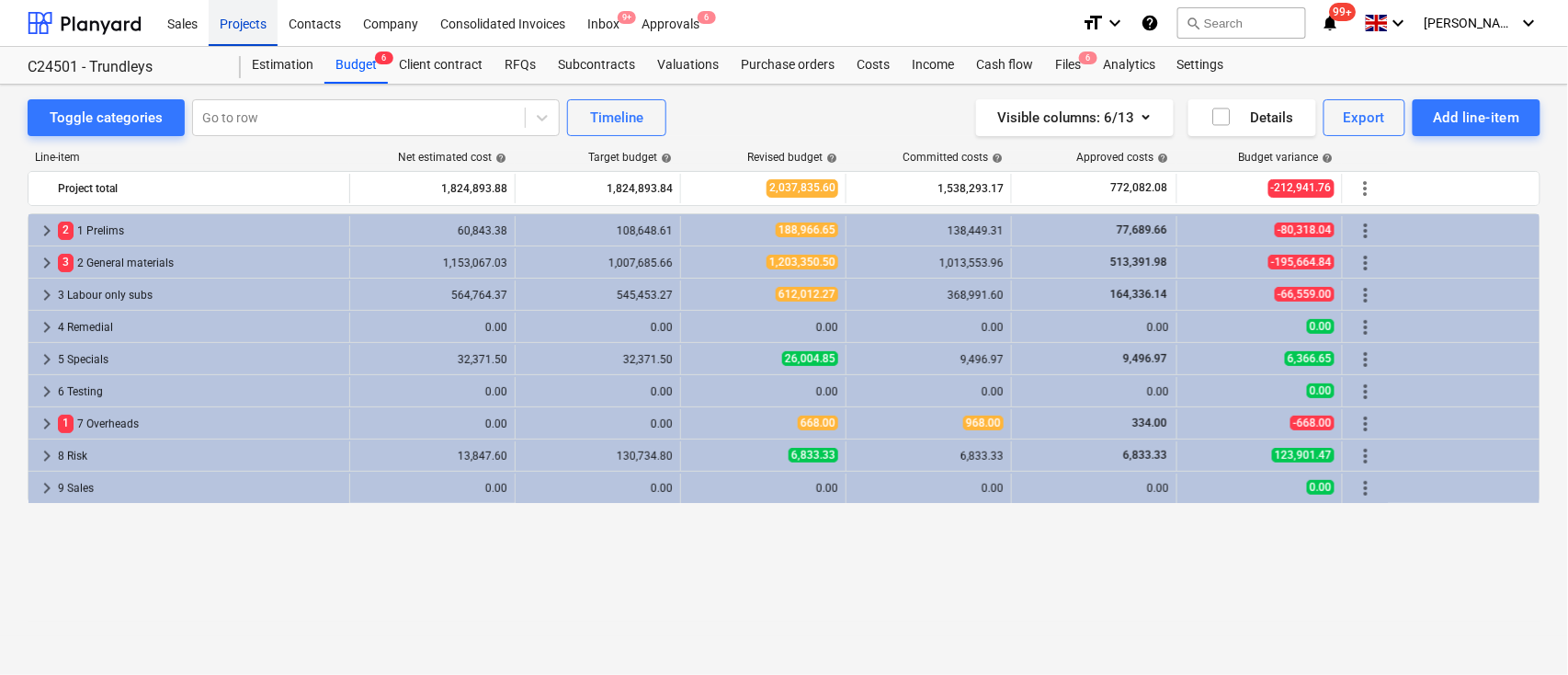 click on "Projects" at bounding box center (243, 22) 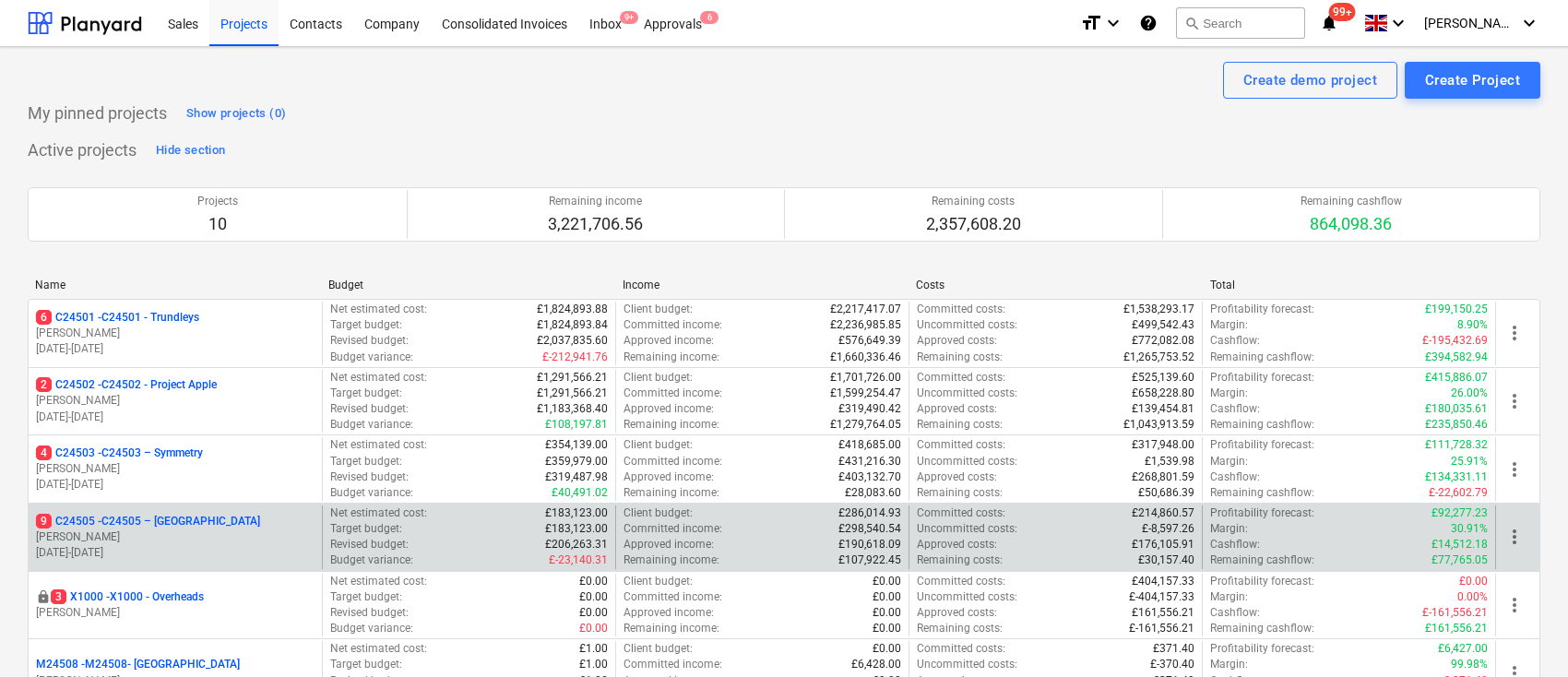 click on "9  C24505 -  C24505 – [GEOGRAPHIC_DATA]" at bounding box center (148, 521) 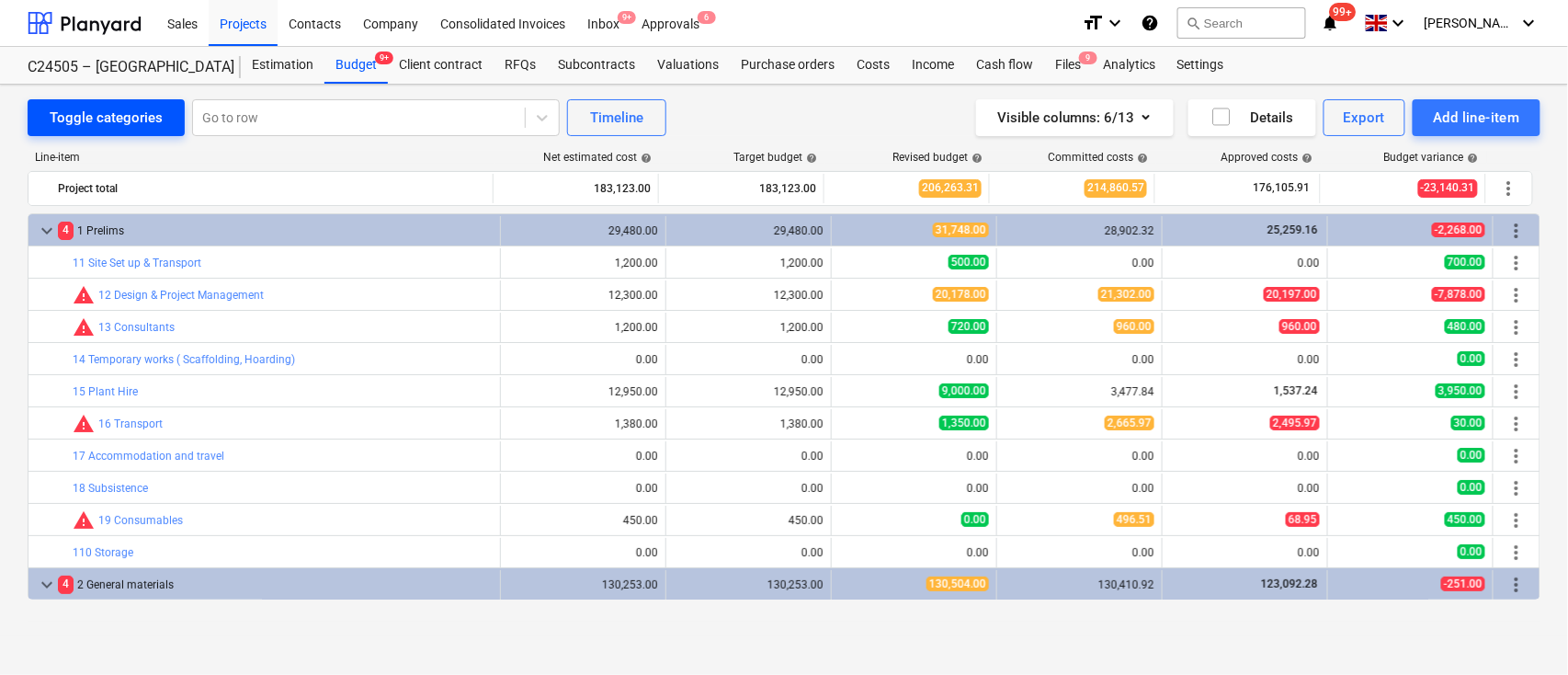 click on "Toggle categories" at bounding box center [106, 118] 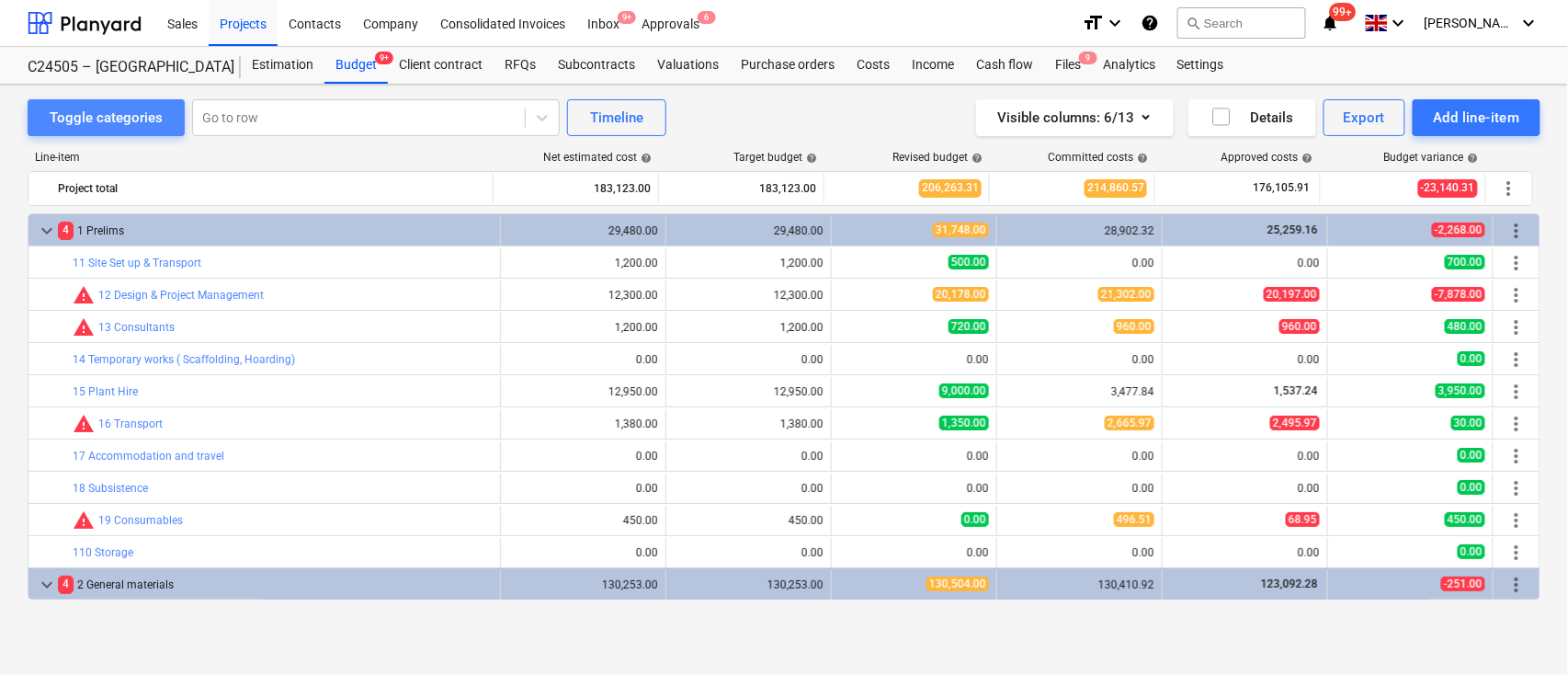 click on "Toggle categories" at bounding box center (106, 118) 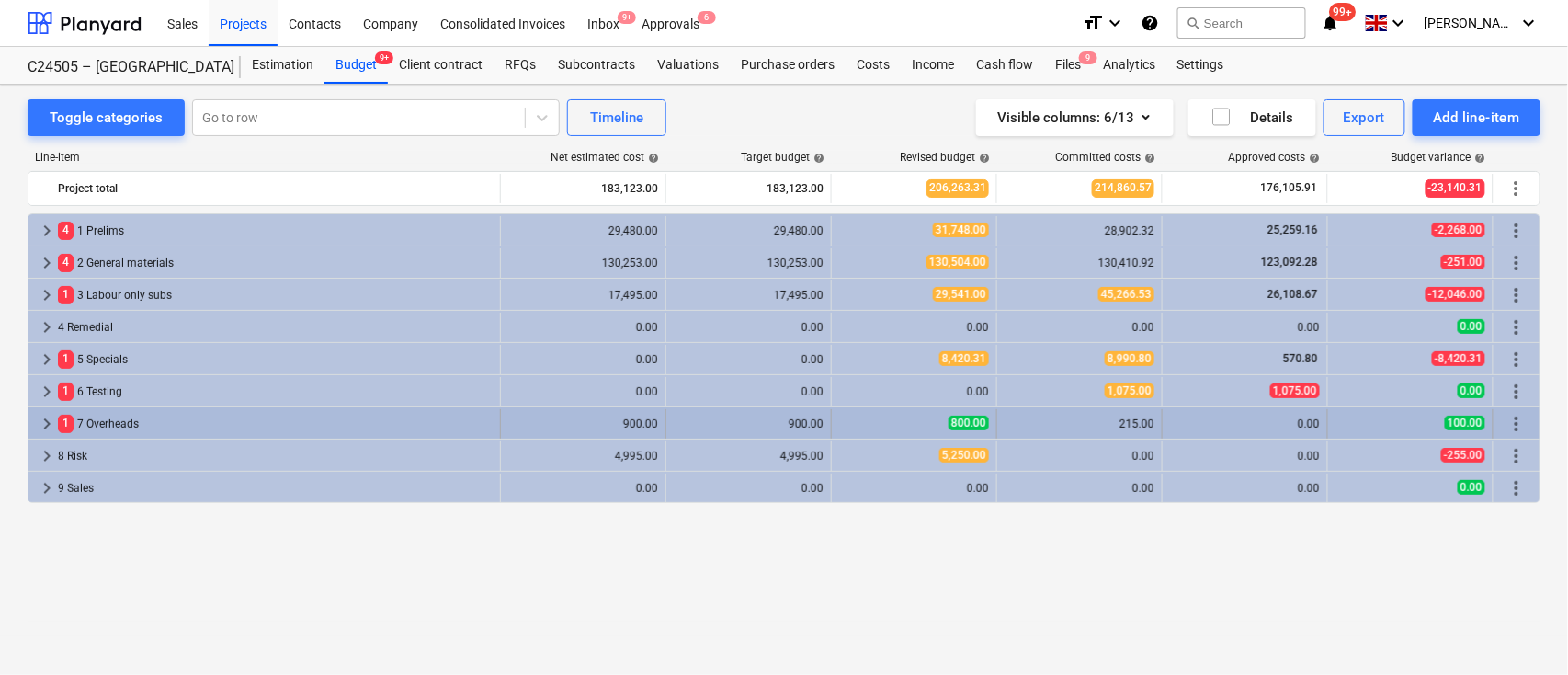 click on "keyboard_arrow_right" at bounding box center [47, 424] 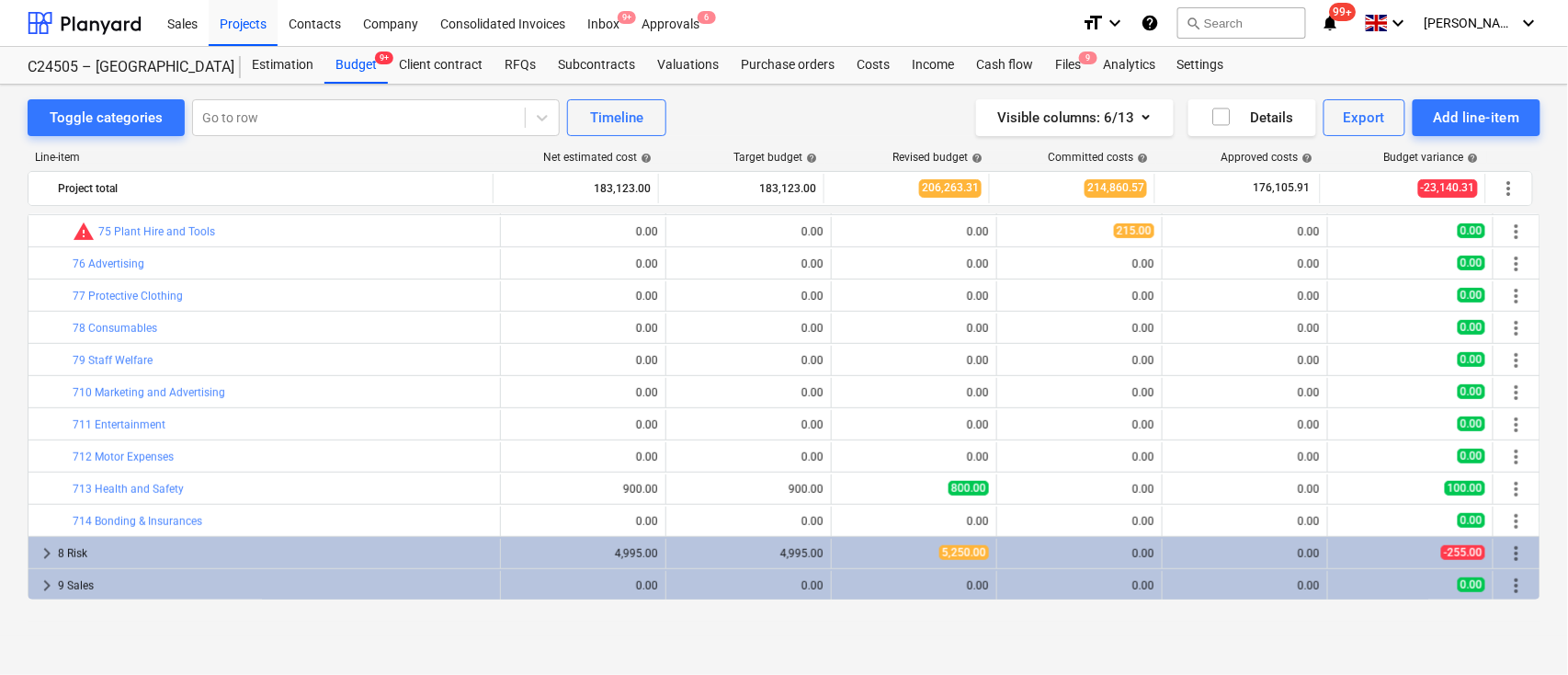 scroll, scrollTop: 109, scrollLeft: 0, axis: vertical 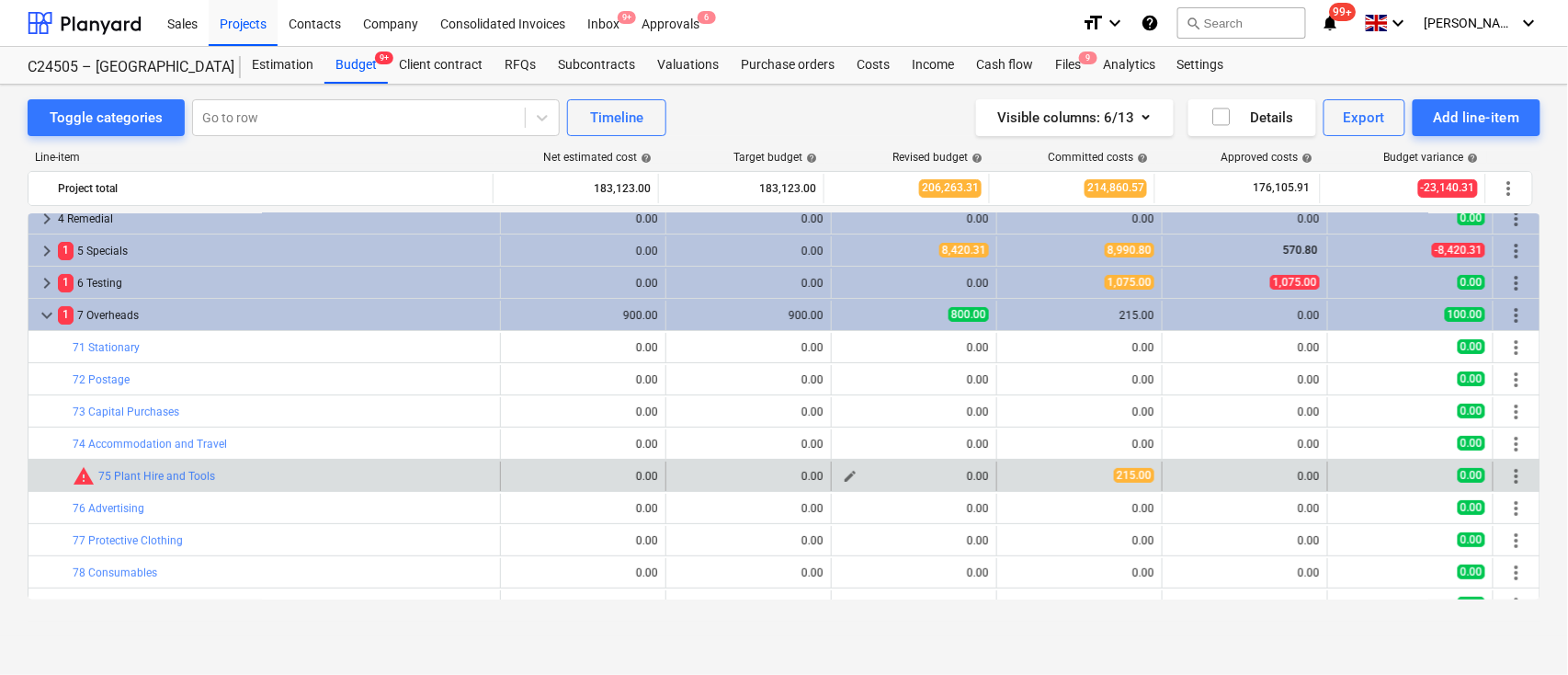 click on "edit" at bounding box center (850, 476) 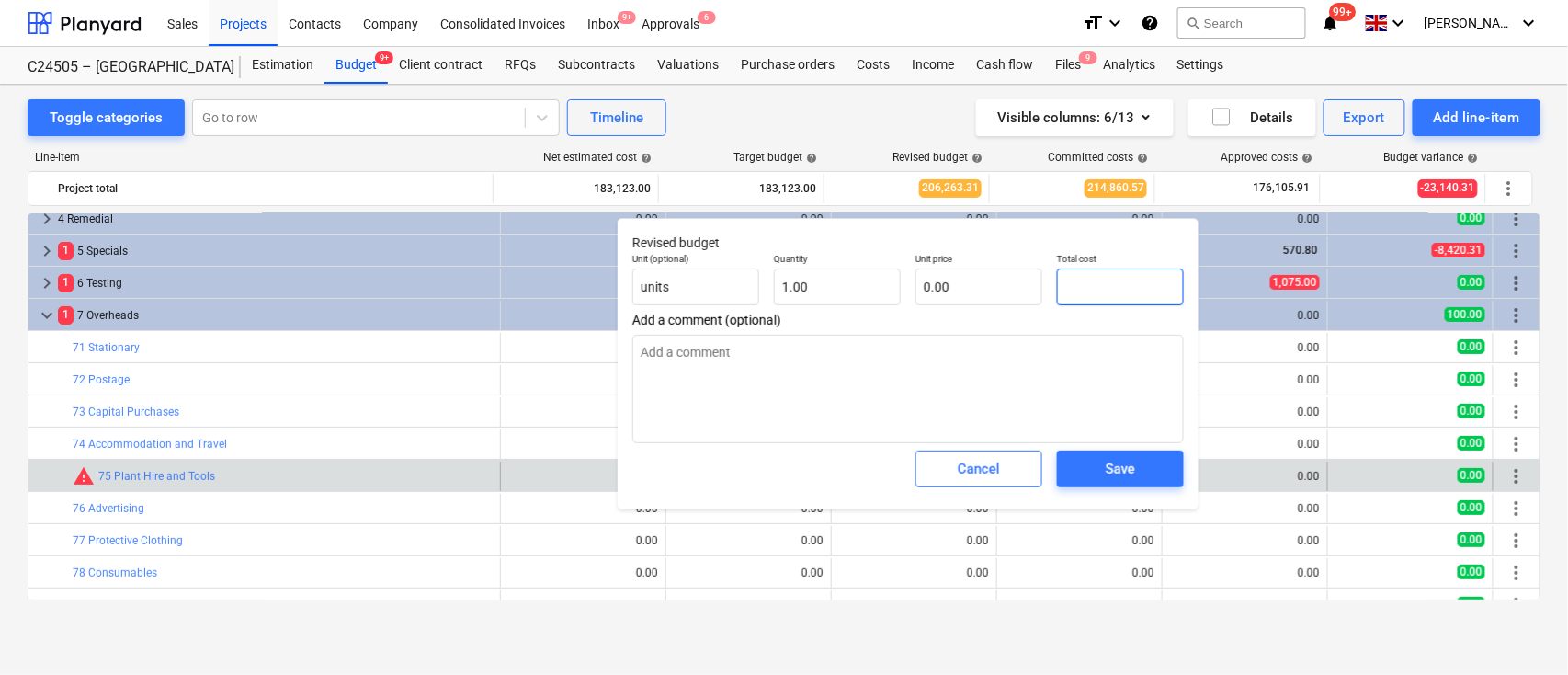 click at bounding box center (1120, 287) 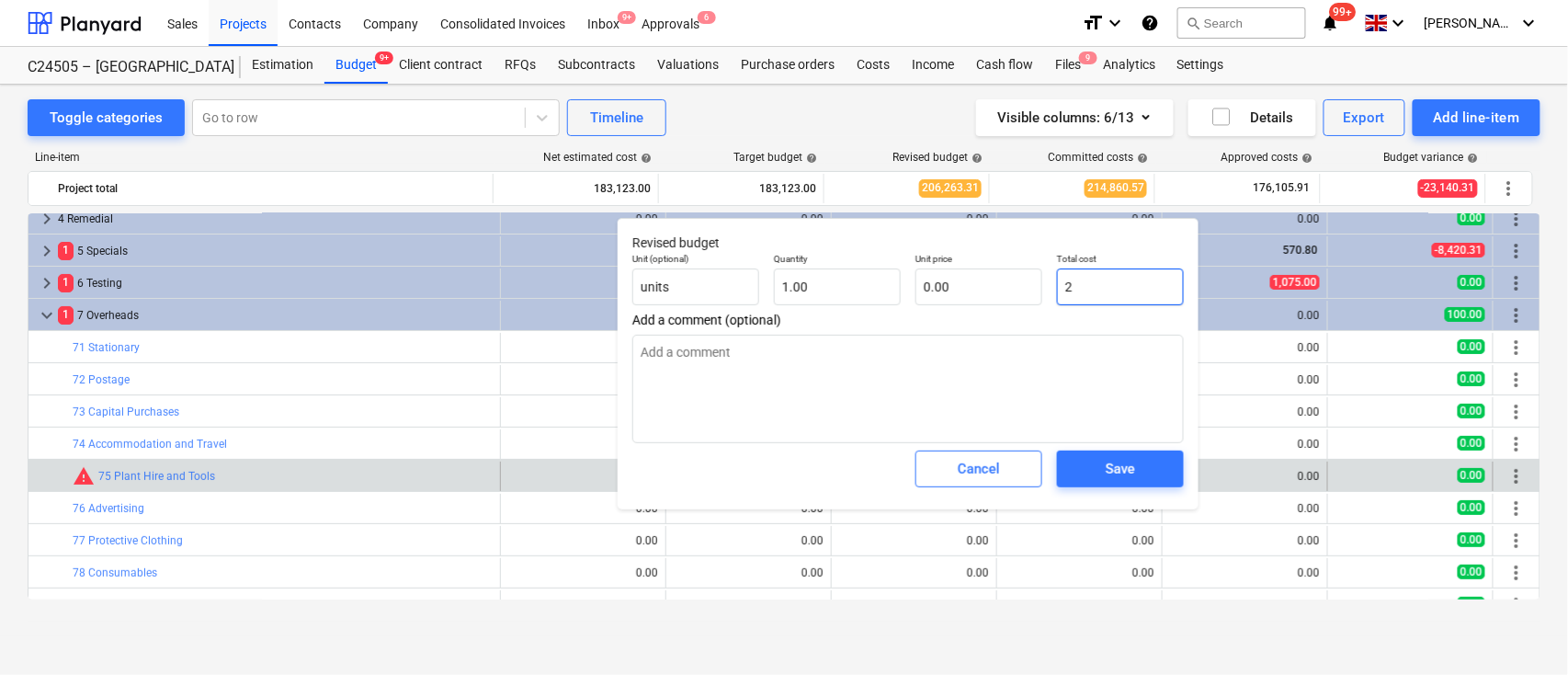 type on "2.00" 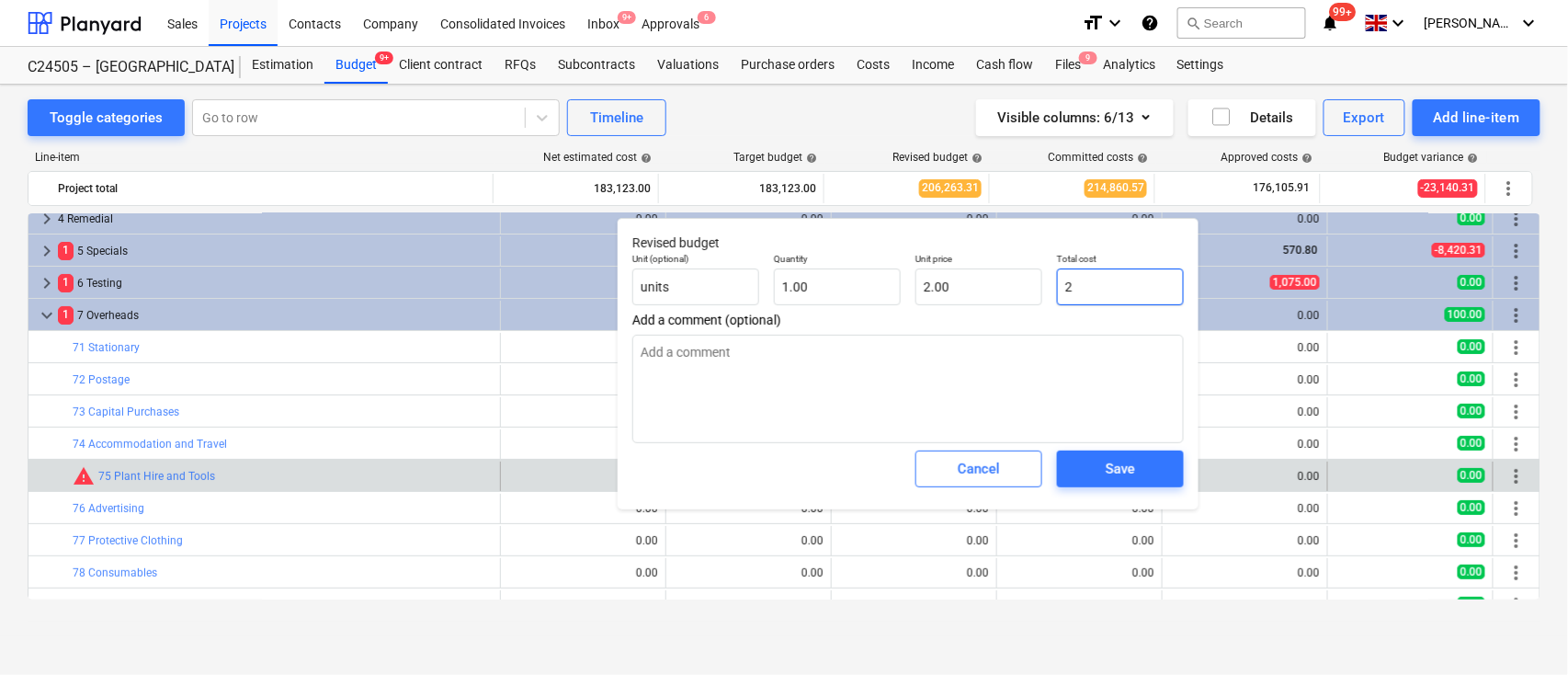 type on "21" 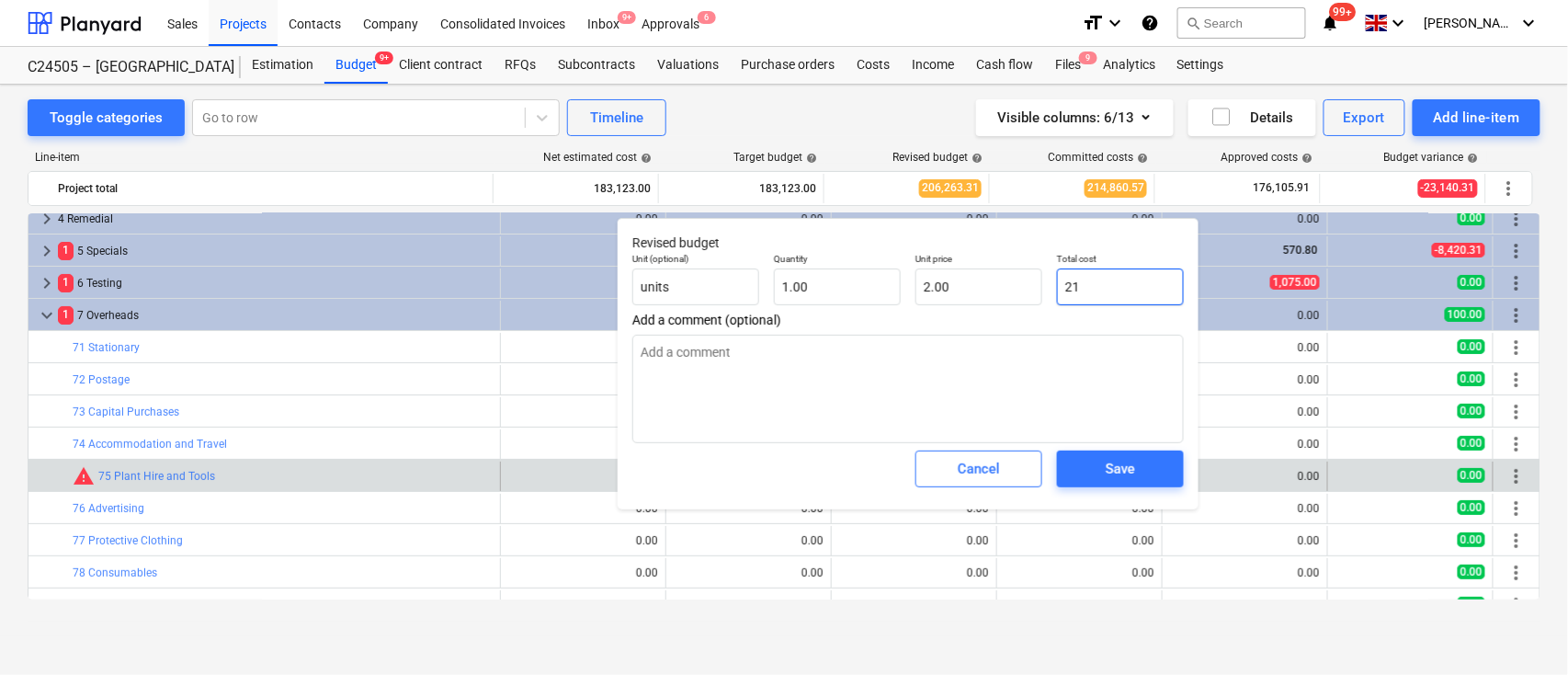 type on "21.00" 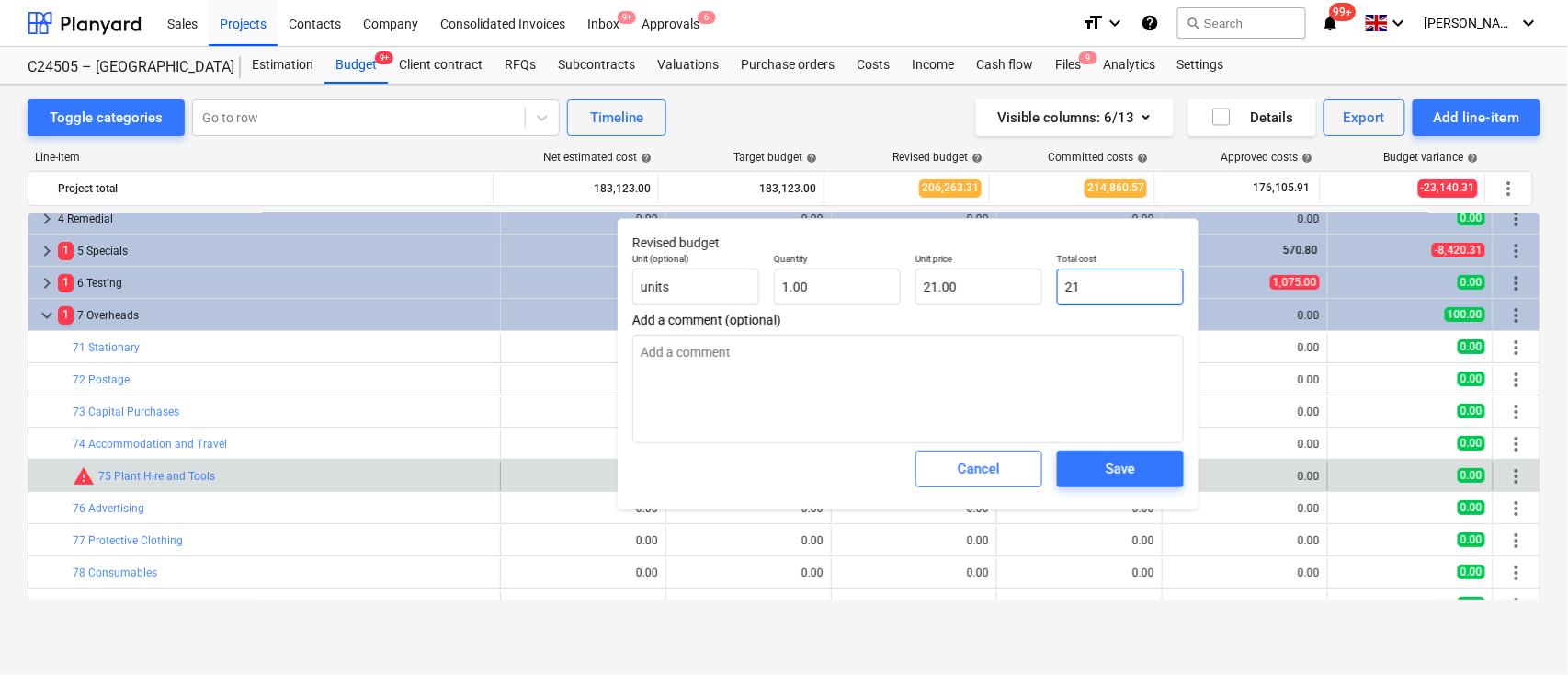 type on "215" 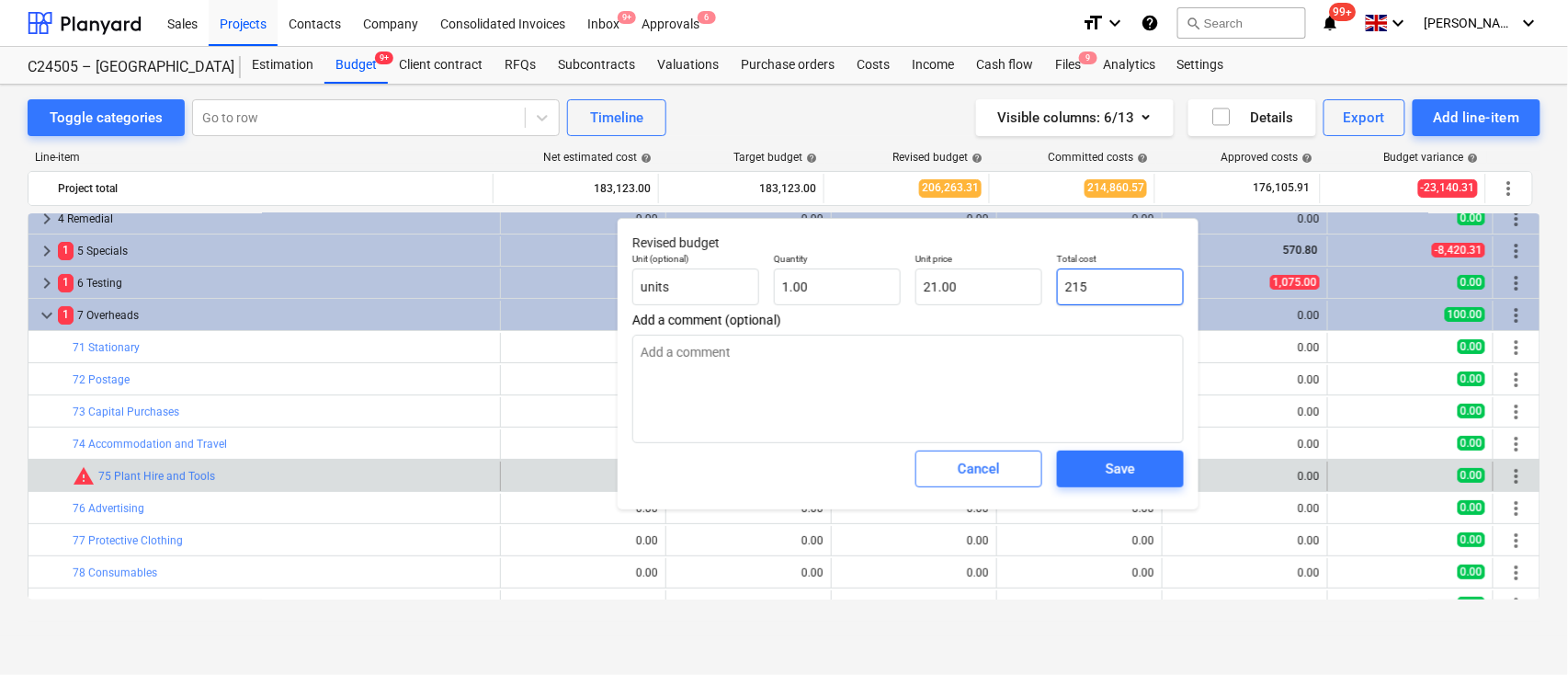 type on "215.00" 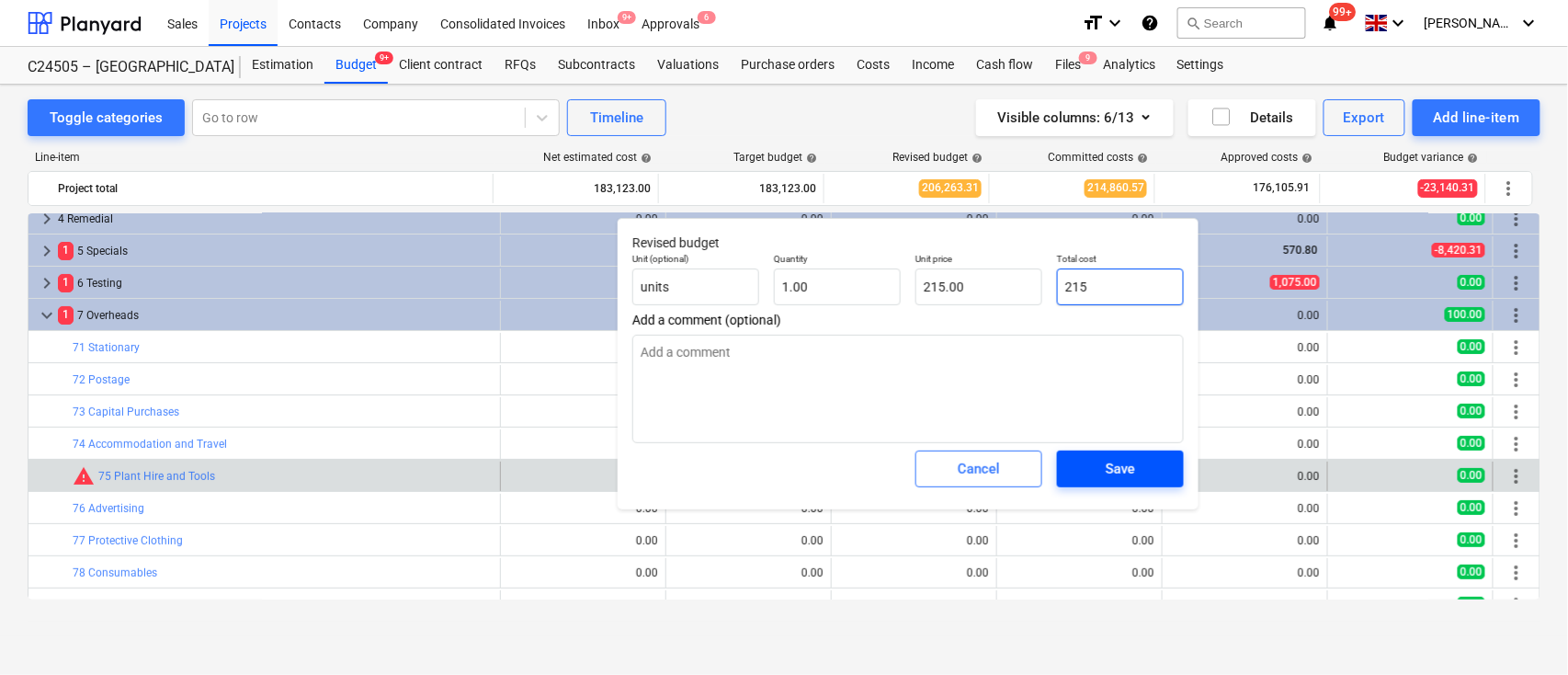 type on "215" 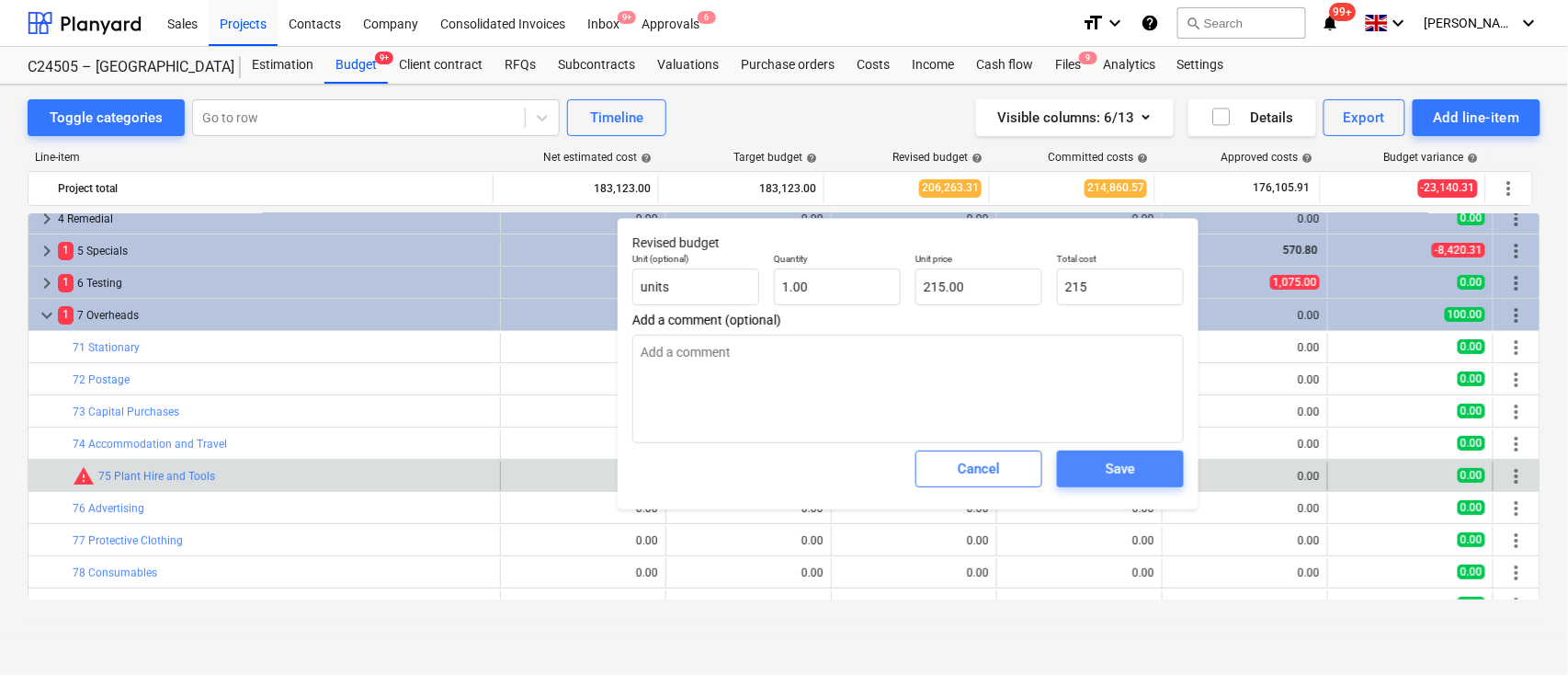 click on "Save" at bounding box center (1120, 469) 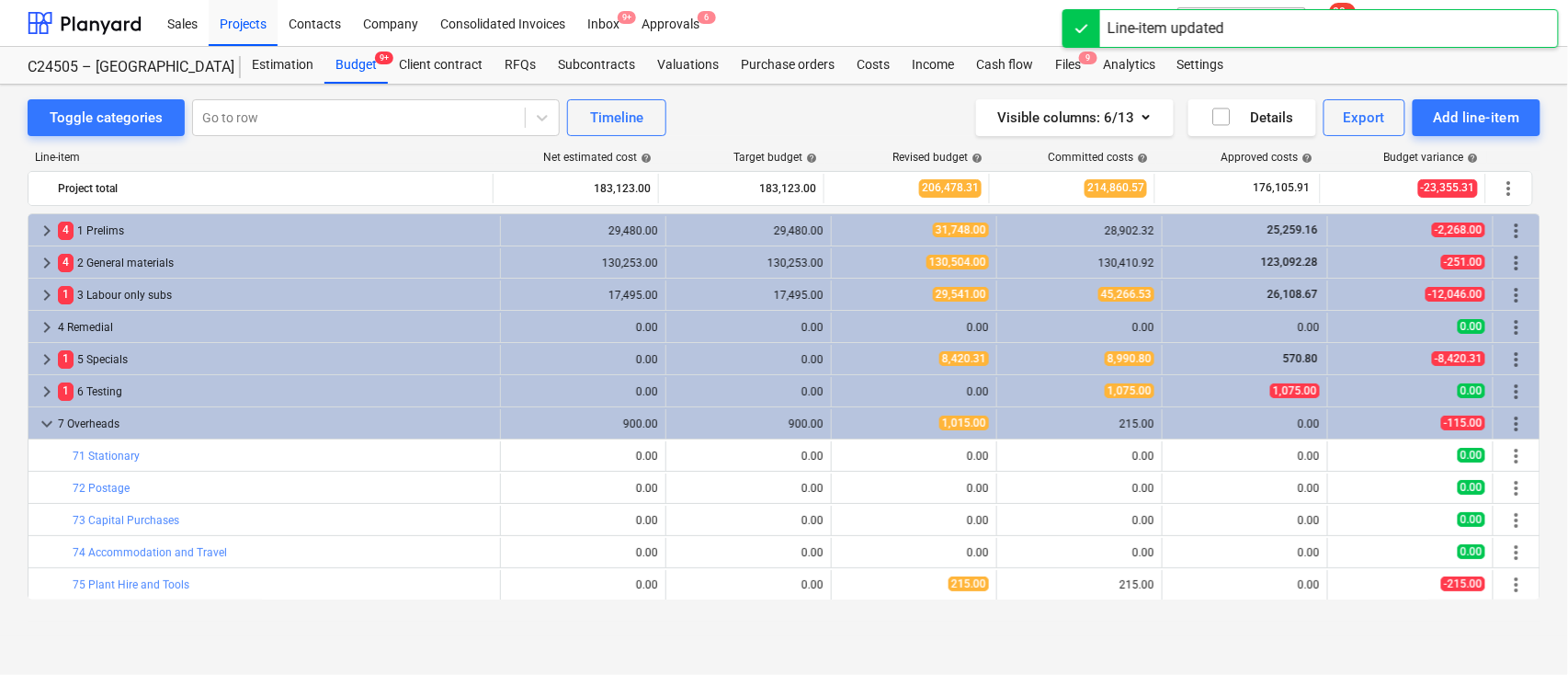 scroll, scrollTop: 109, scrollLeft: 0, axis: vertical 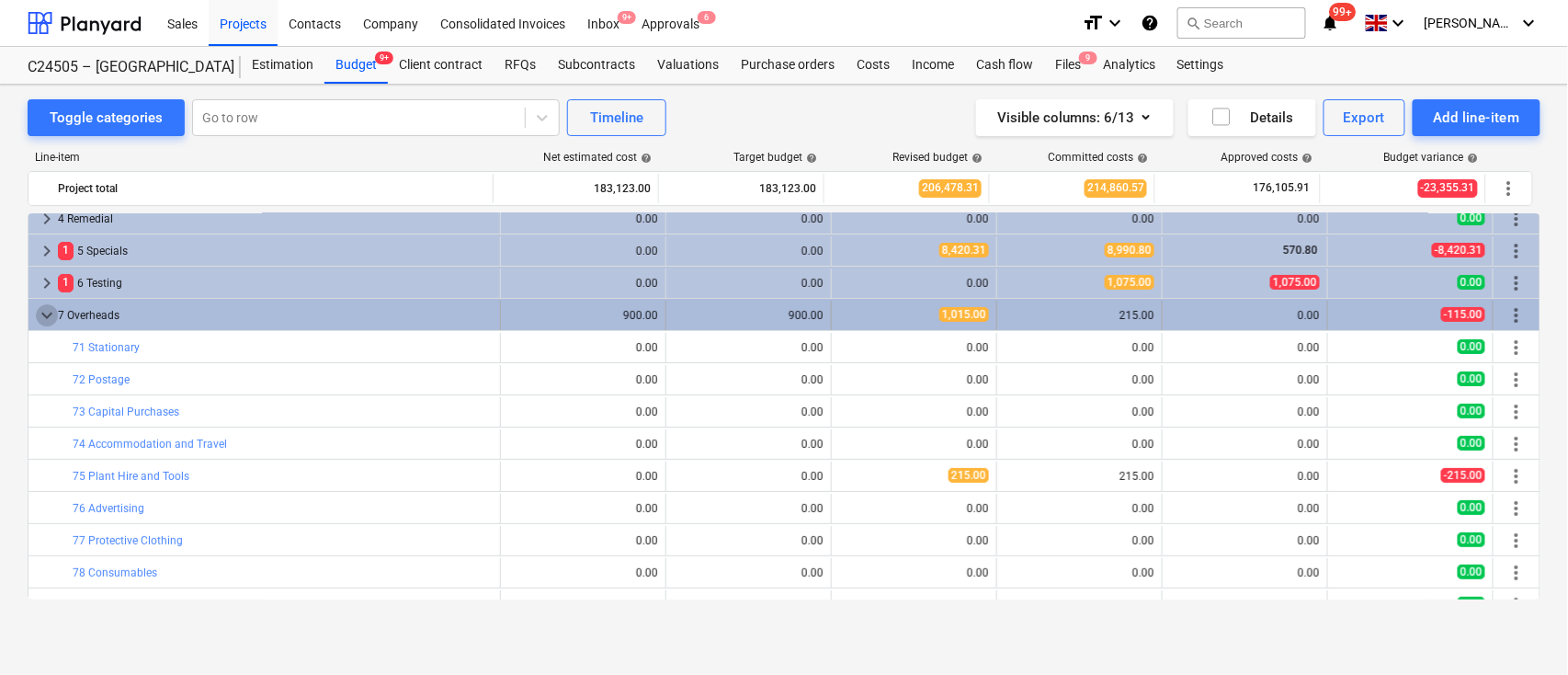click on "keyboard_arrow_down" at bounding box center [47, 315] 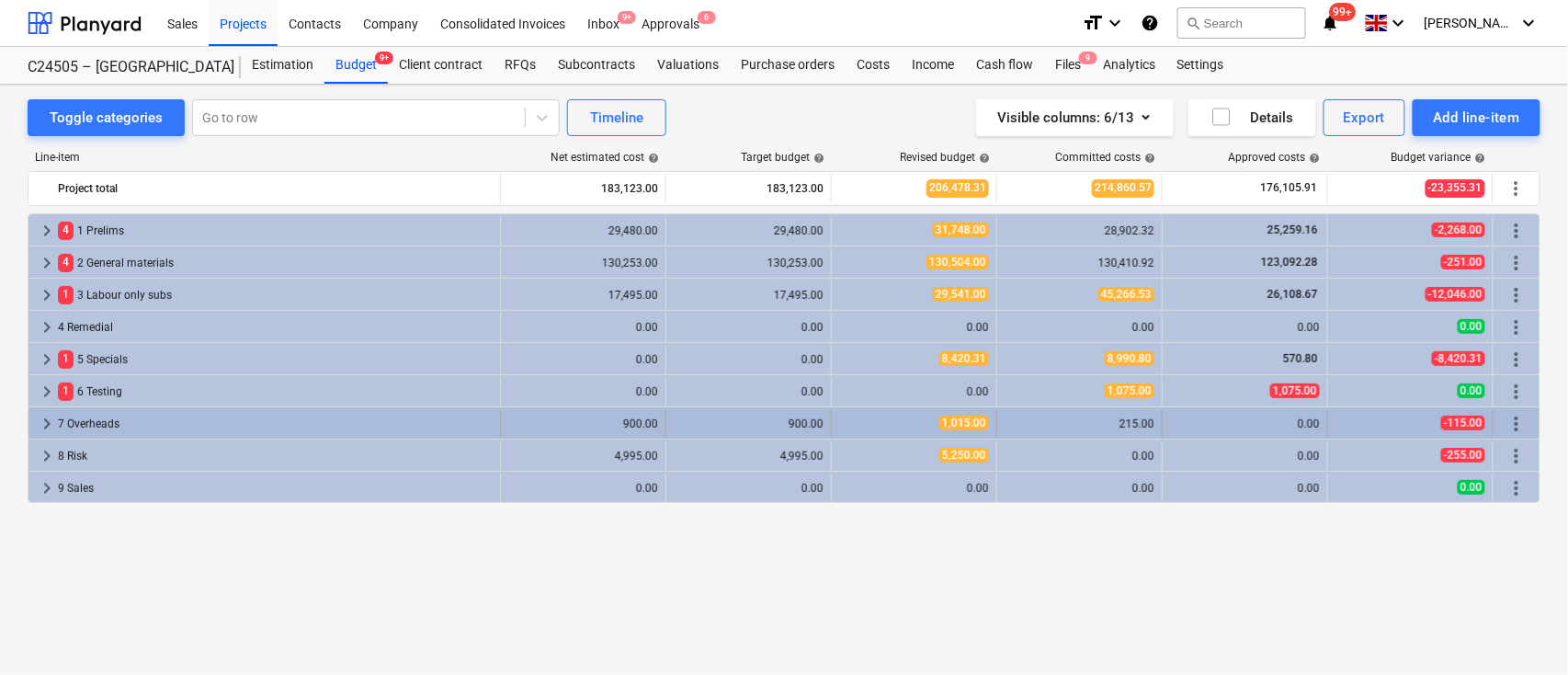 click on "keyboard_arrow_right" at bounding box center (47, 424) 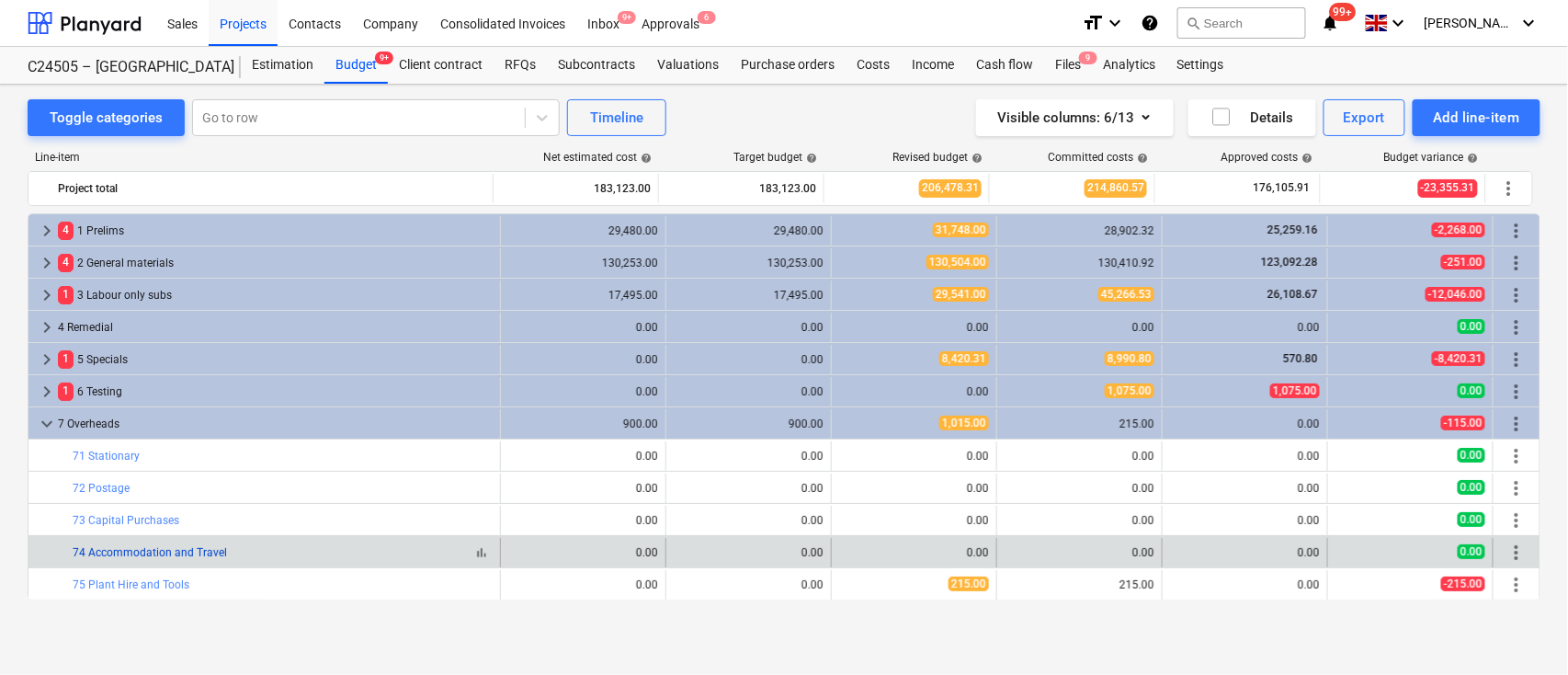 scroll, scrollTop: 122, scrollLeft: 0, axis: vertical 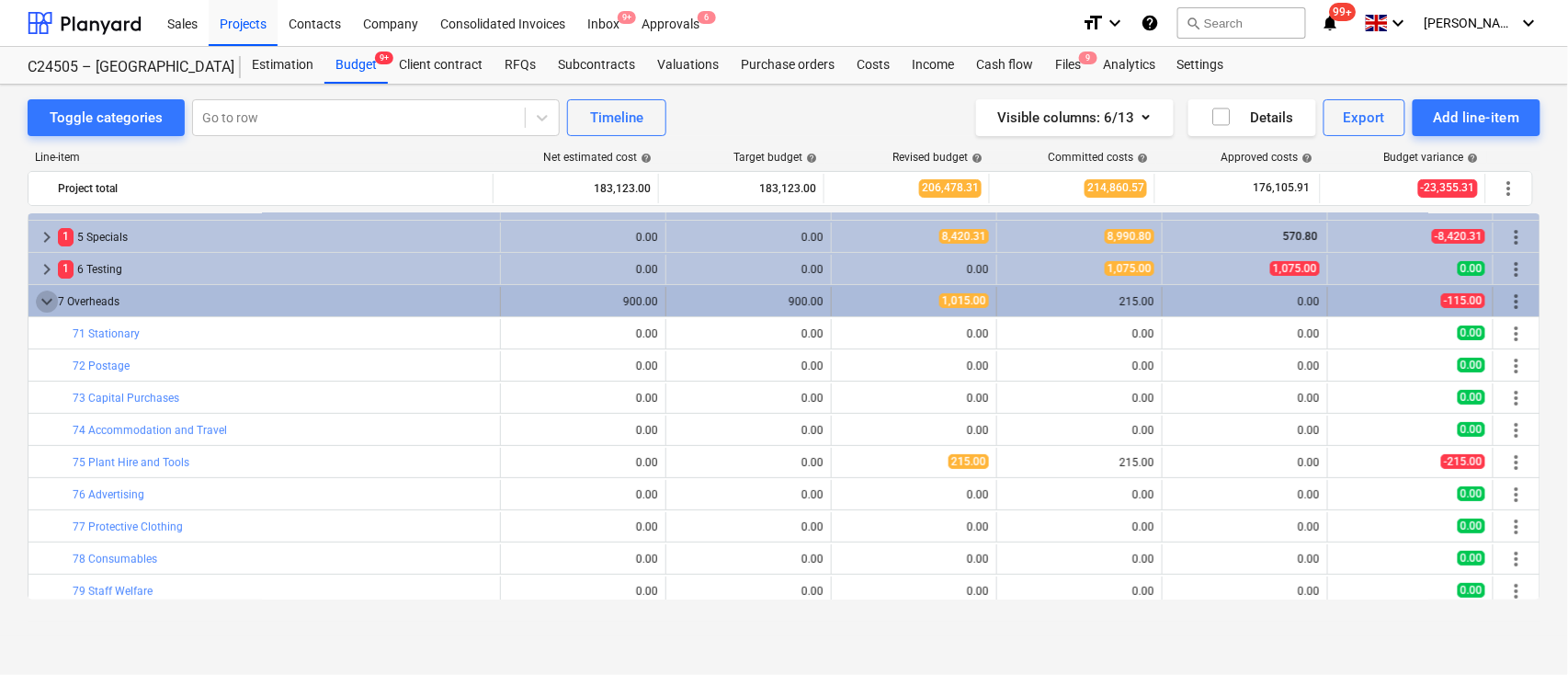 click on "keyboard_arrow_down" at bounding box center (47, 302) 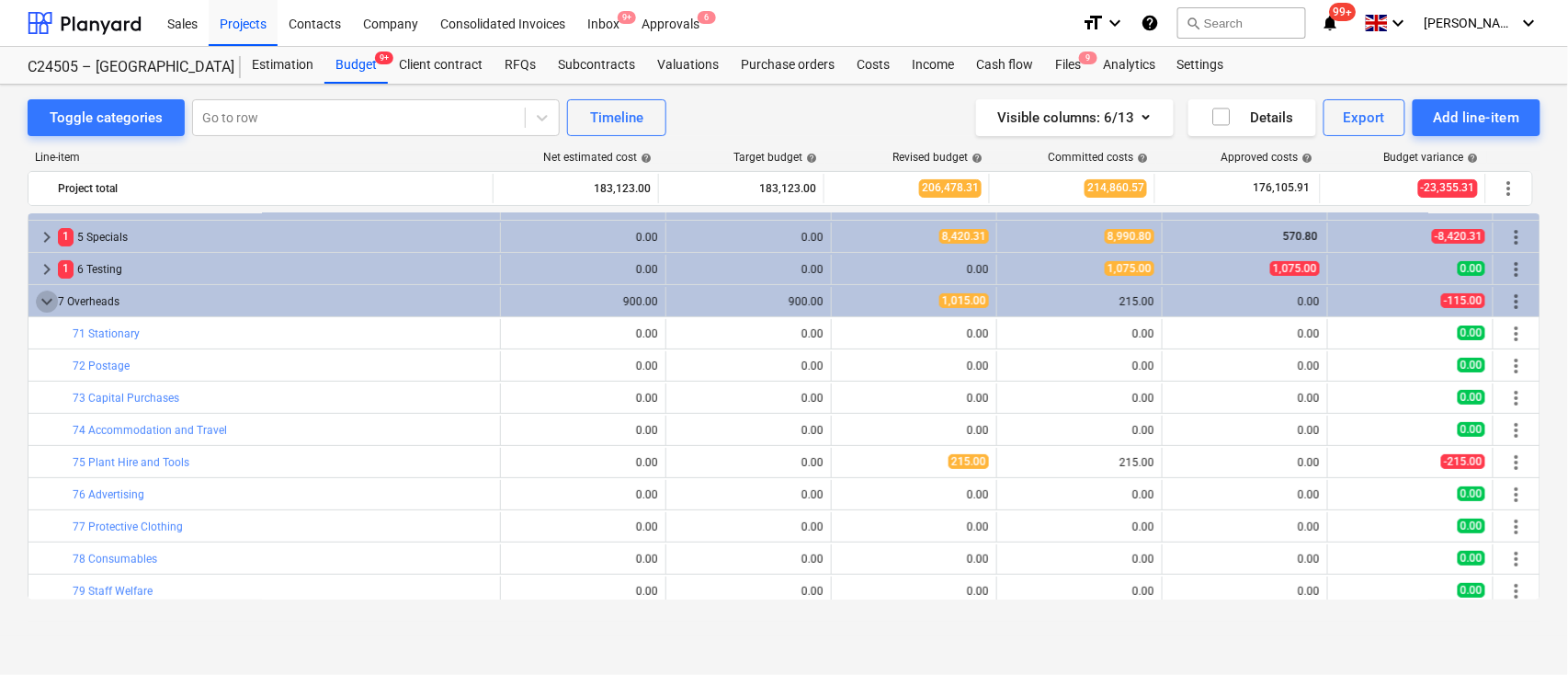 scroll, scrollTop: 0, scrollLeft: 0, axis: both 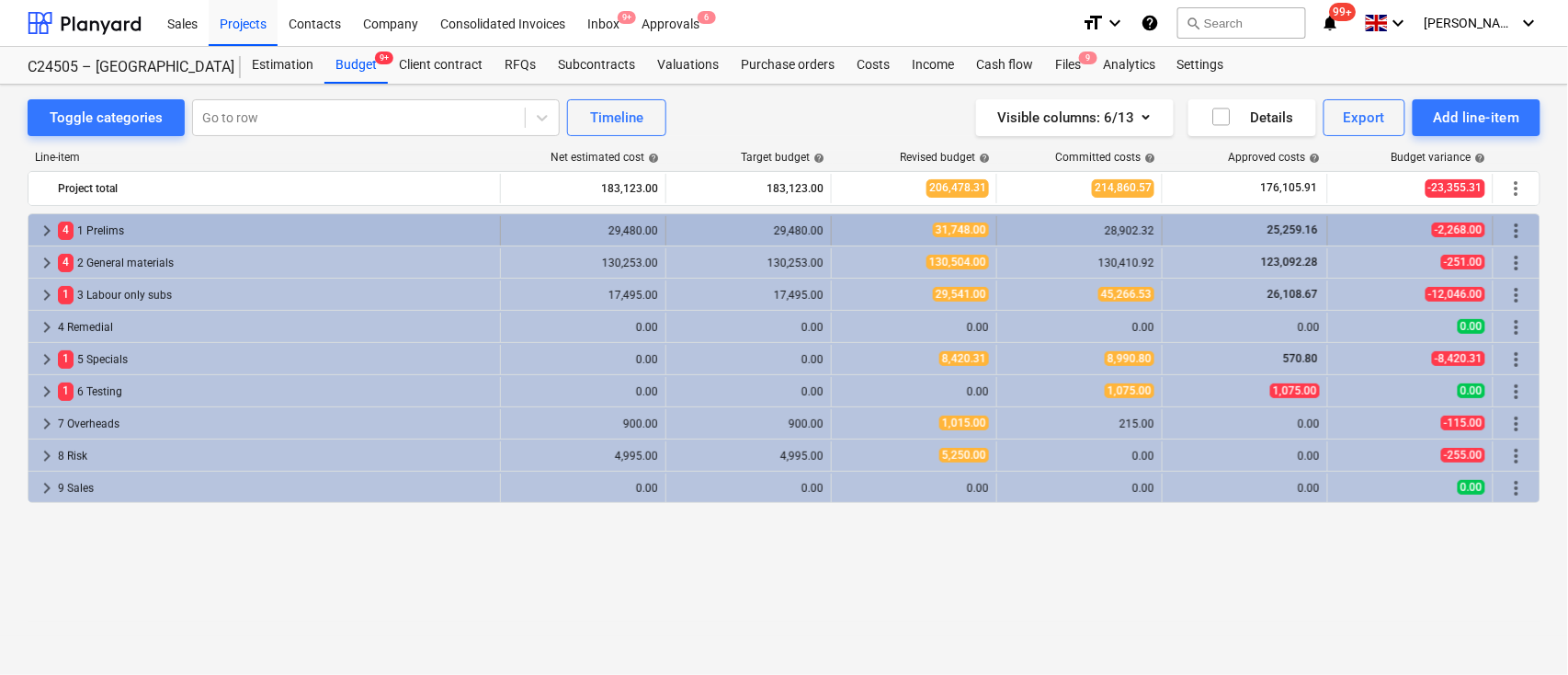 click on "keyboard_arrow_right" at bounding box center [47, 231] 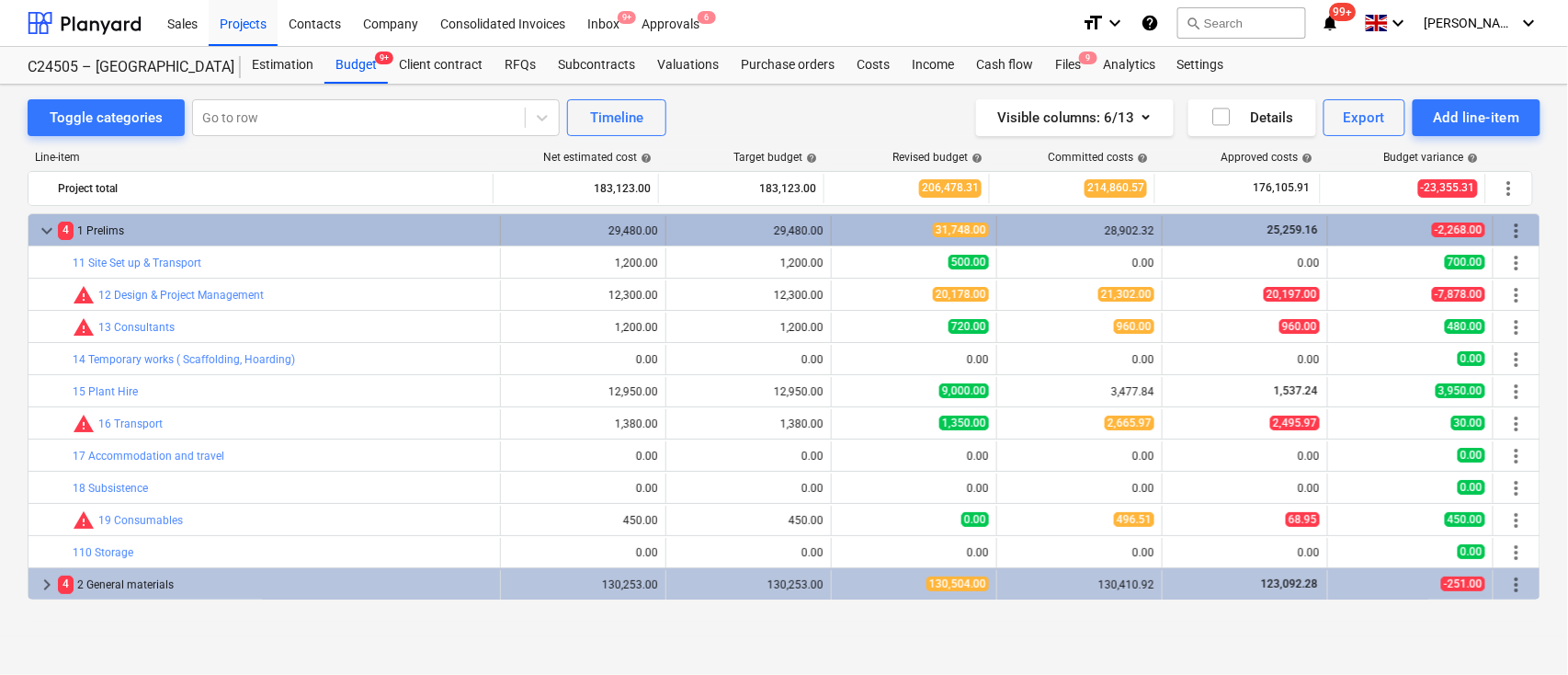 click on "keyboard_arrow_down 4 1 Prelims" at bounding box center [265, 231] 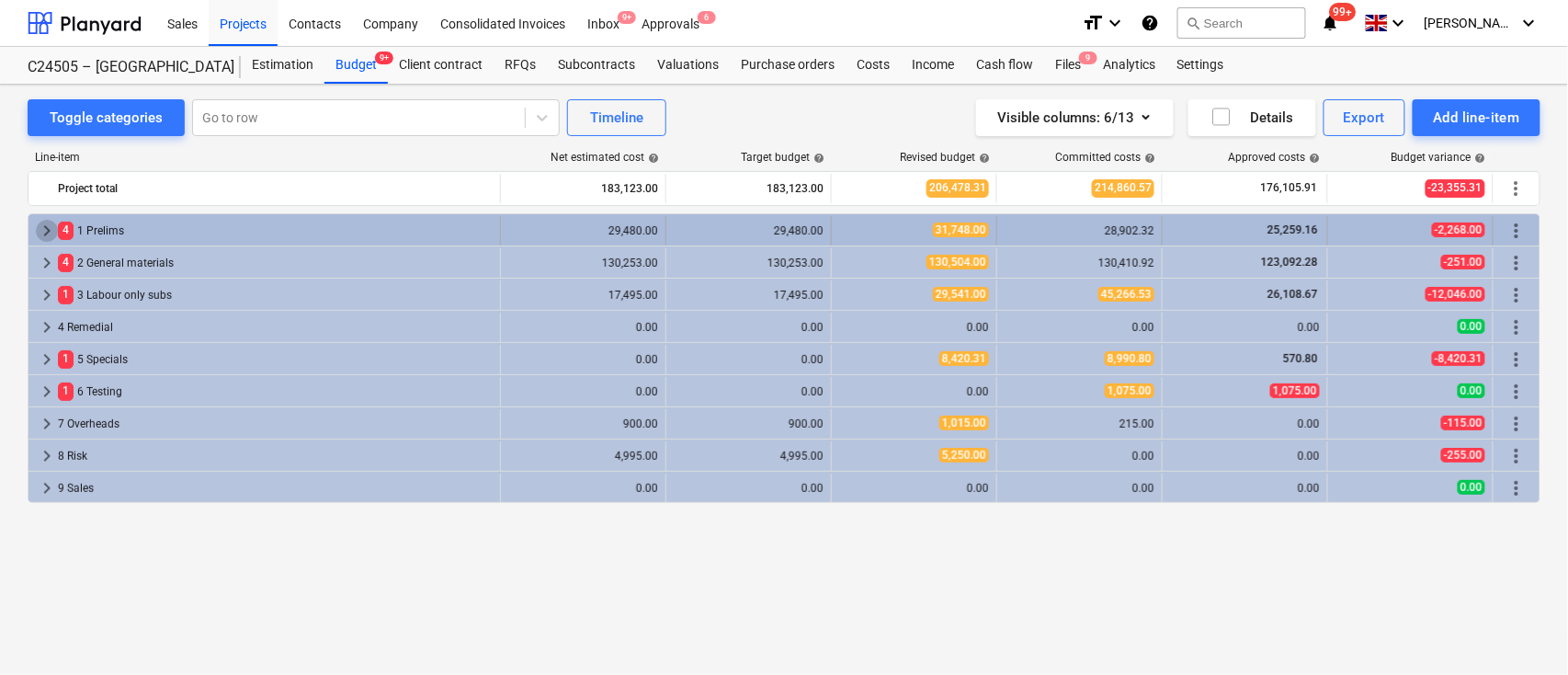 click on "keyboard_arrow_right" at bounding box center [47, 231] 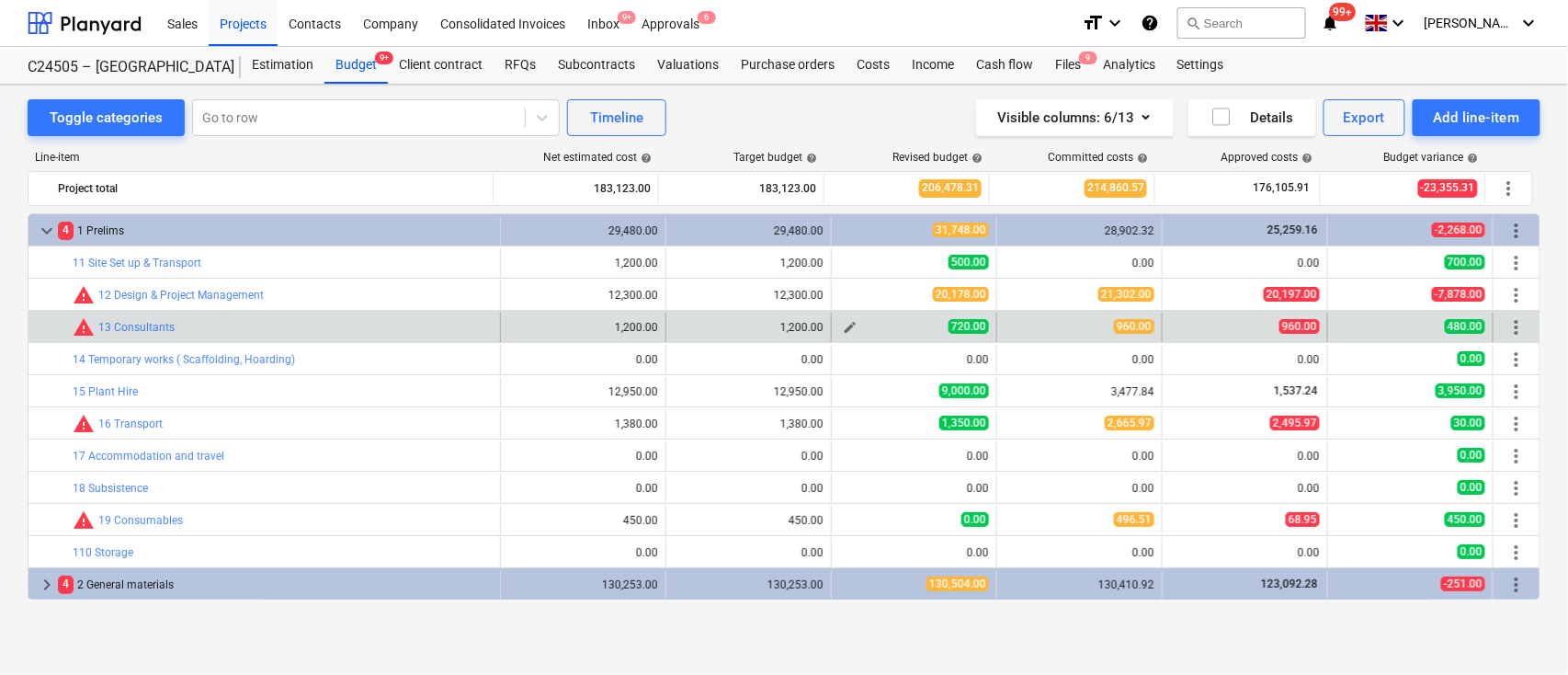 click on "edit" at bounding box center (850, 327) 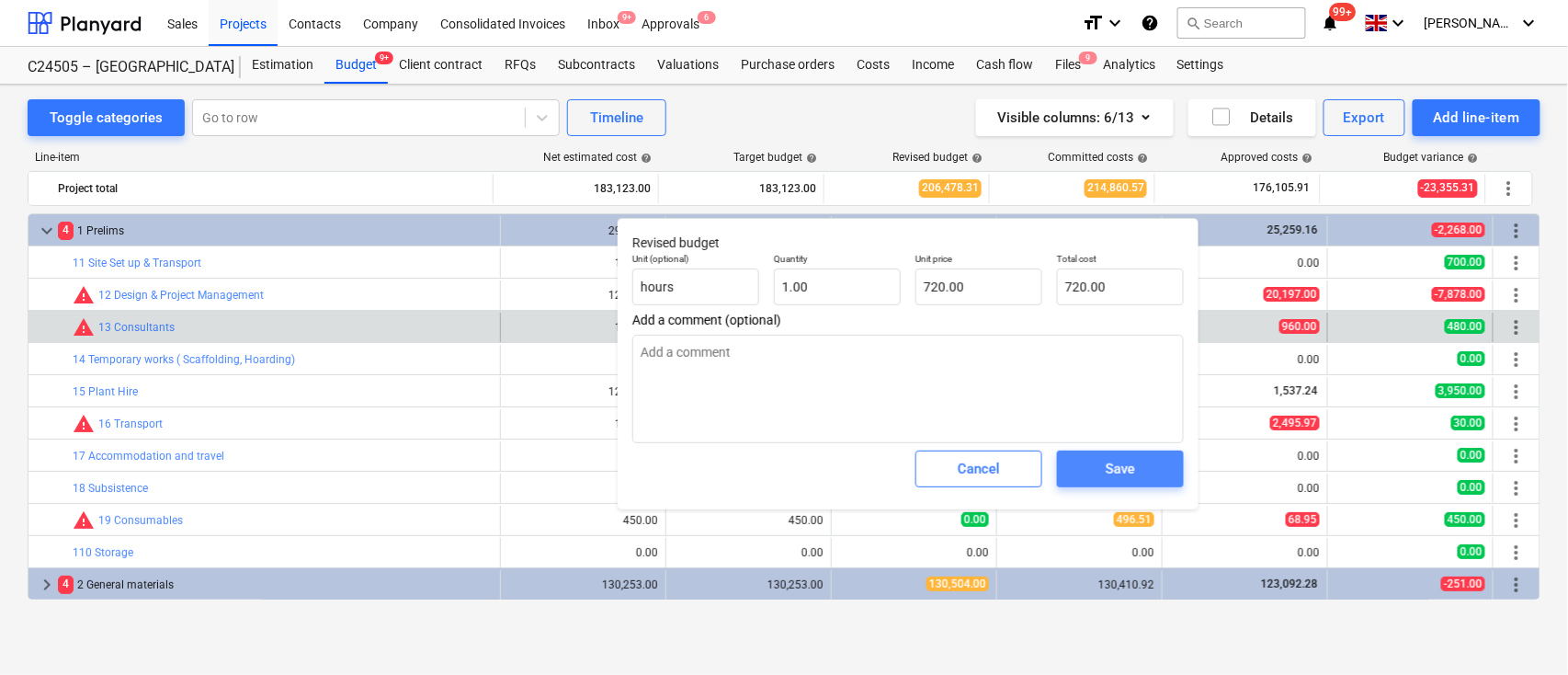 click on "Save" at bounding box center [1120, 469] 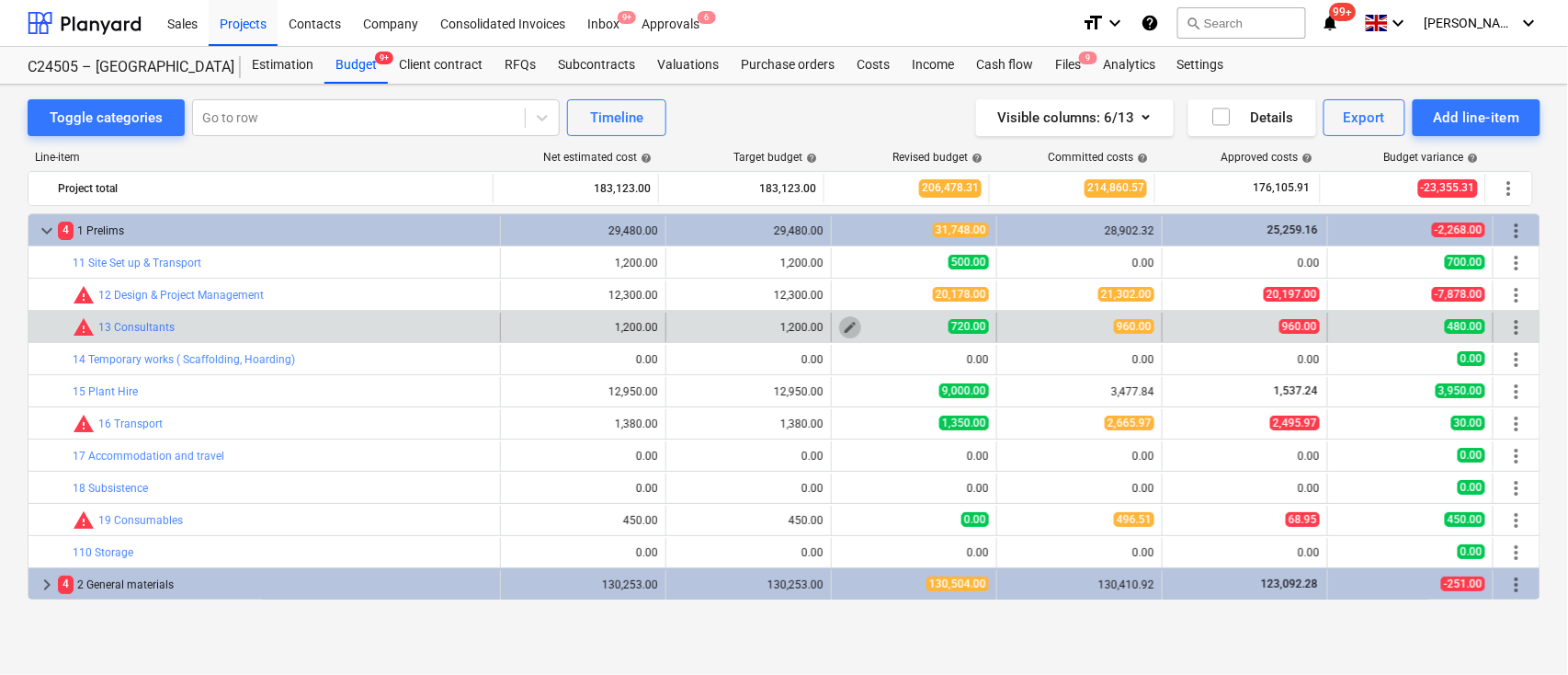 click on "edit" at bounding box center (850, 327) 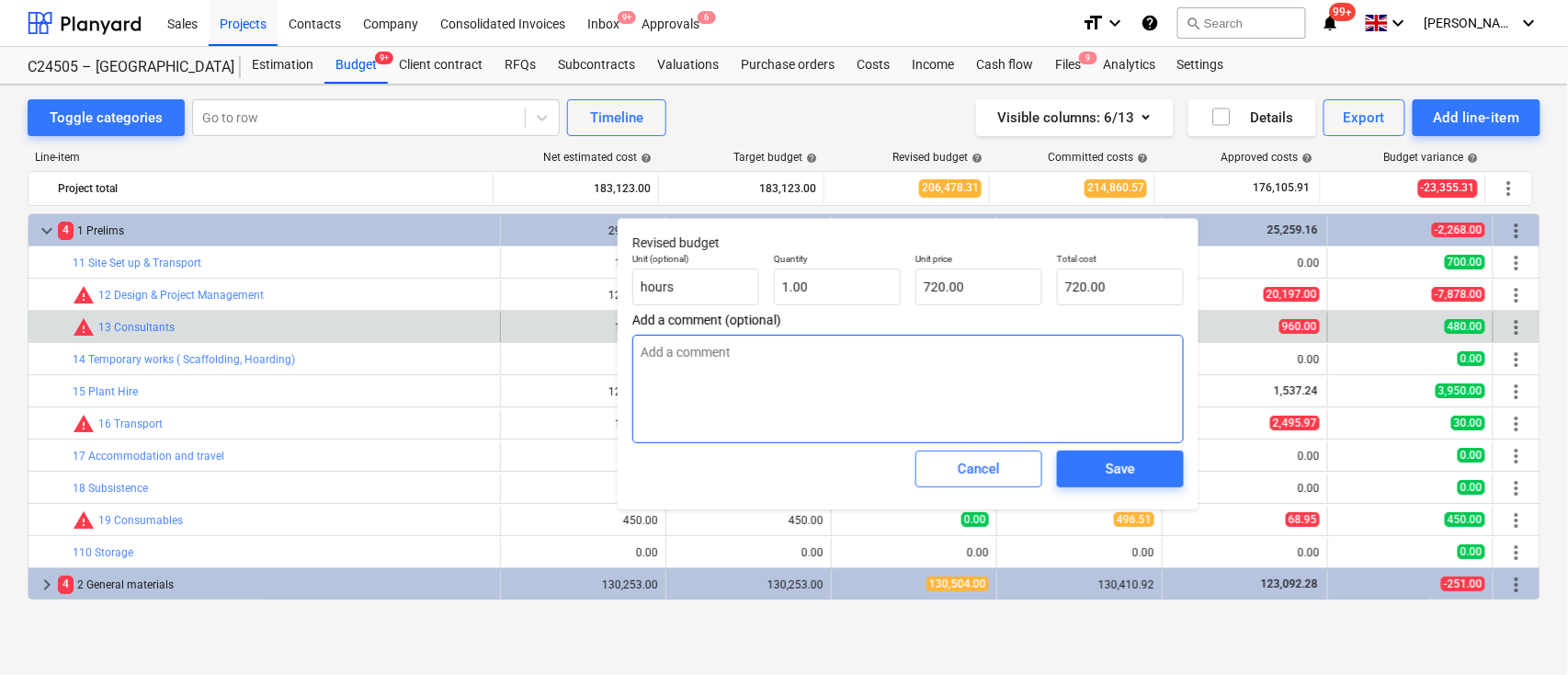 click at bounding box center (908, 389) 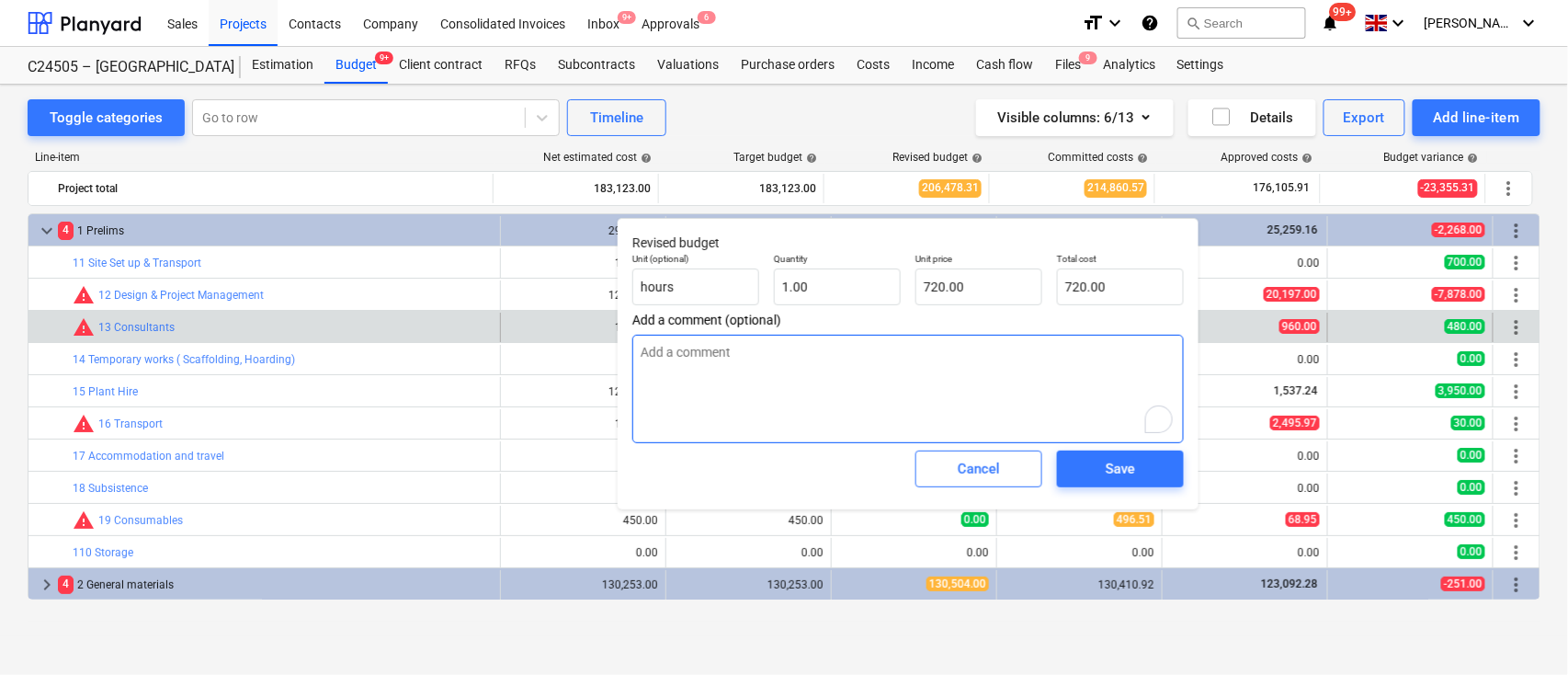 type on "x" 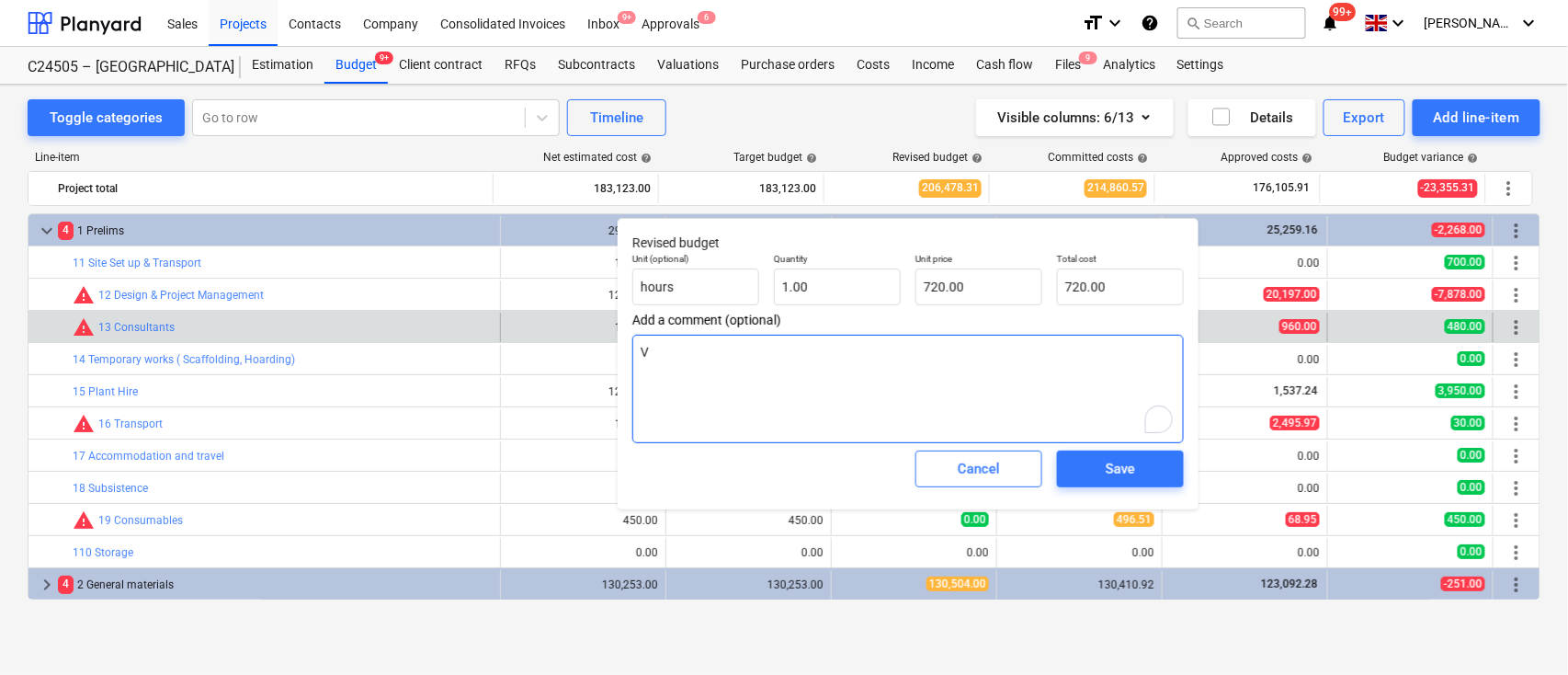 type on "VO" 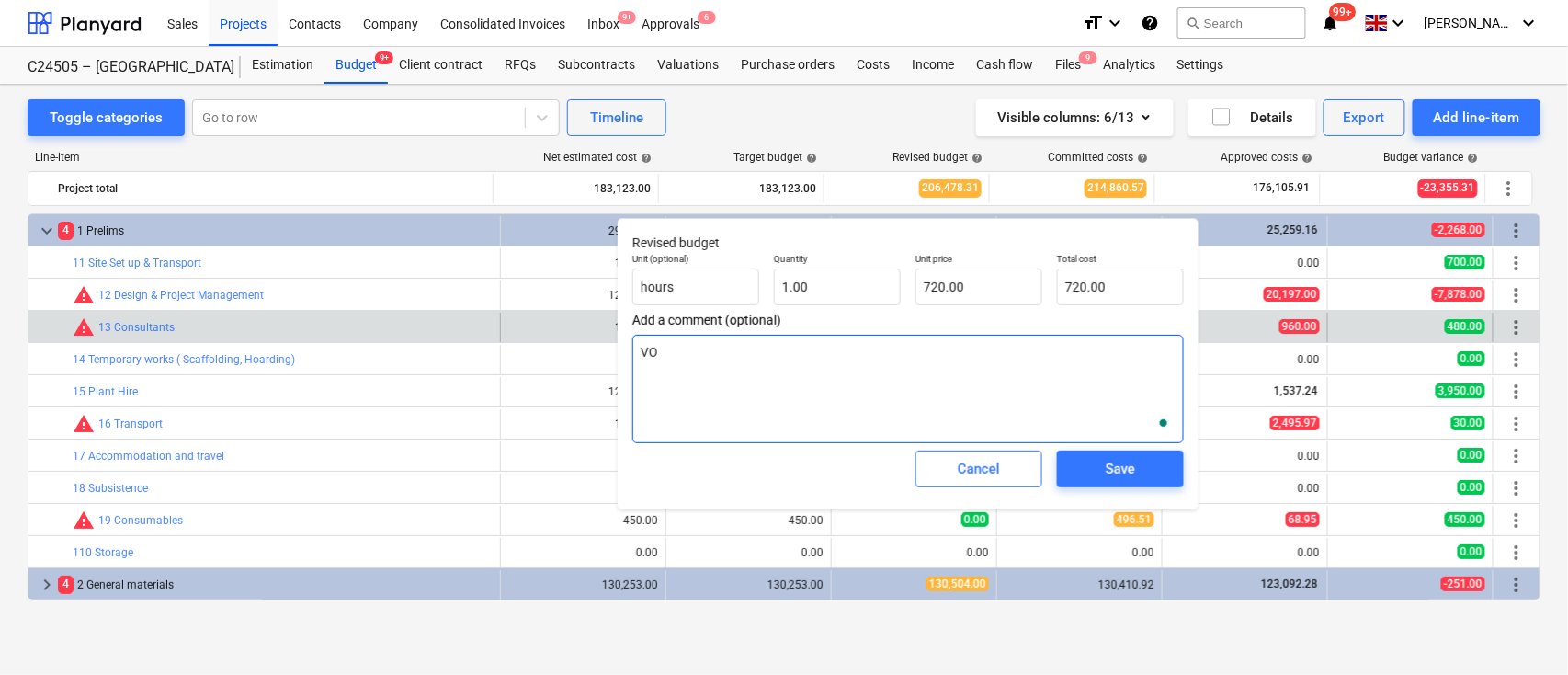type on "x" 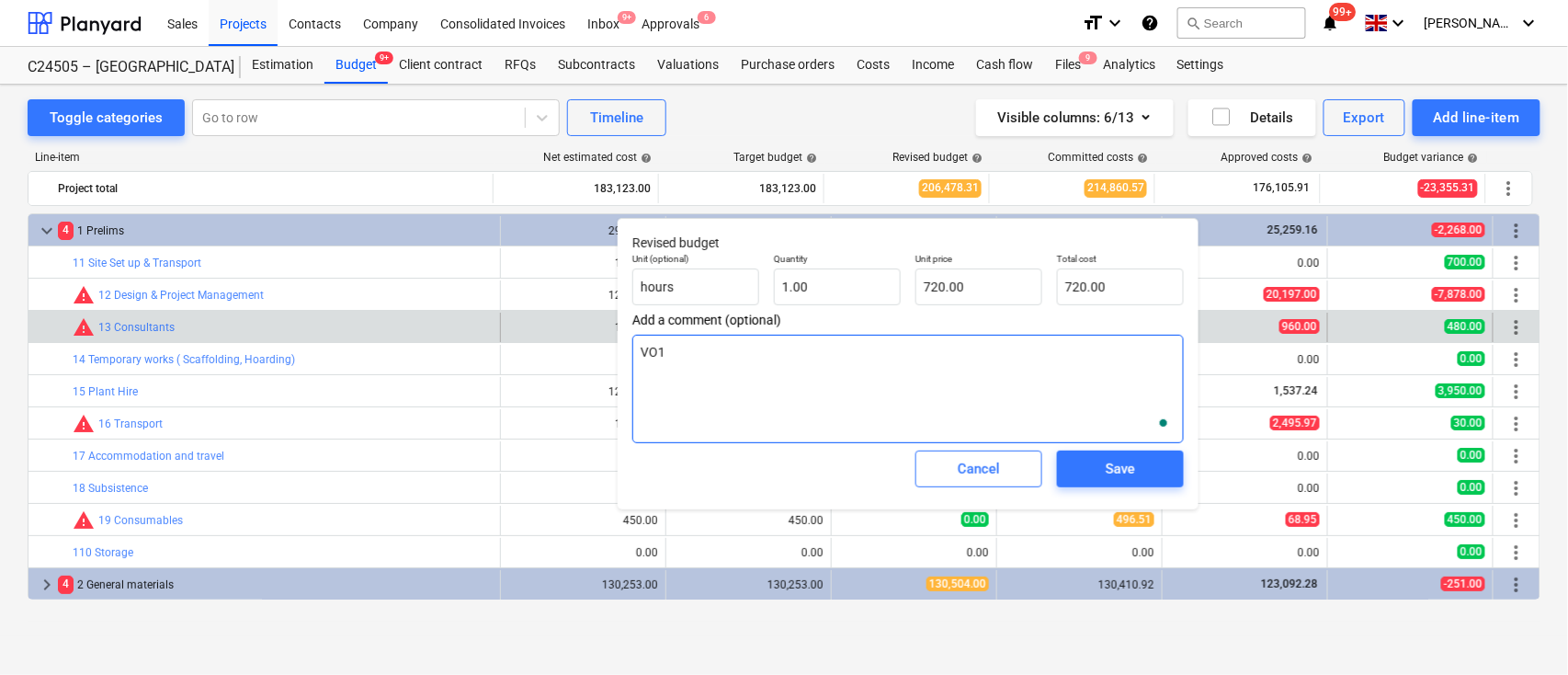 type on "x" 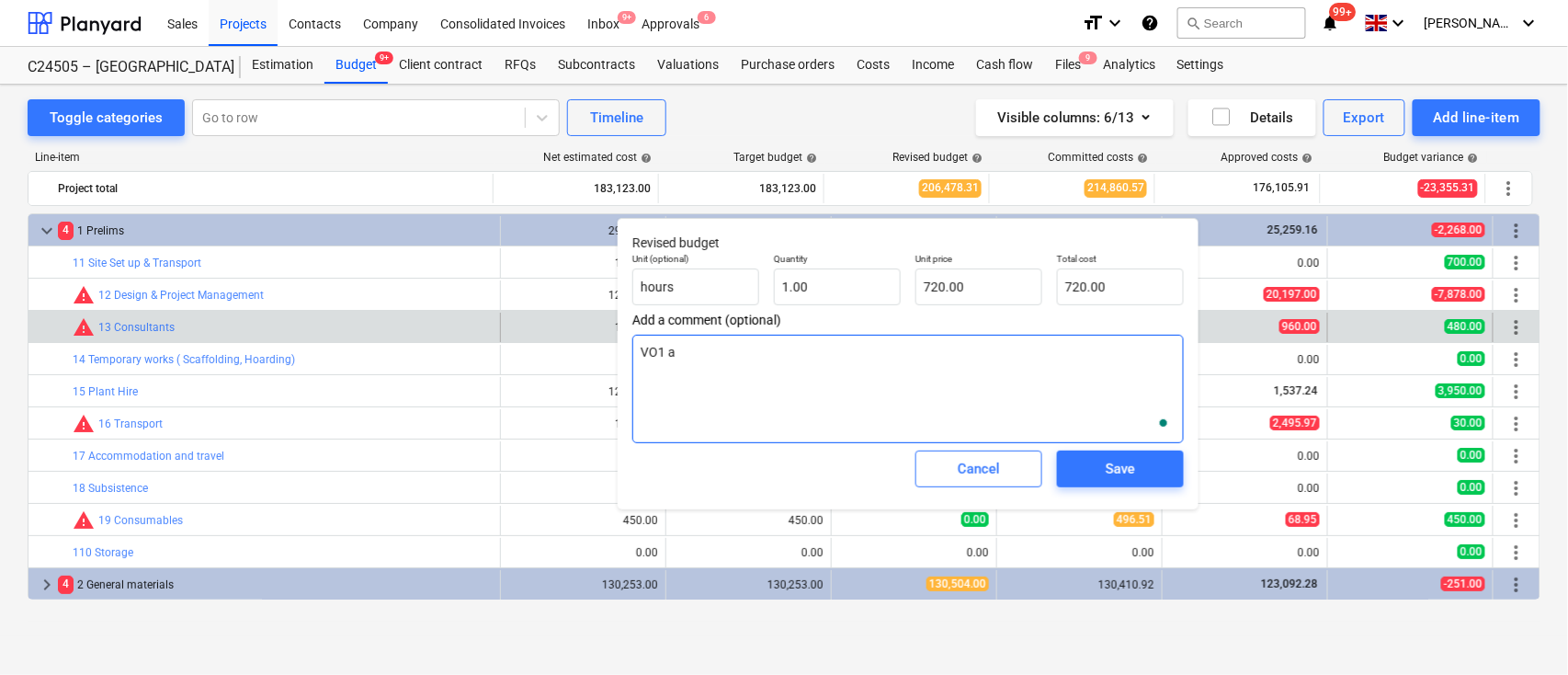 type on "x" 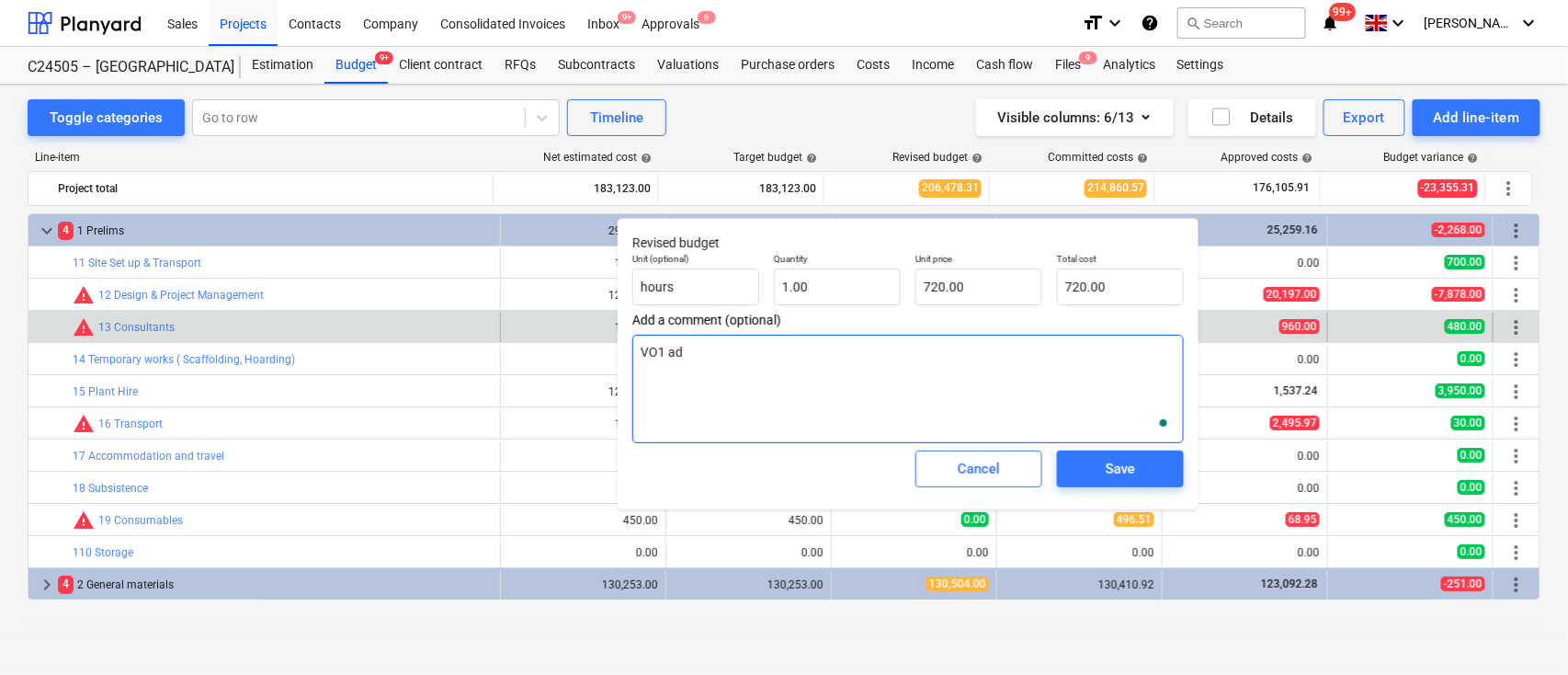 type on "x" 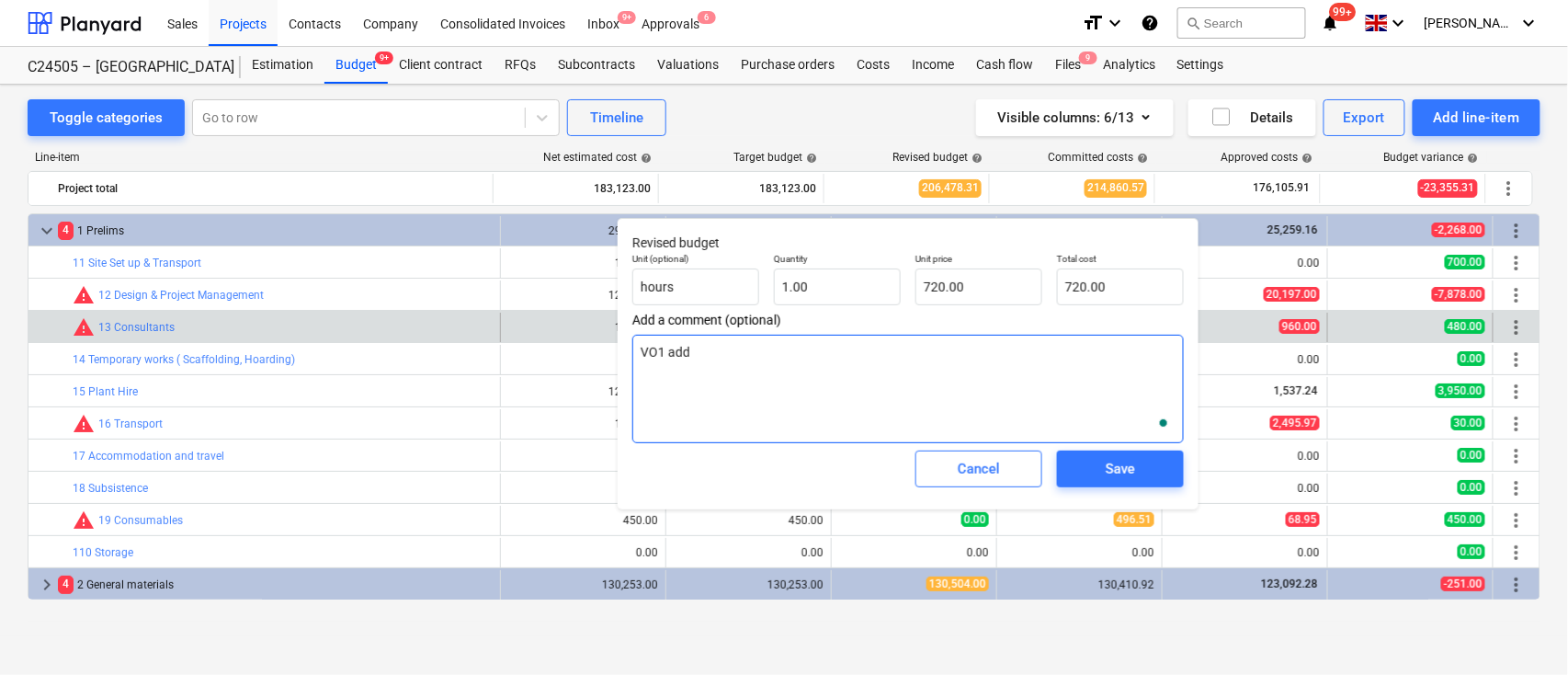 type on "x" 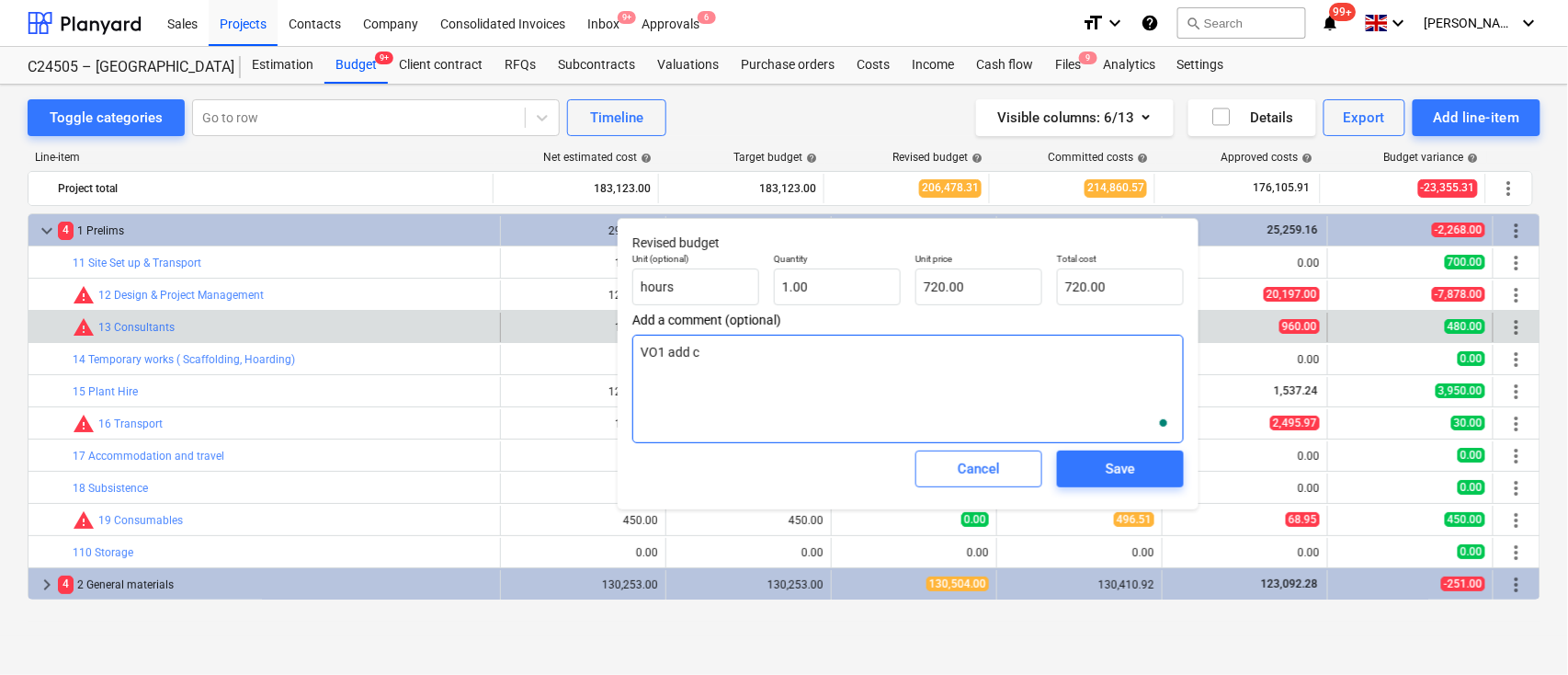 type on "x" 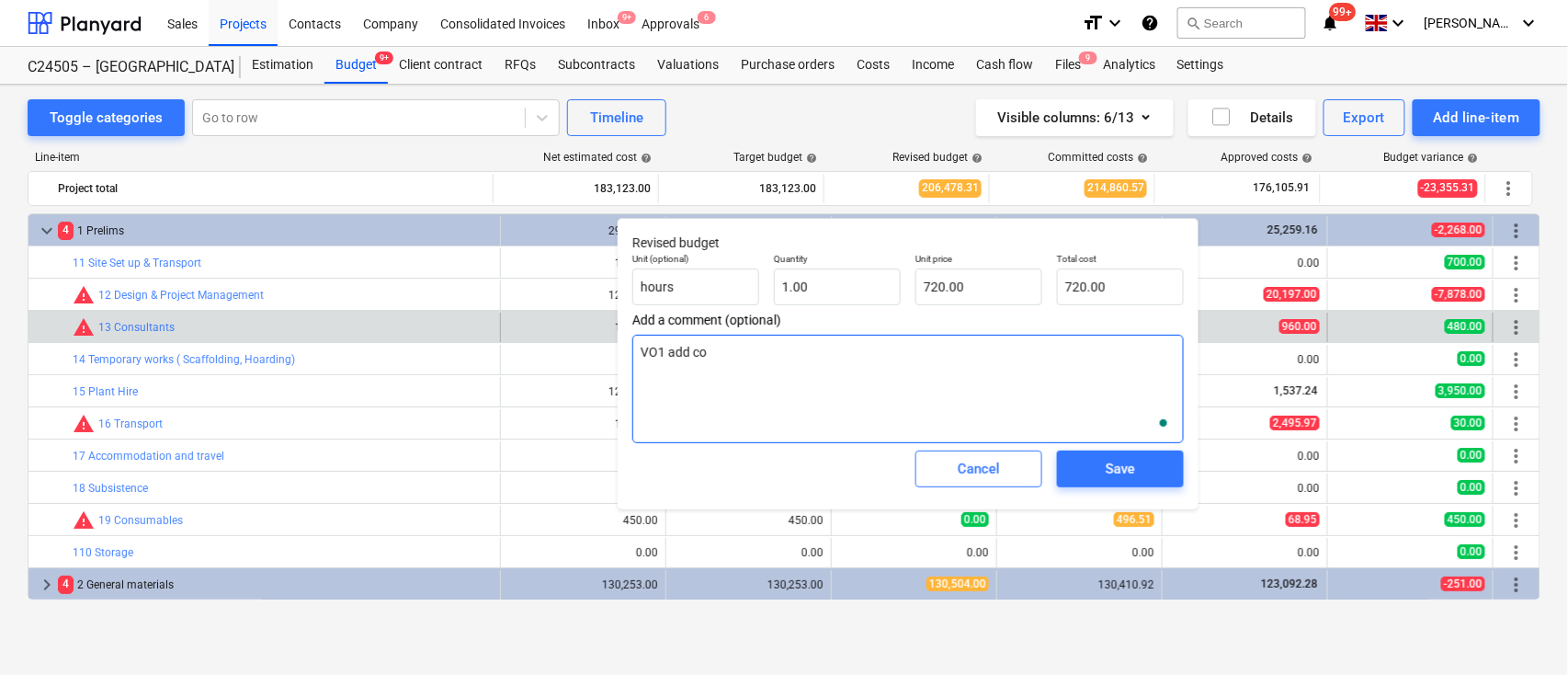 type on "x" 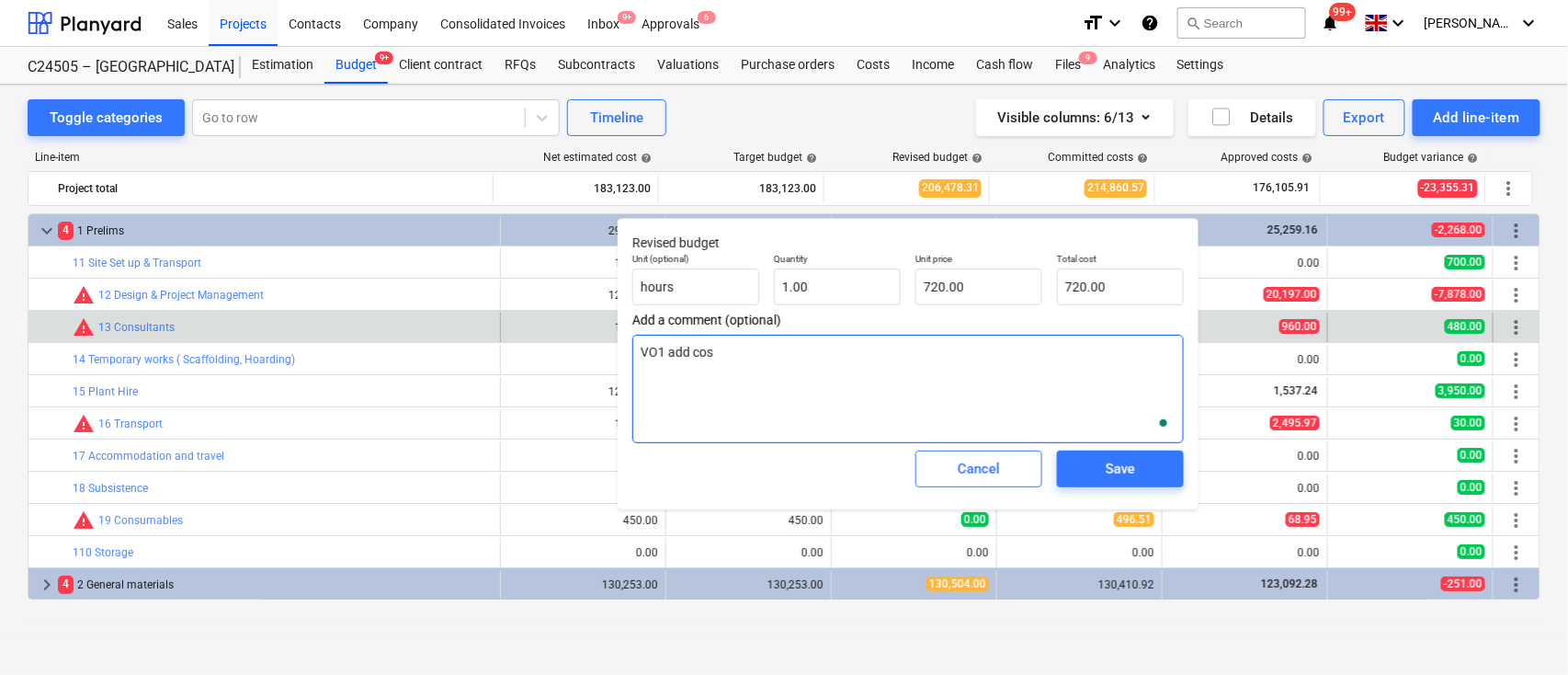 type on "VO1 add cost" 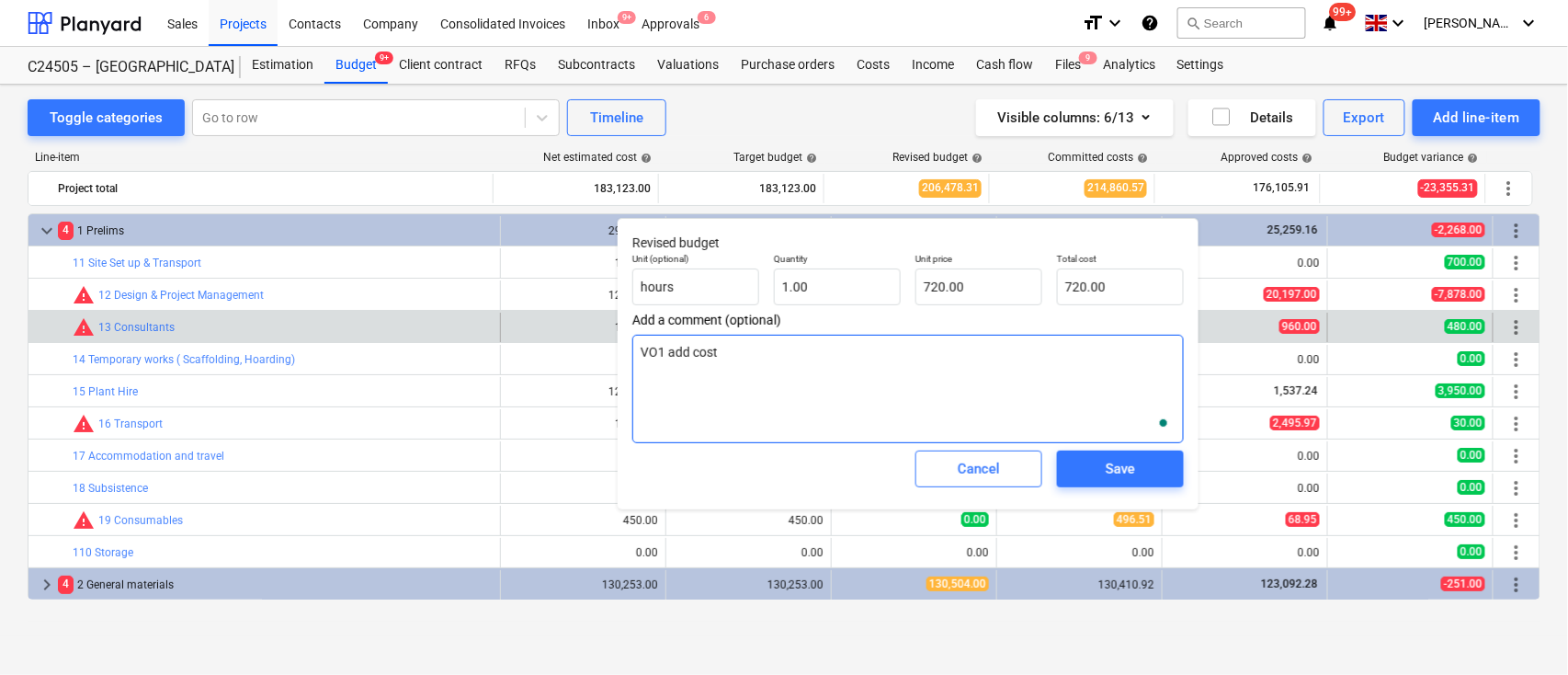 type on "x" 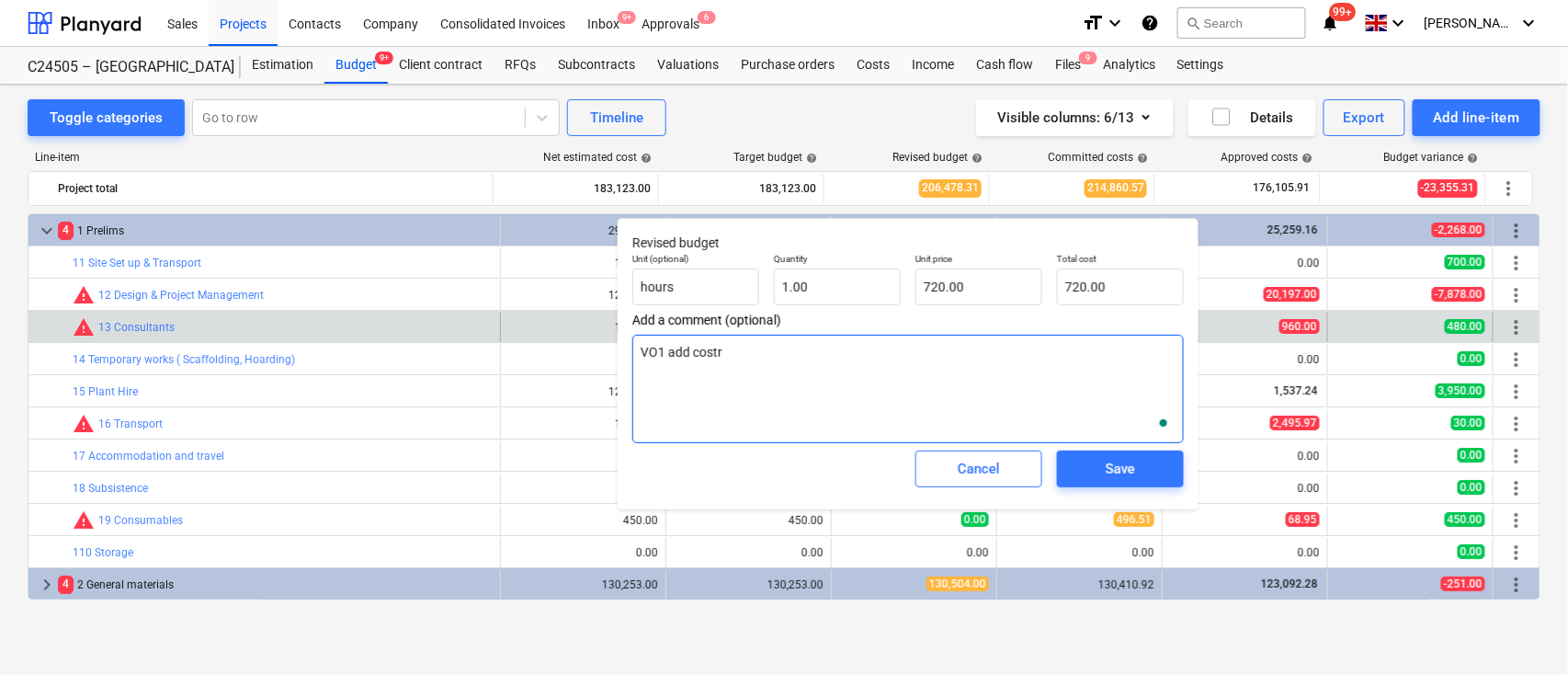 type on "x" 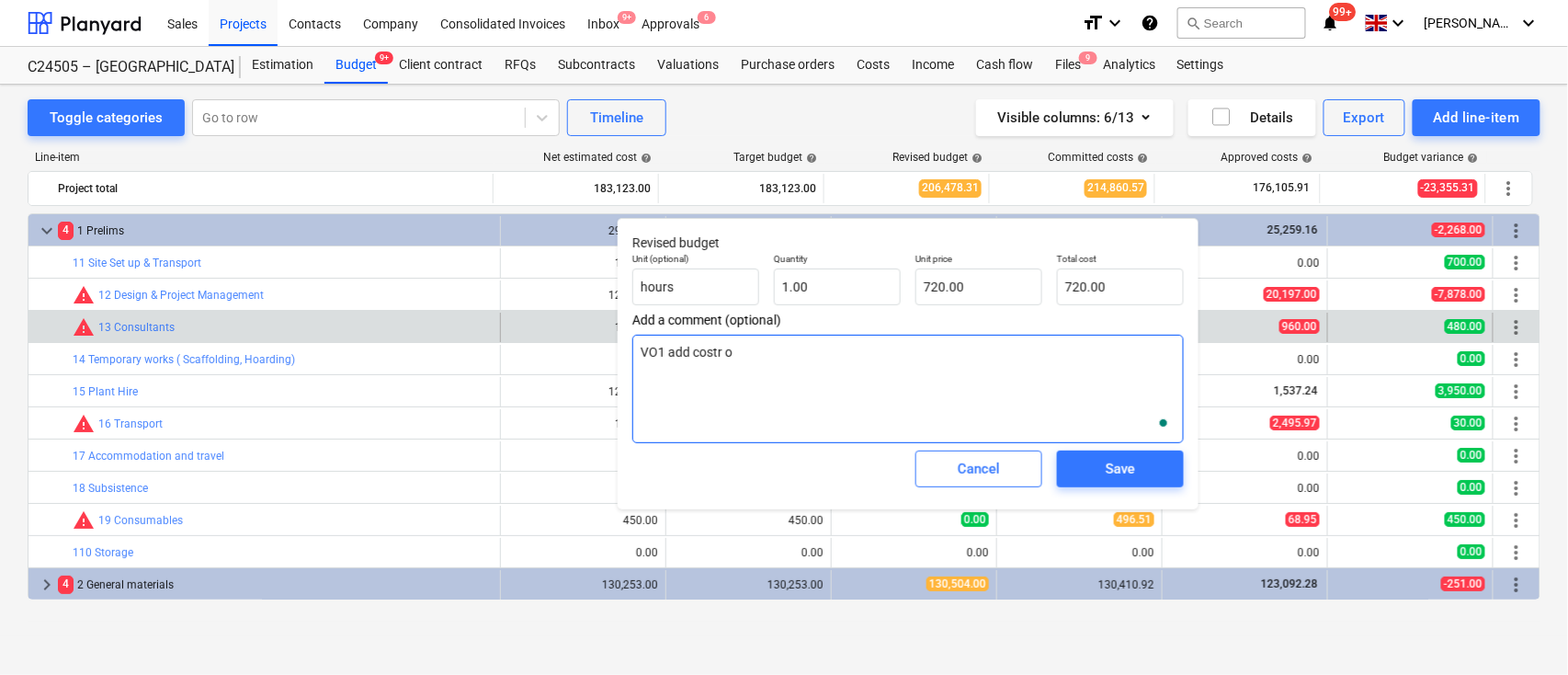 type on "x" 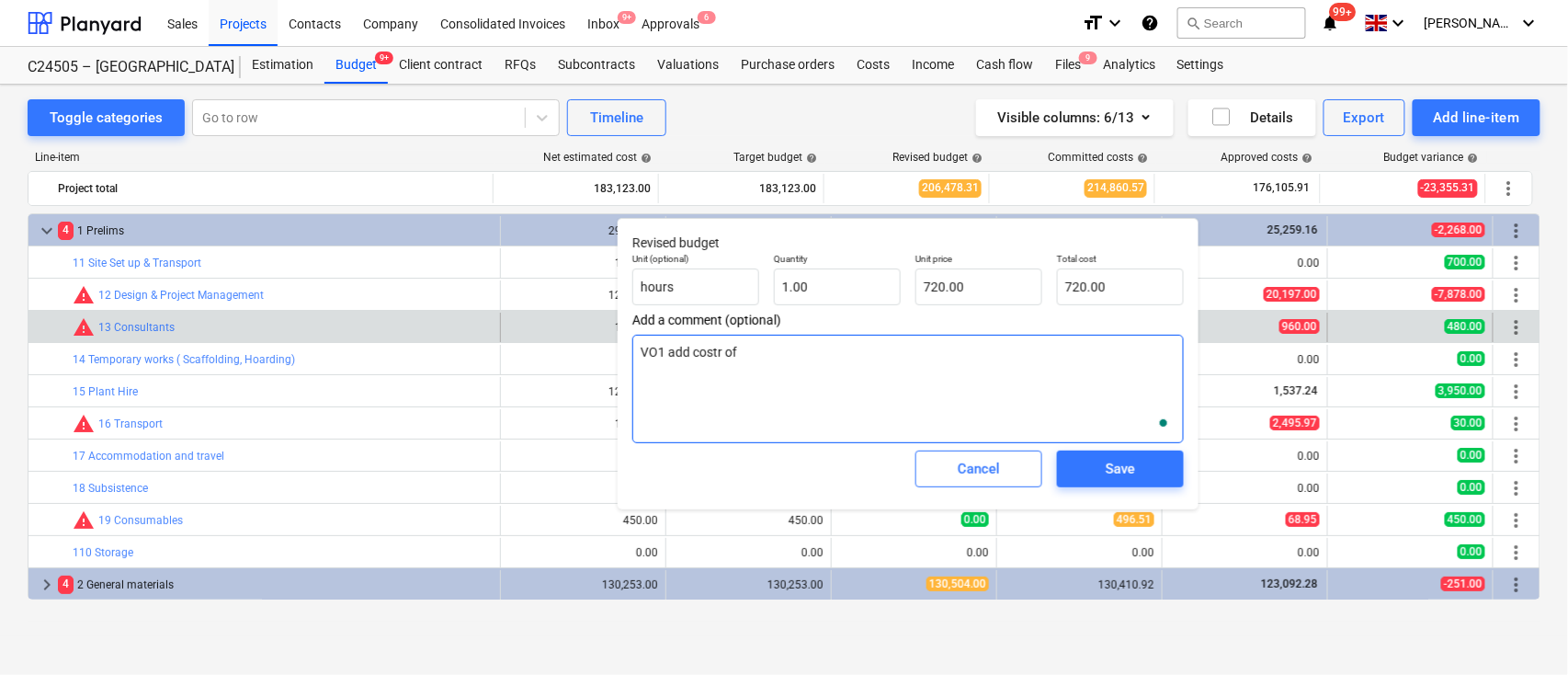 type on "x" 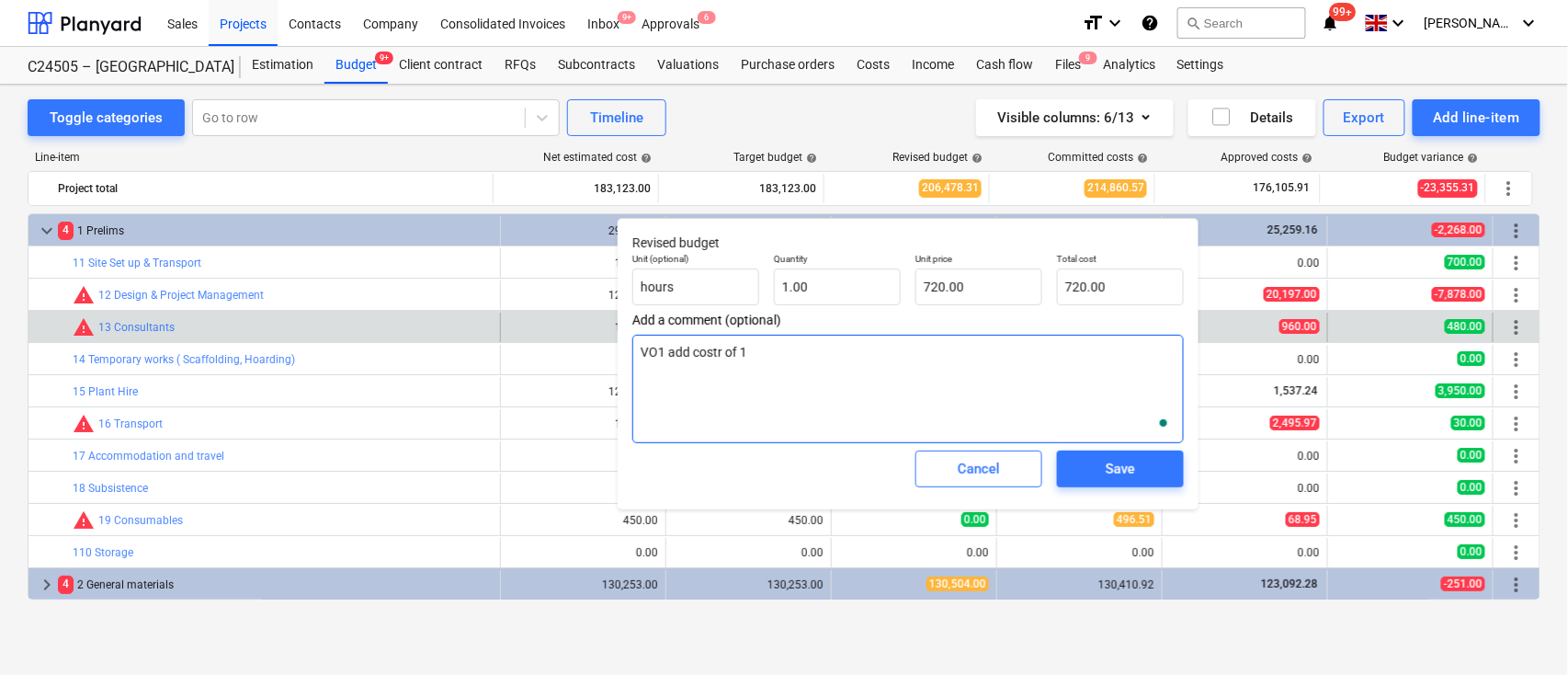 type on "x" 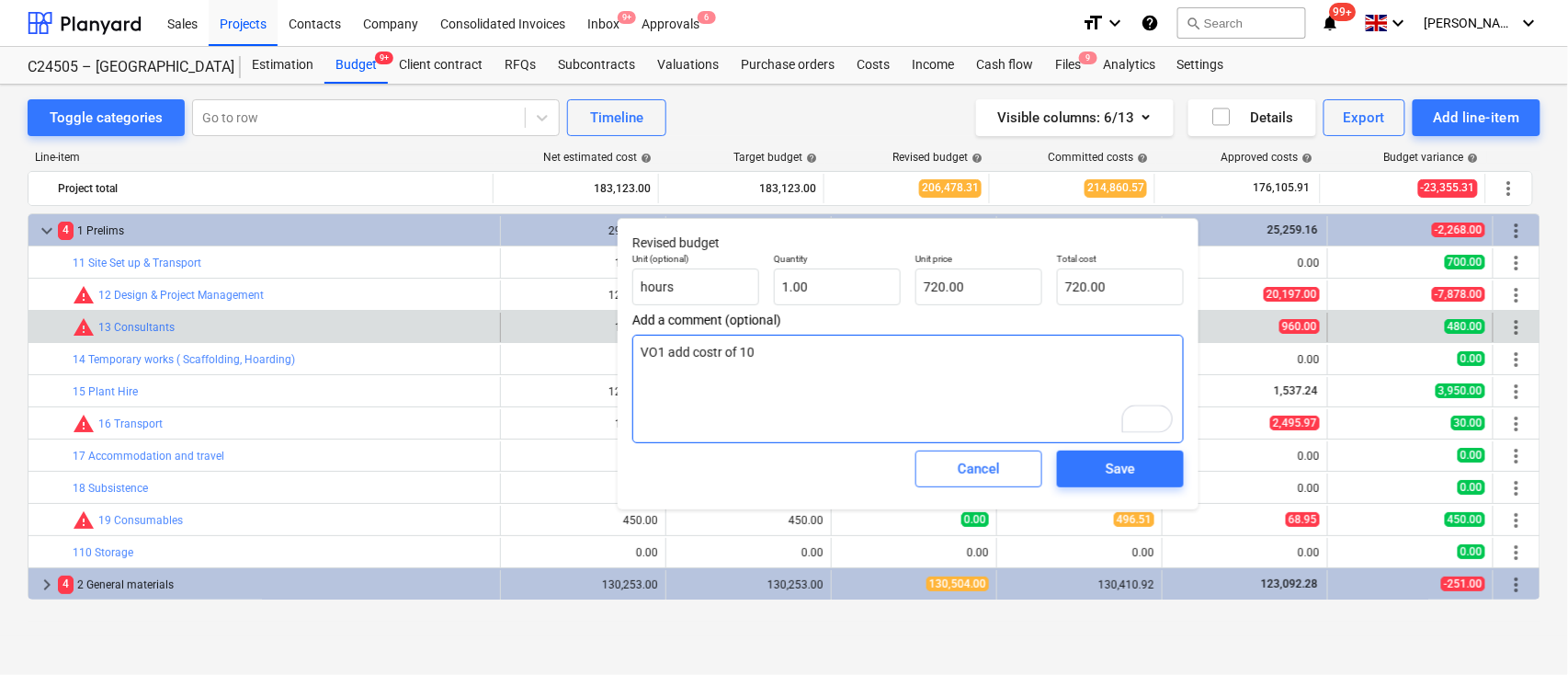 type on "x" 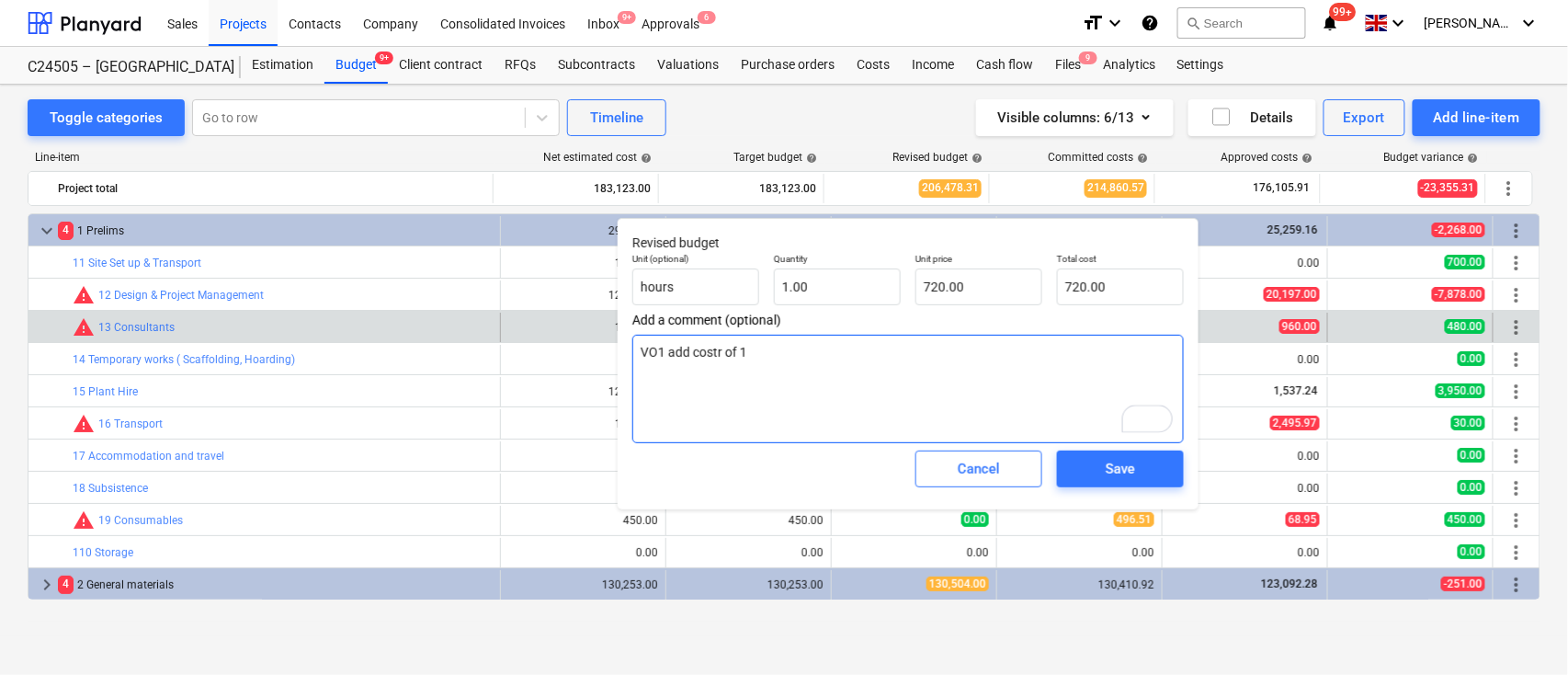 type on "x" 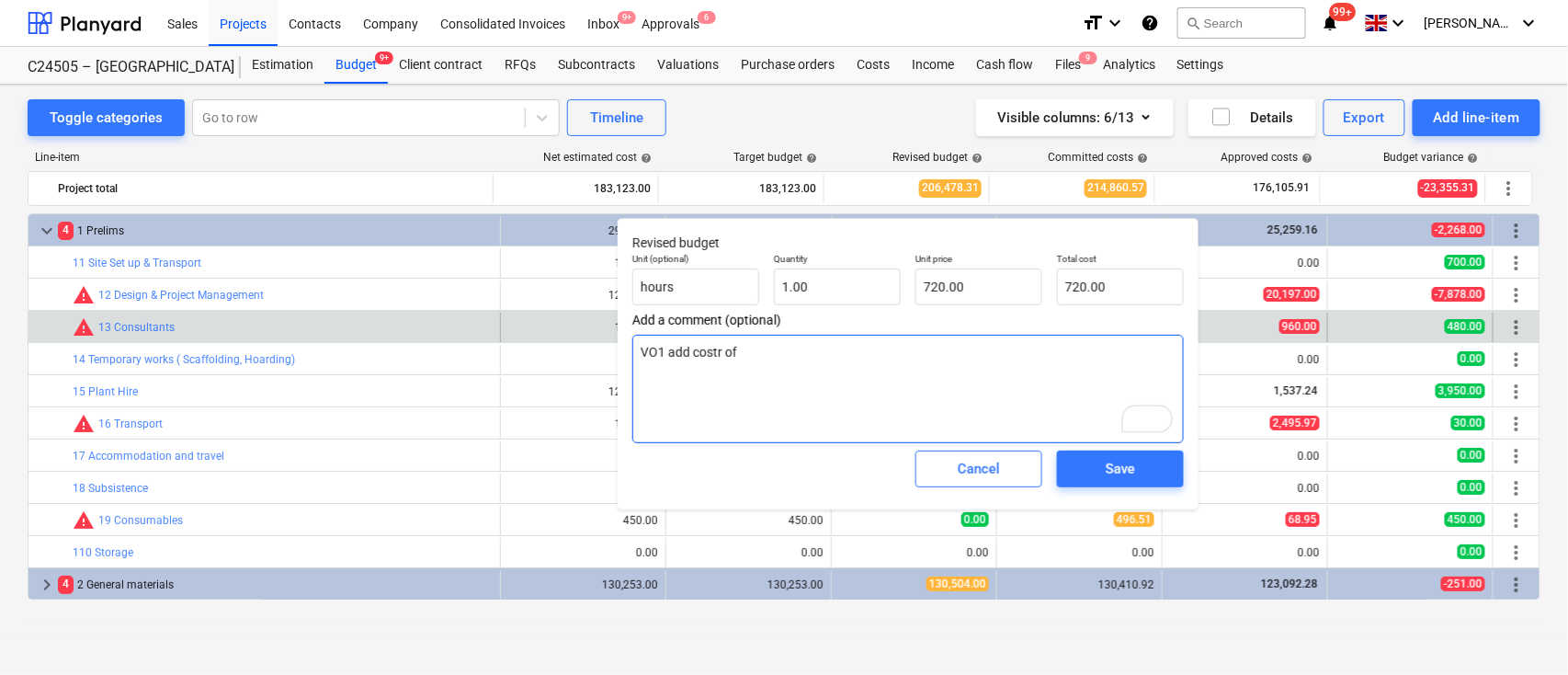 type on "x" 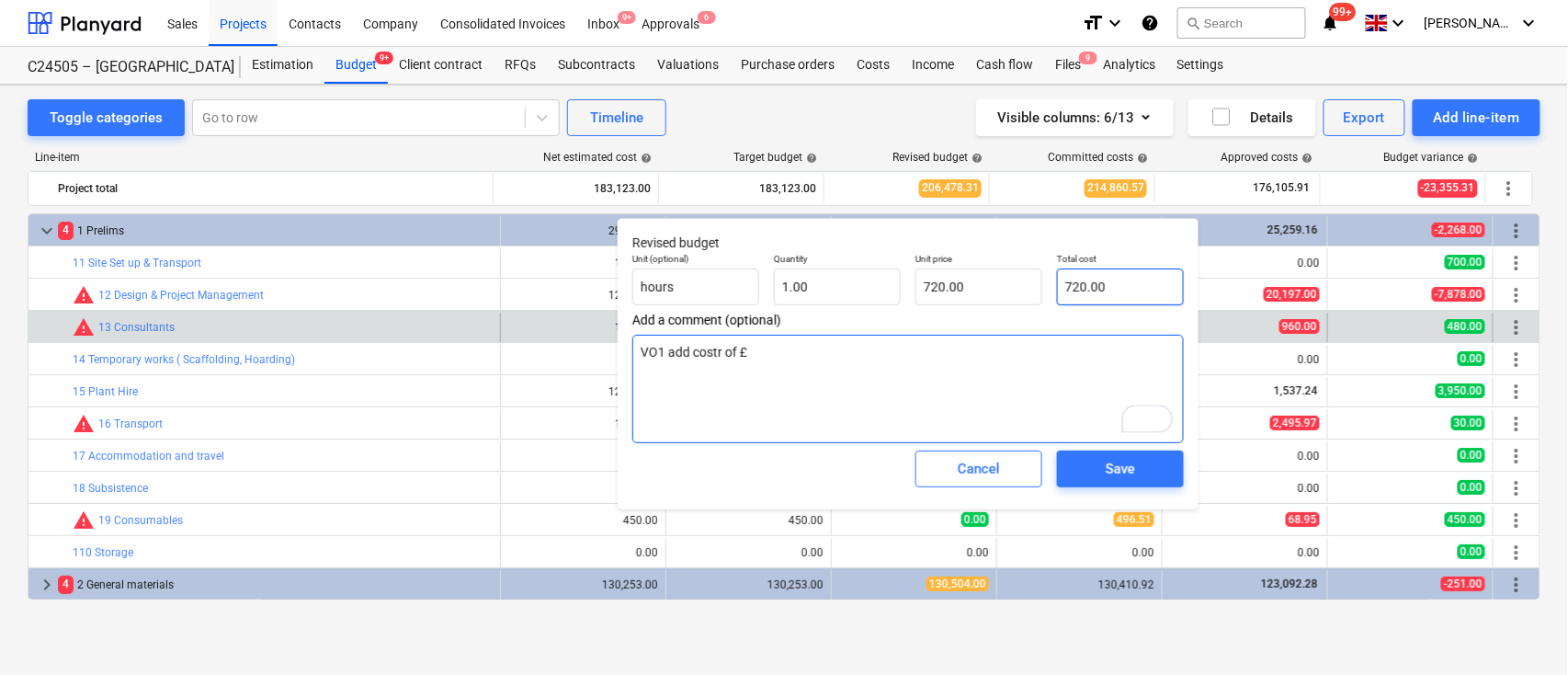 type on "VO1 add costr of £" 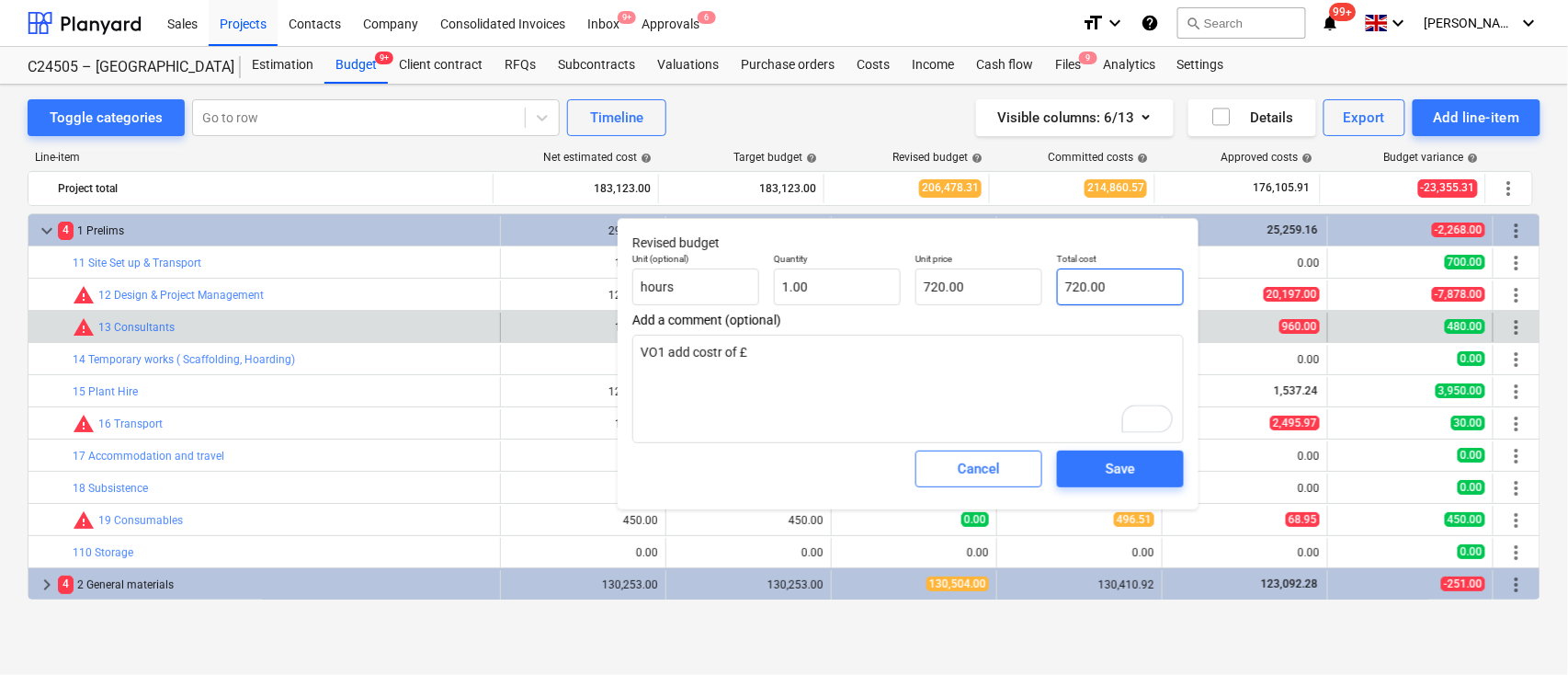 type on "720" 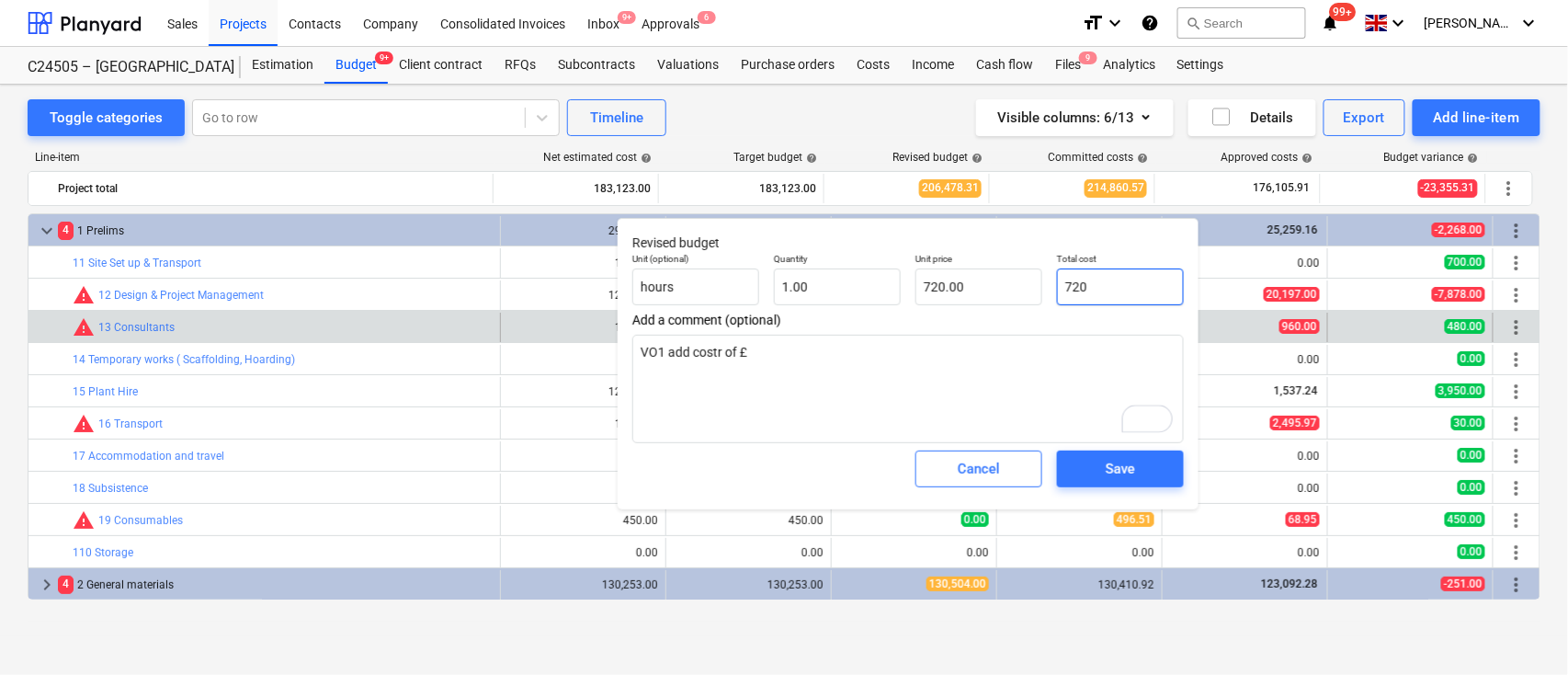 click on "720" at bounding box center (1120, 287) 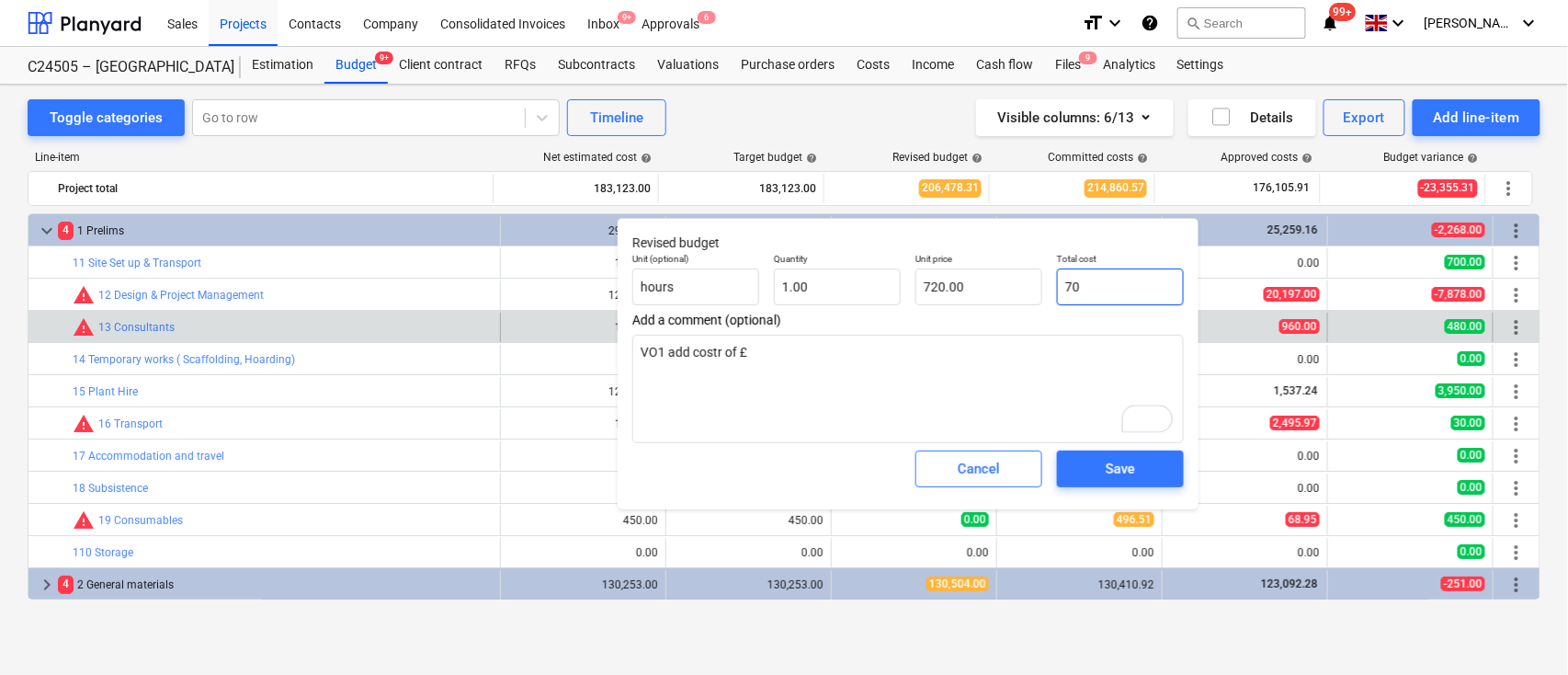 type on "70.00" 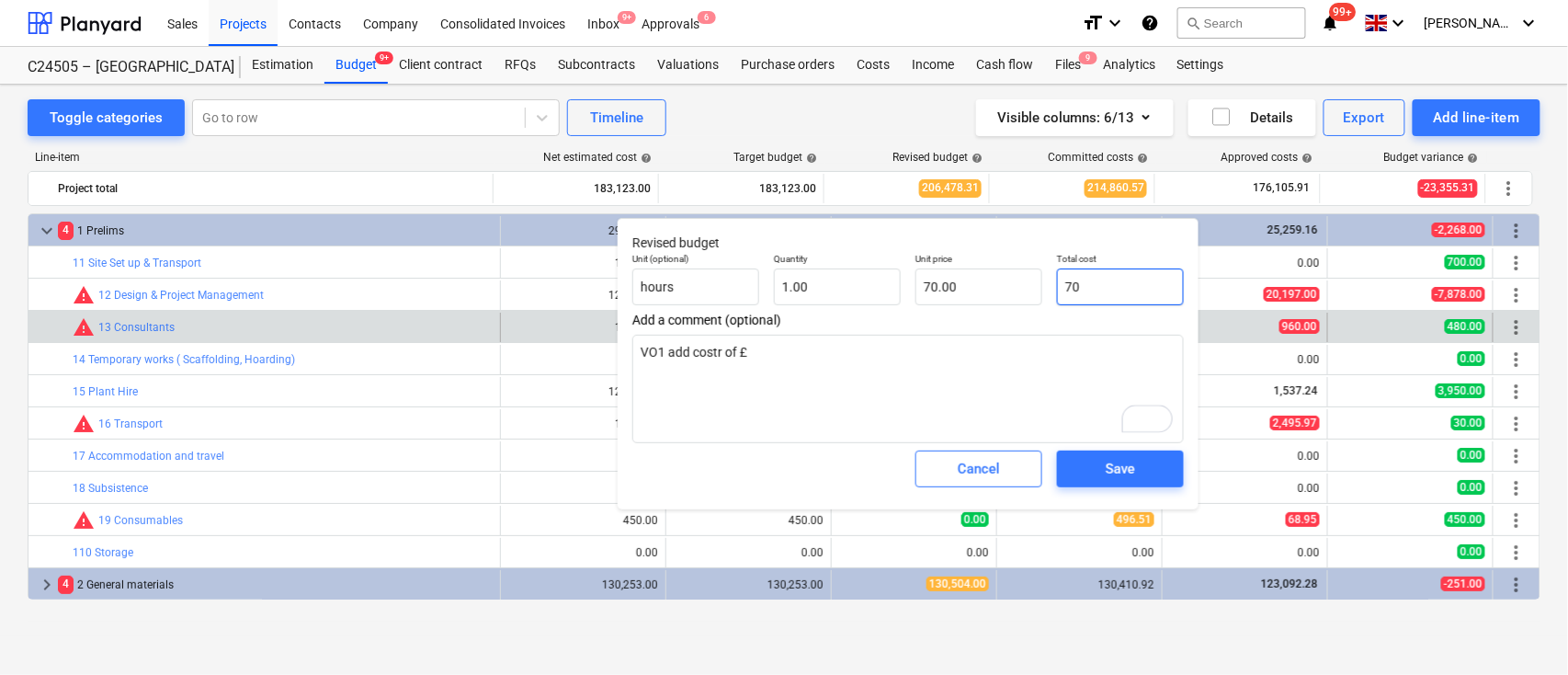 type on "x" 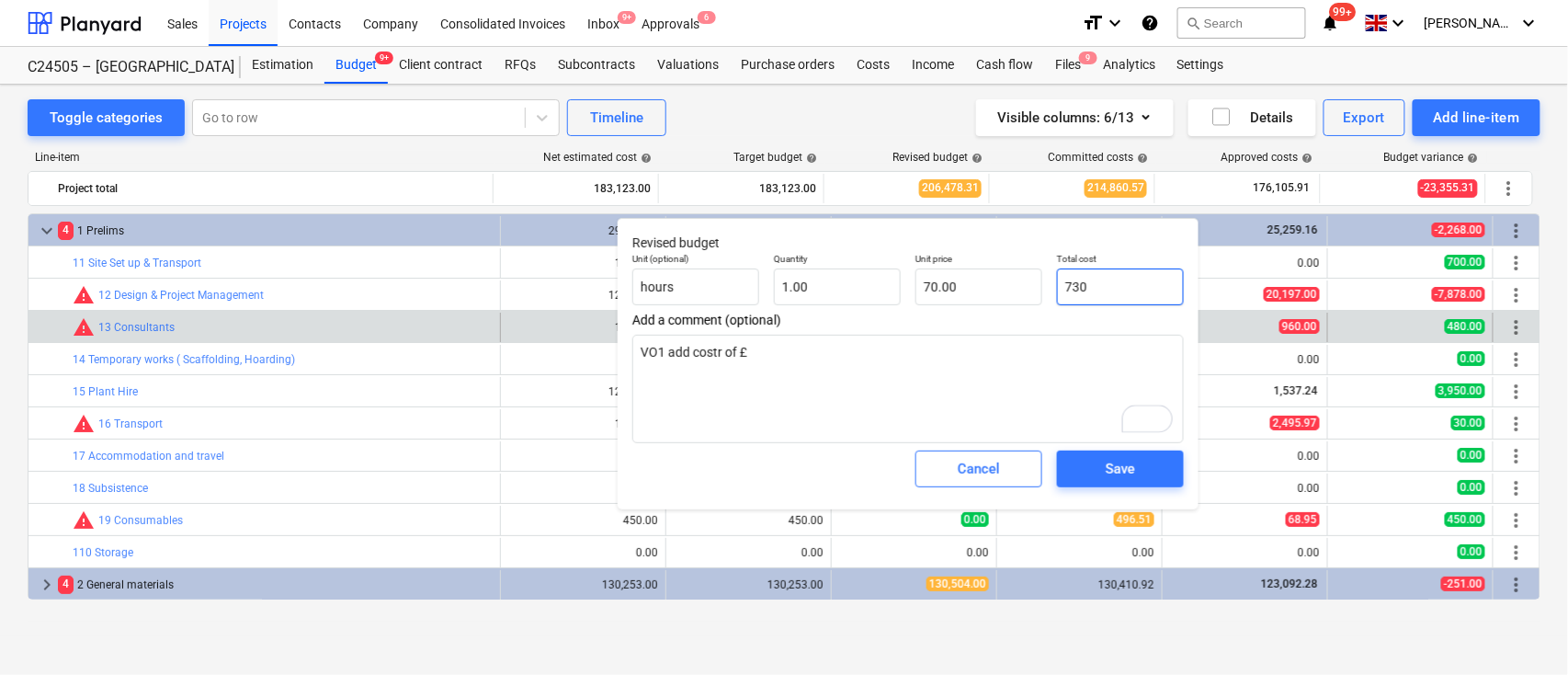 type on "730.00" 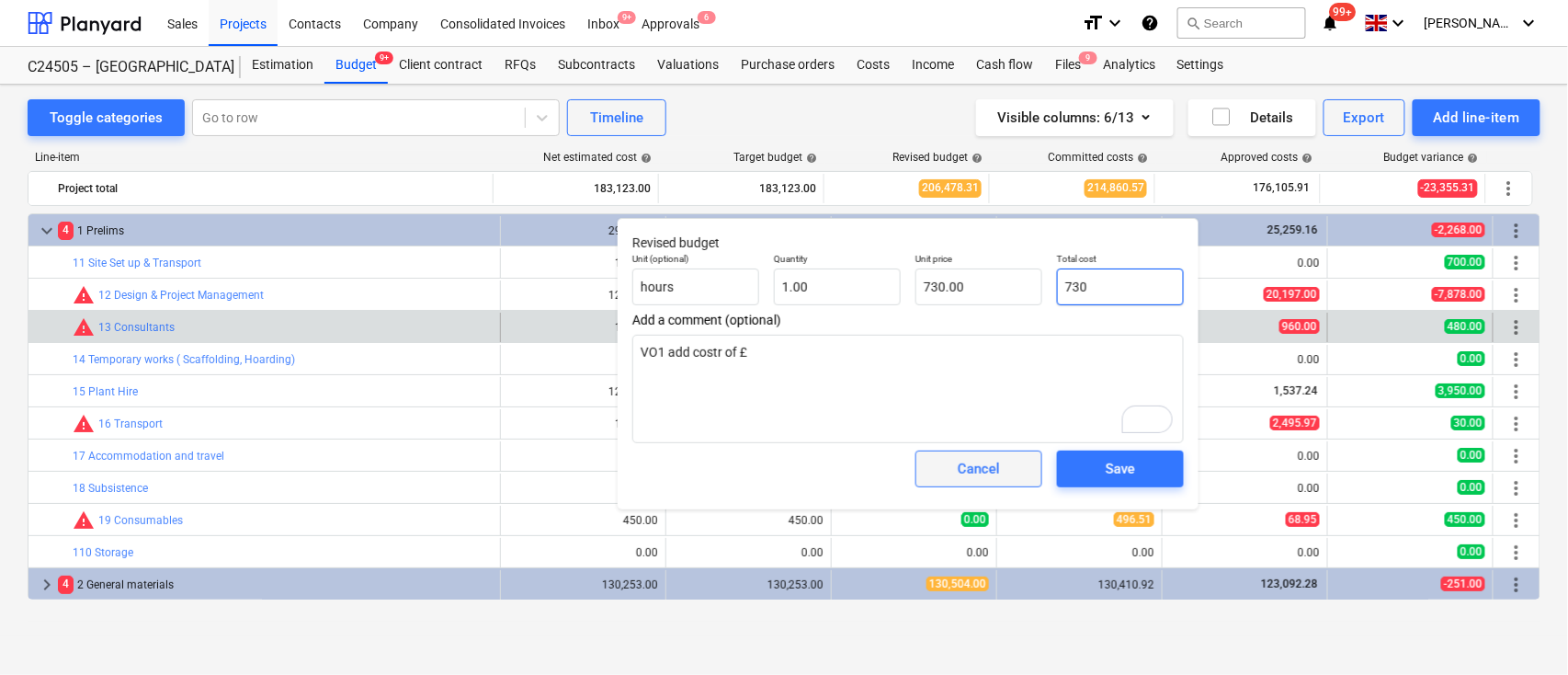 type on "730" 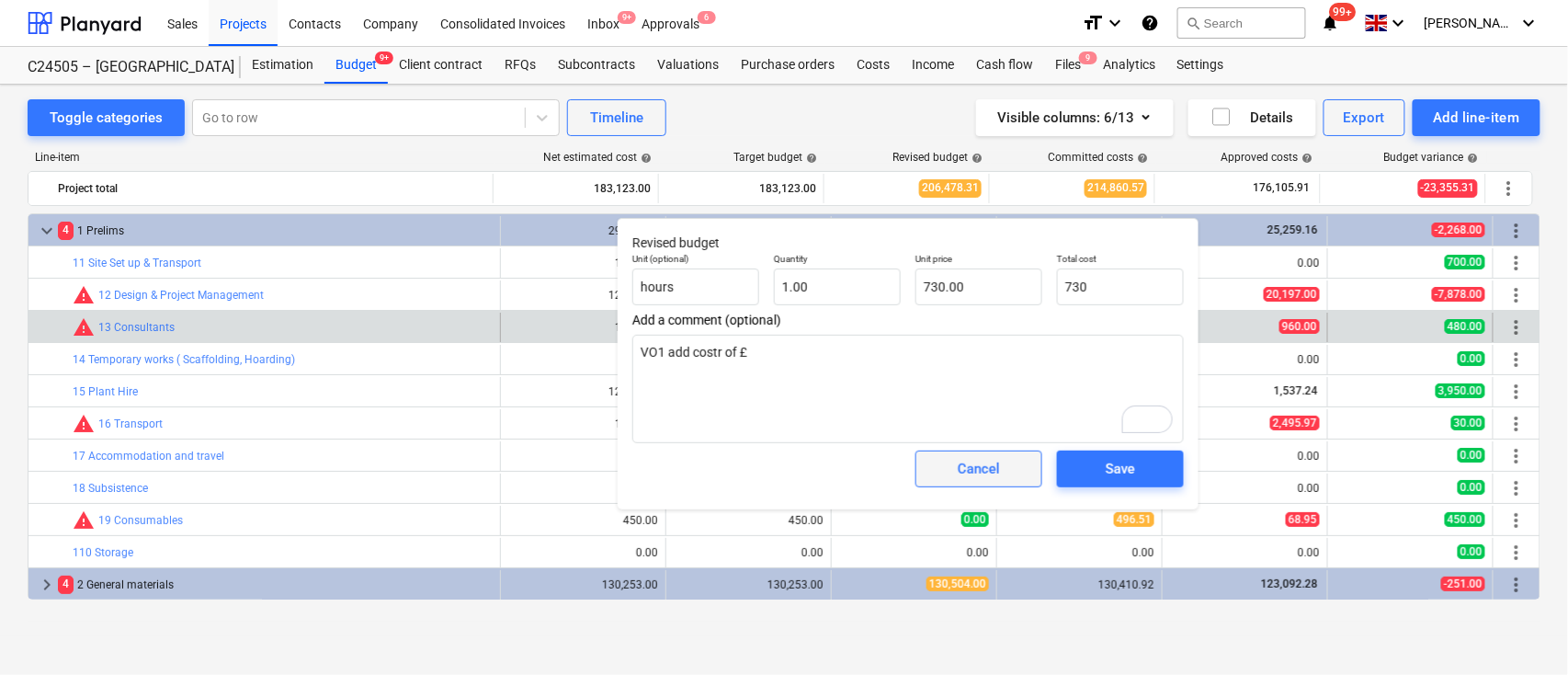 type on "x" 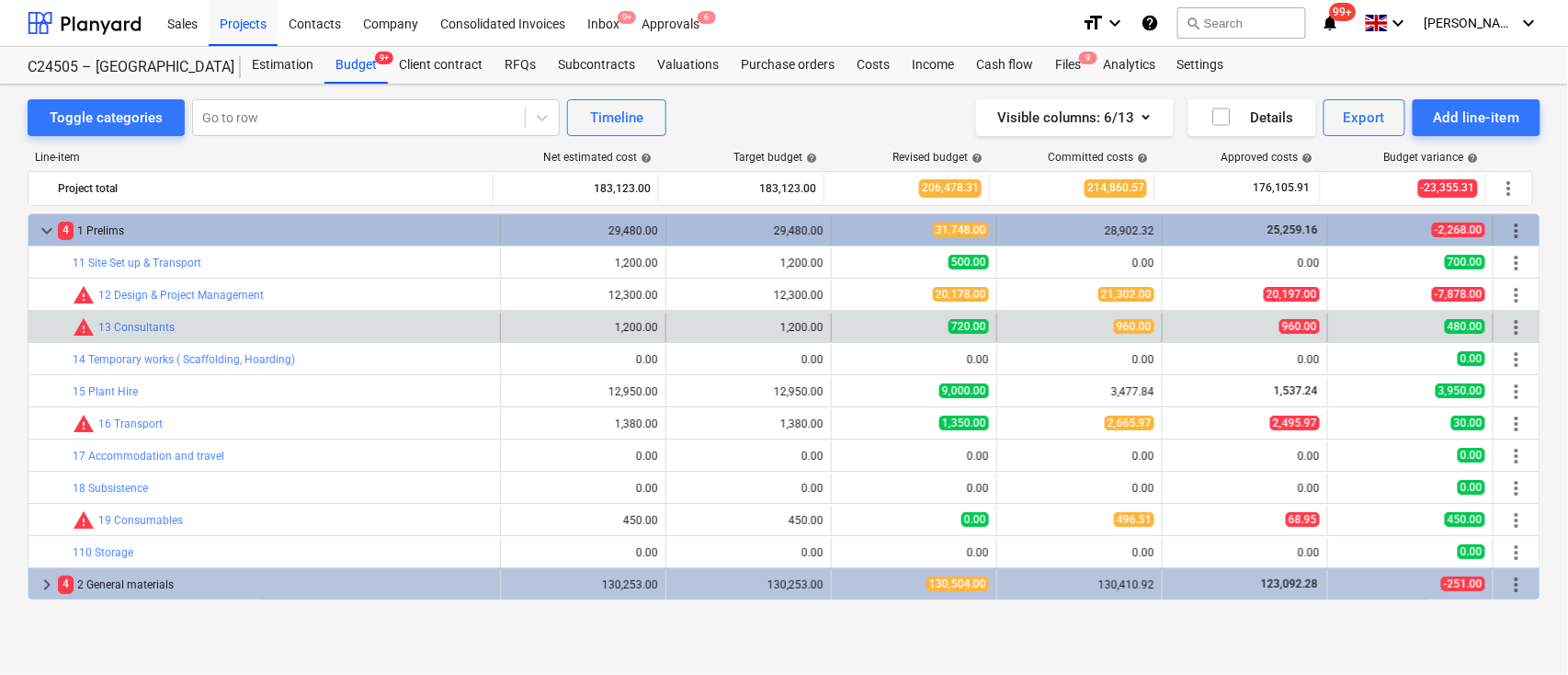 click on "keyboard_arrow_down" at bounding box center (47, 231) 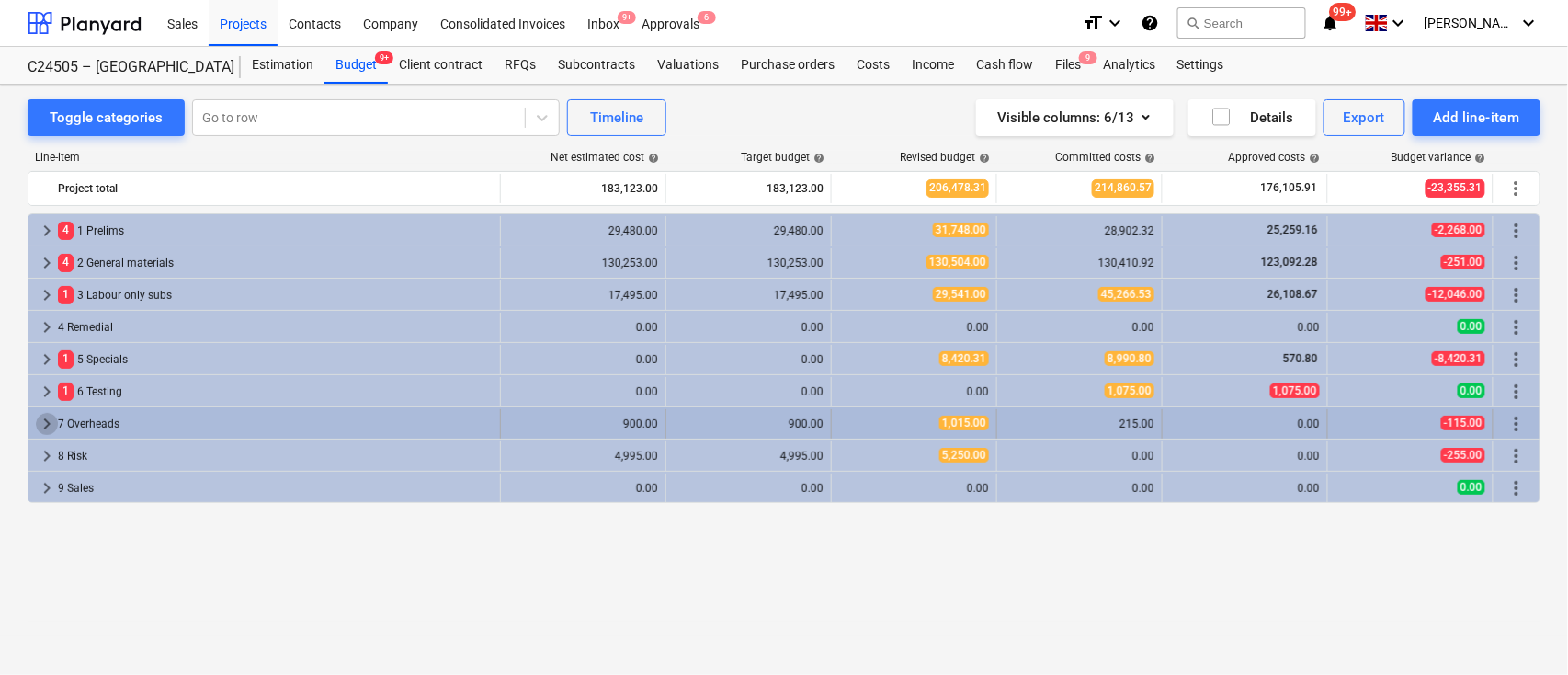 click on "keyboard_arrow_right" at bounding box center (47, 424) 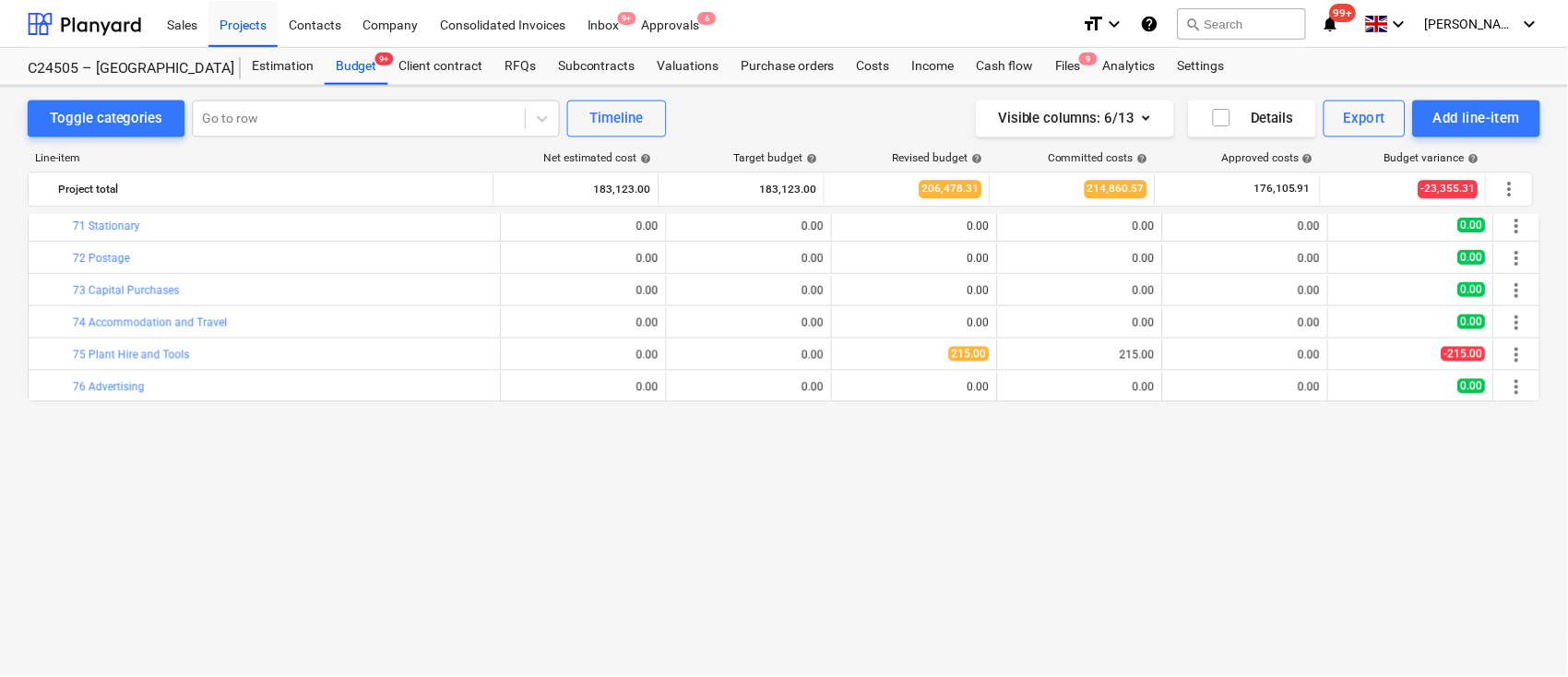 scroll, scrollTop: 0, scrollLeft: 0, axis: both 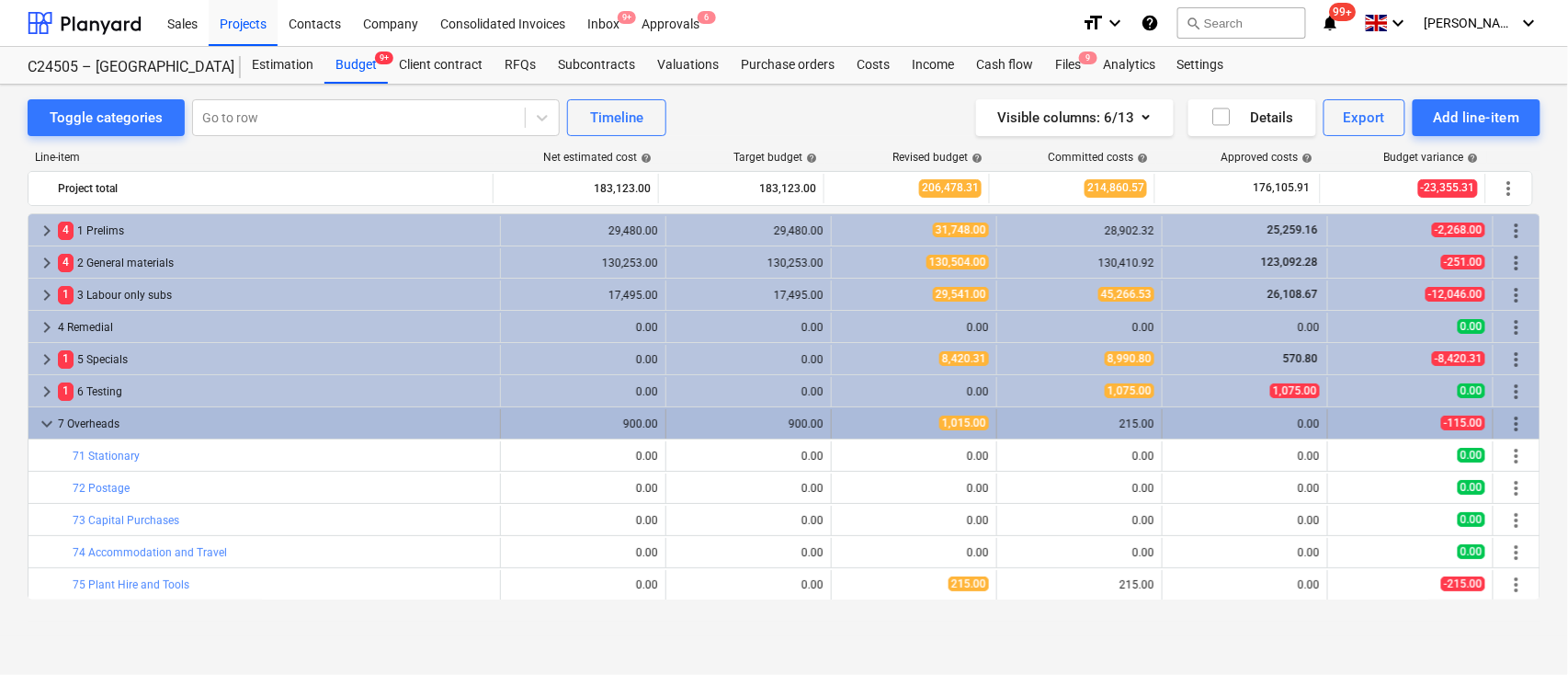 click on "keyboard_arrow_down" at bounding box center (47, 424) 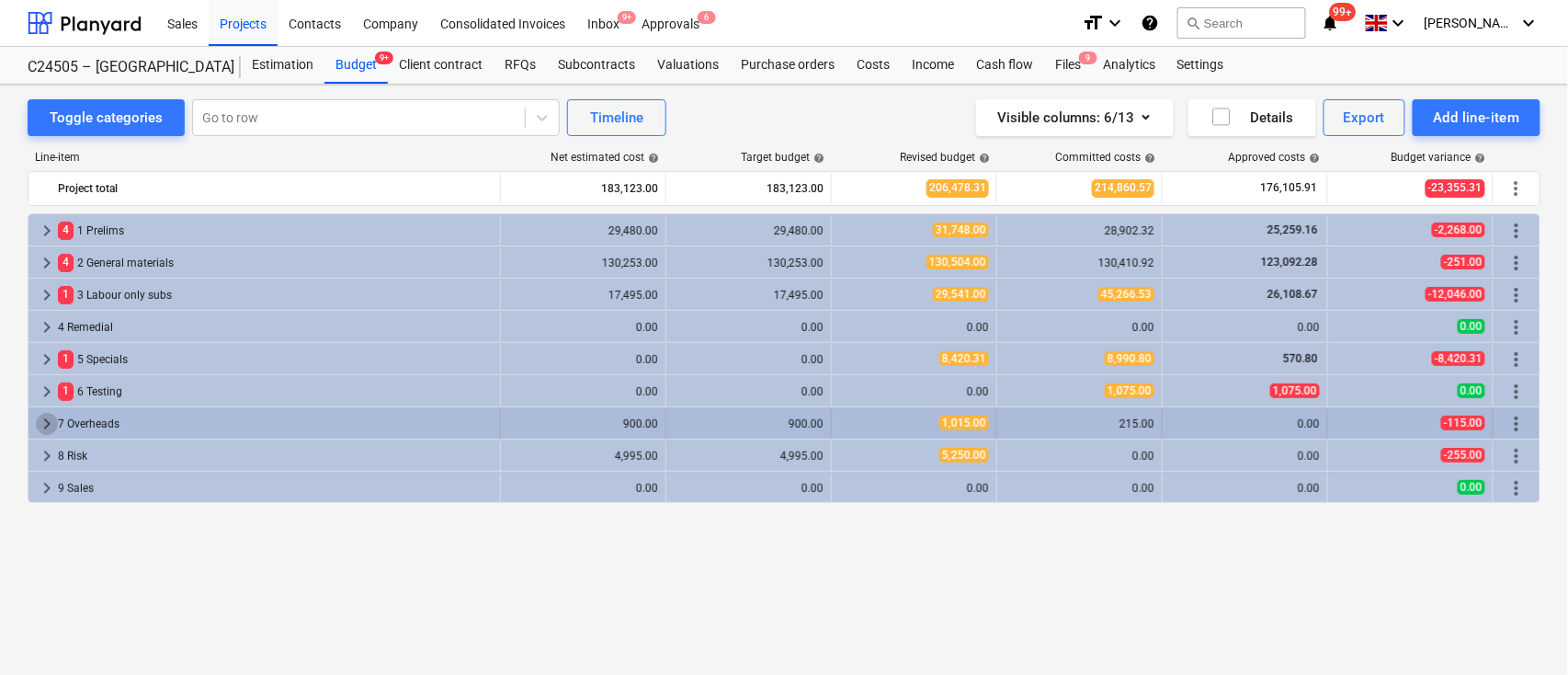 click on "keyboard_arrow_right" at bounding box center [47, 424] 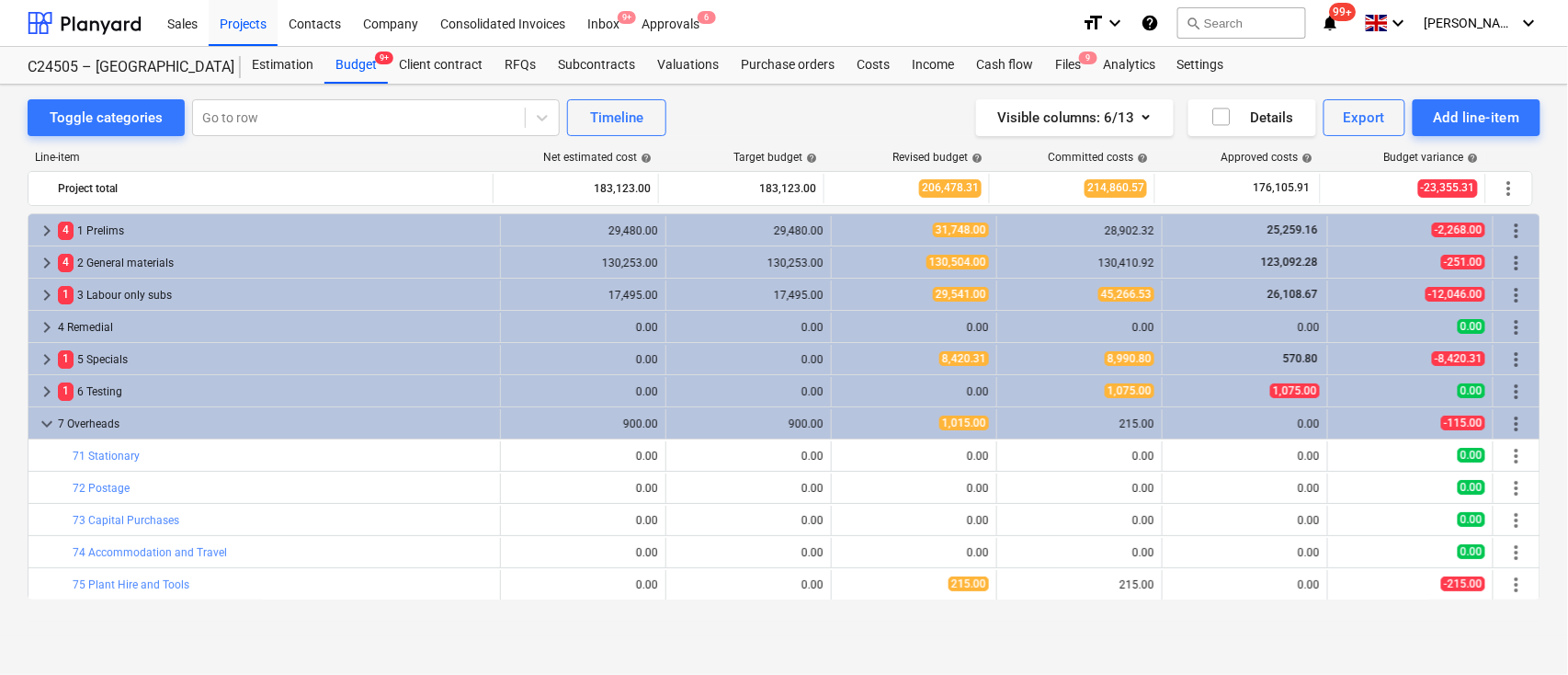 click on "keyboard_arrow_down" at bounding box center (47, 424) 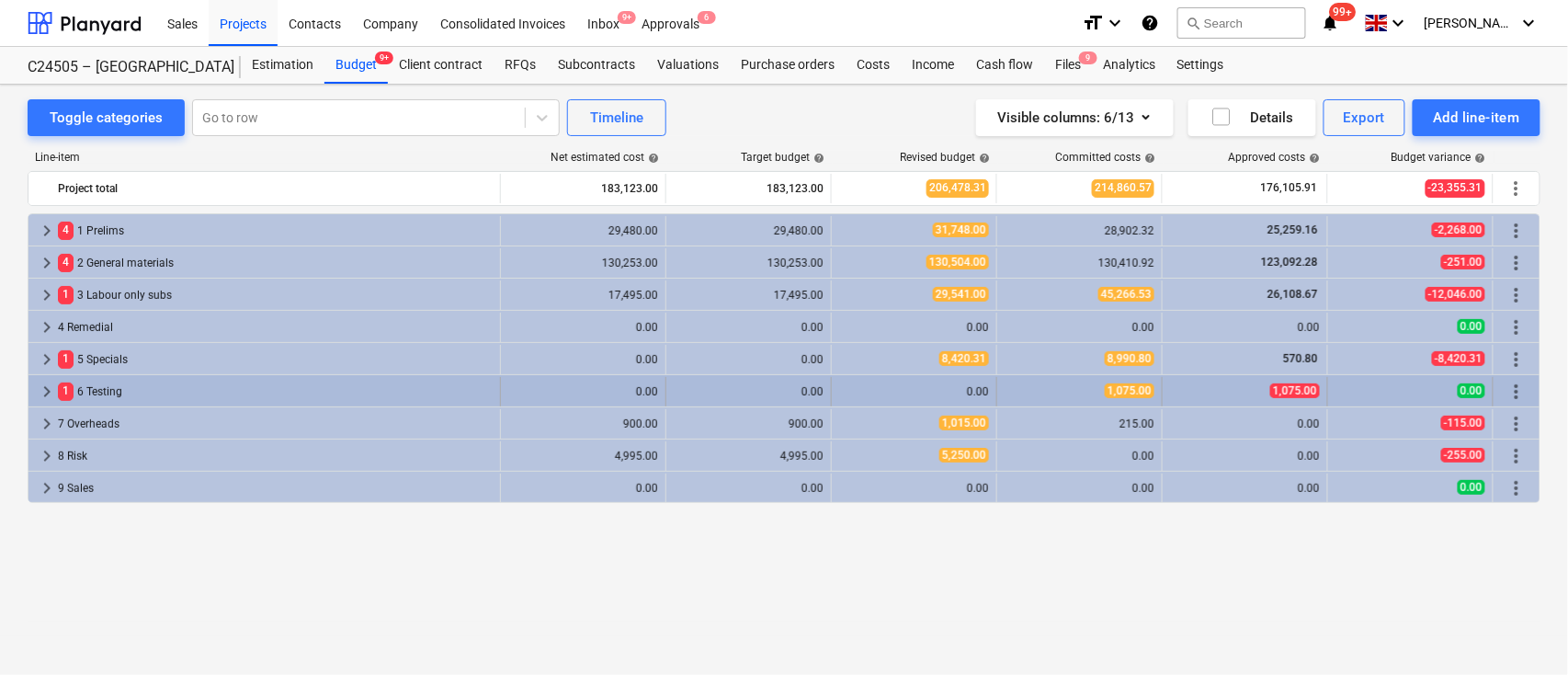 click on "keyboard_arrow_right" at bounding box center [47, 392] 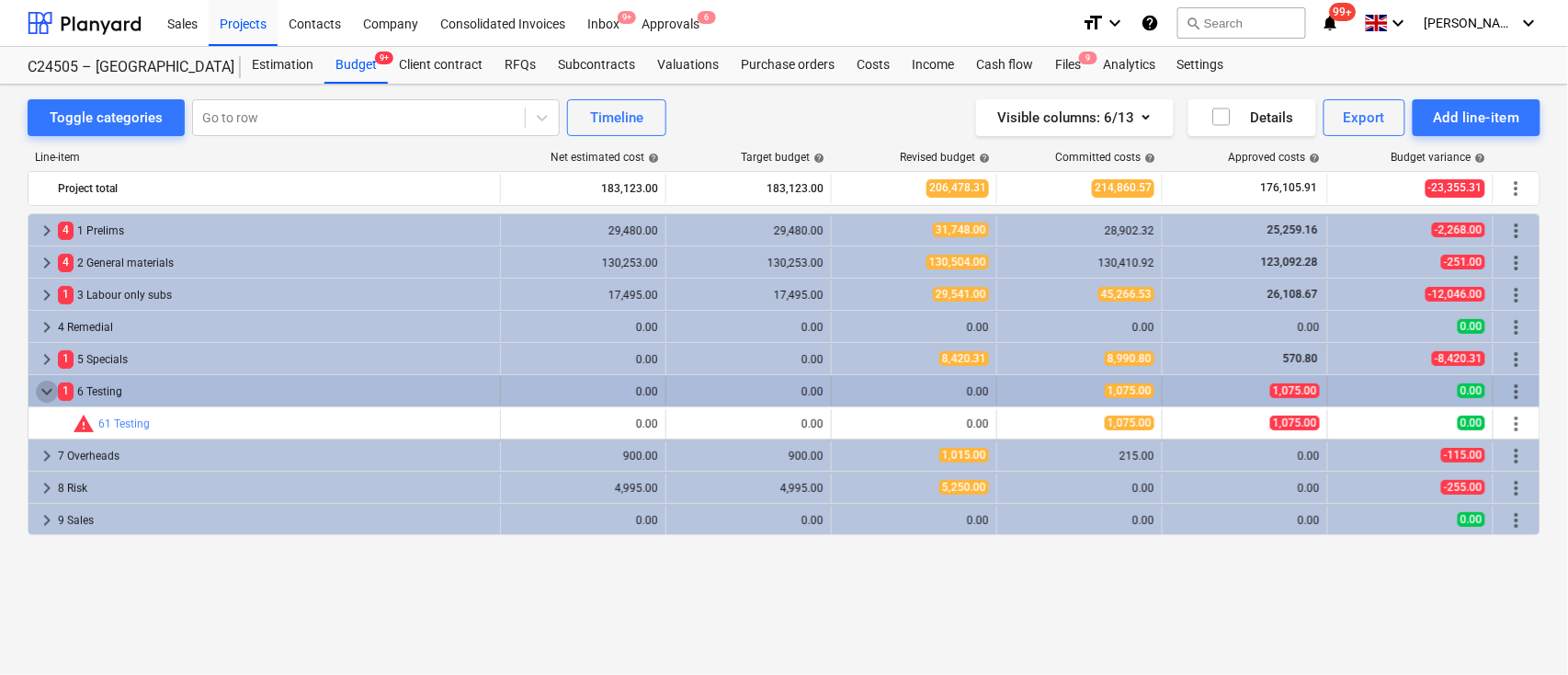 click on "keyboard_arrow_down" at bounding box center (47, 392) 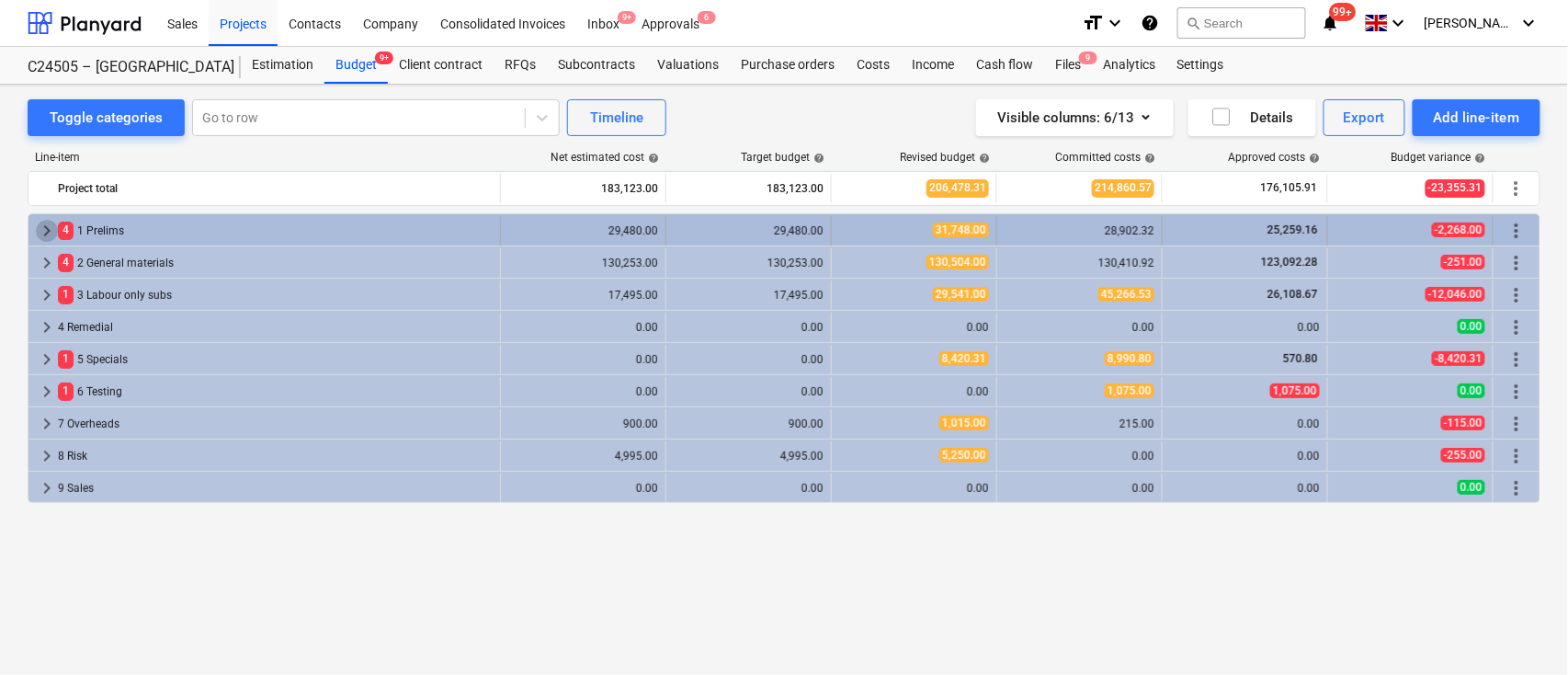 click on "keyboard_arrow_right" at bounding box center (47, 231) 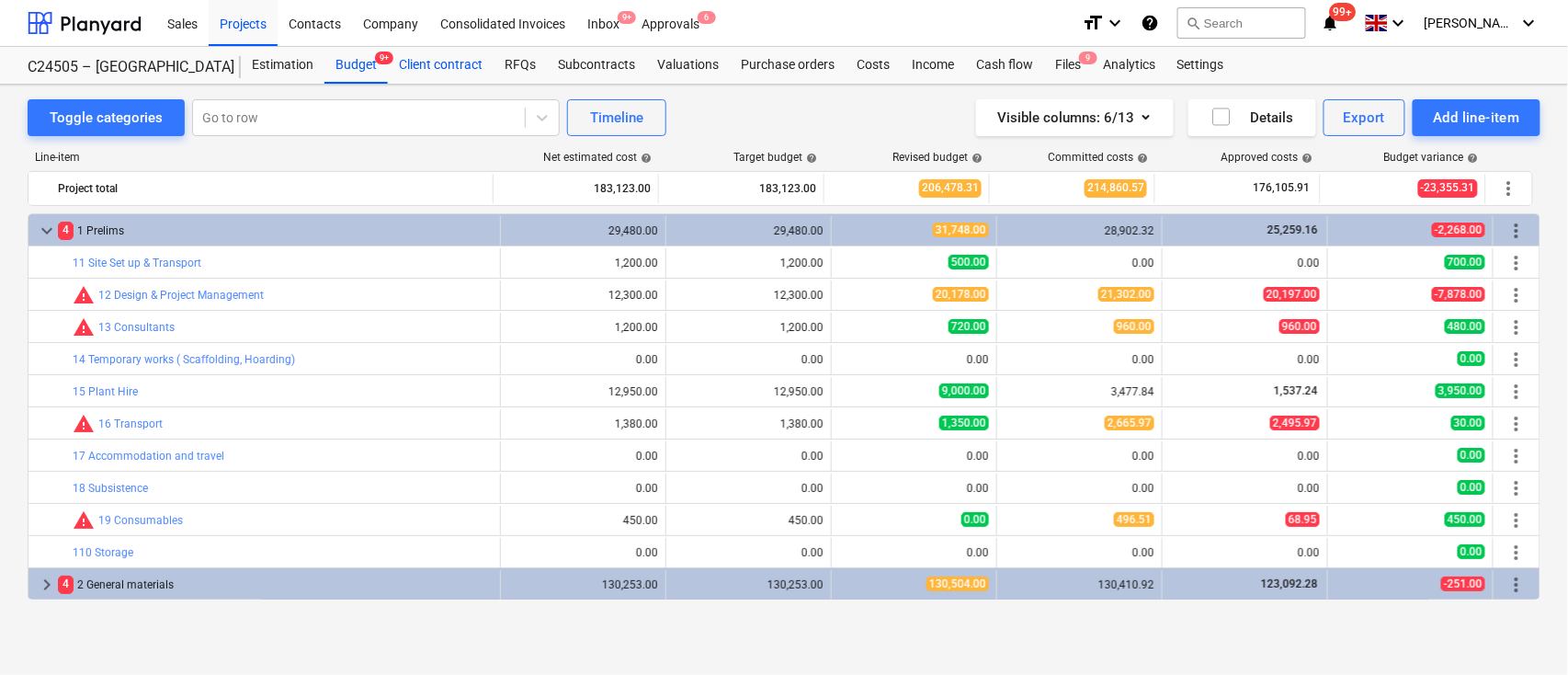 click on "Client contract" at bounding box center [440, 65] 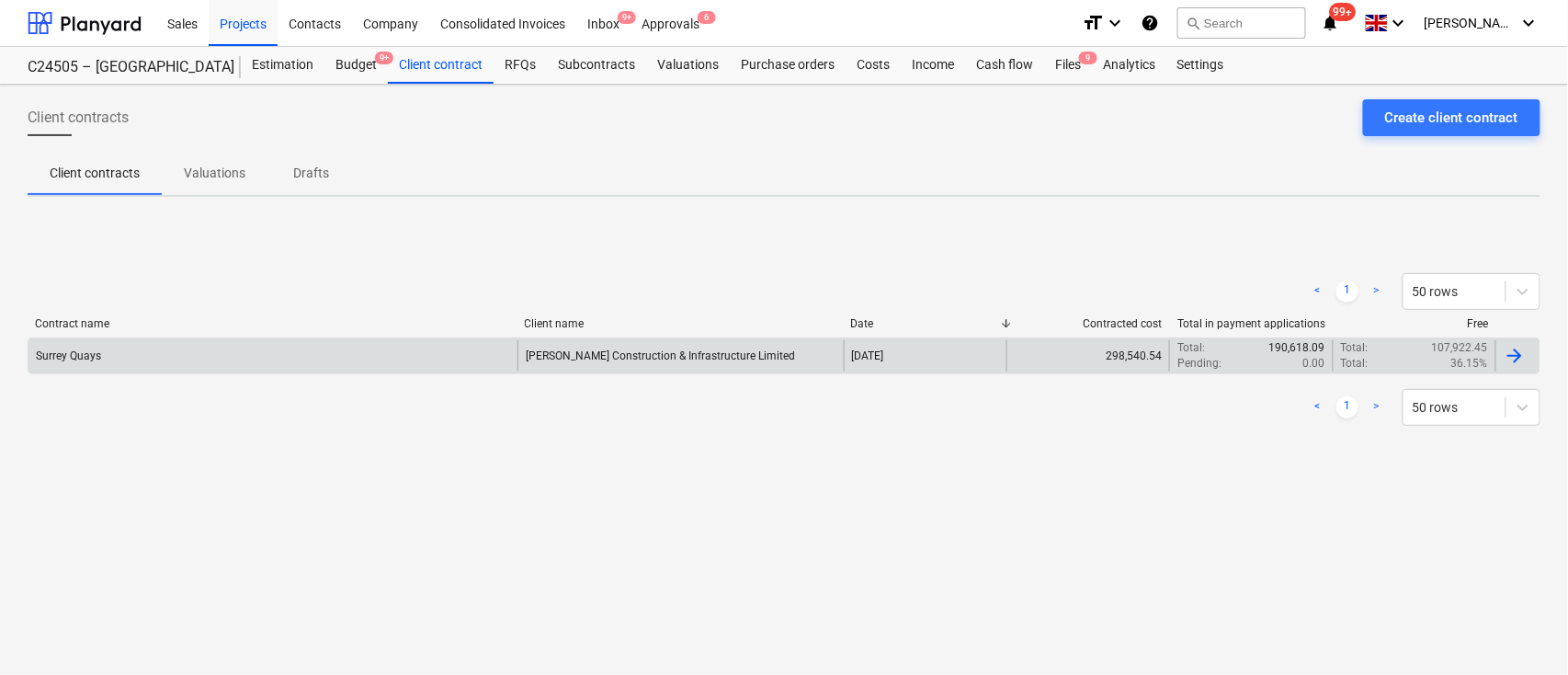click on "Surrey Quays" at bounding box center (273, 356) 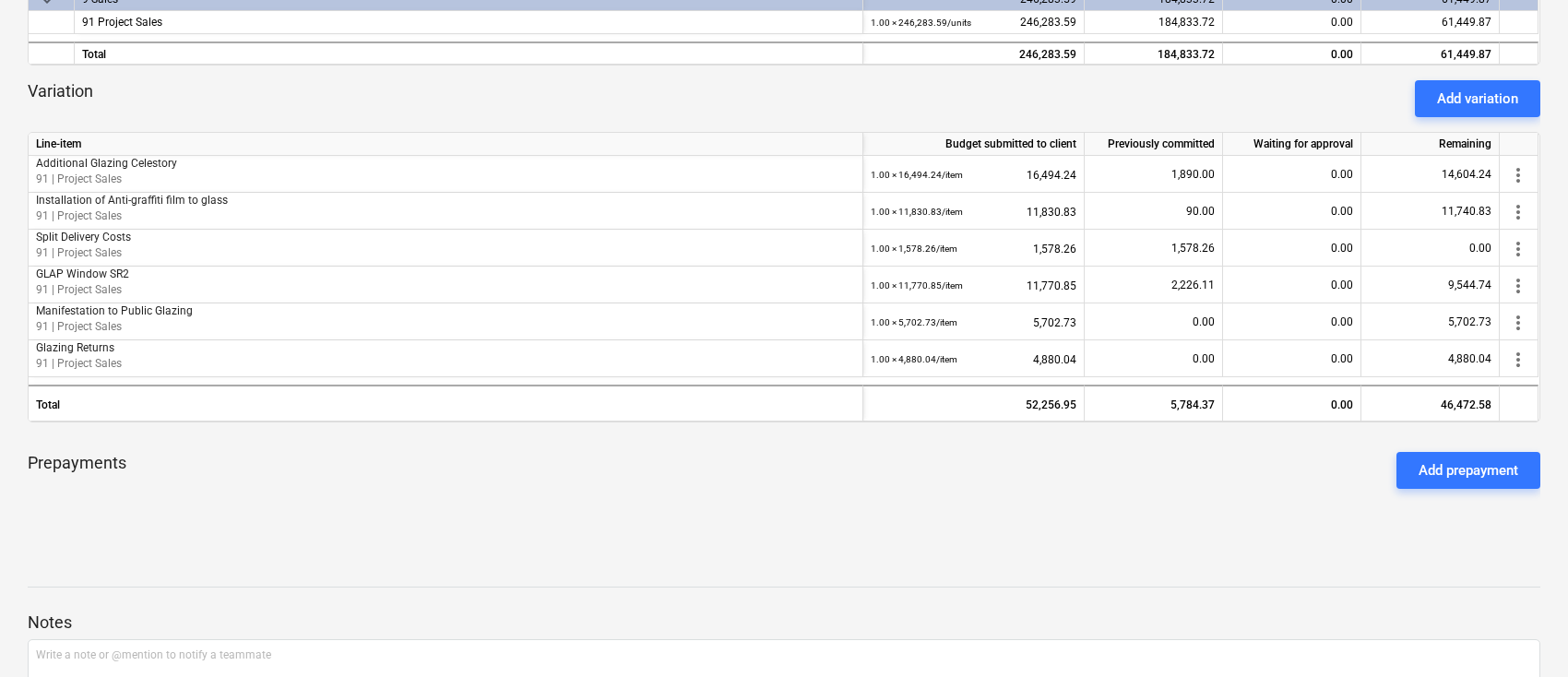 scroll, scrollTop: 0, scrollLeft: 0, axis: both 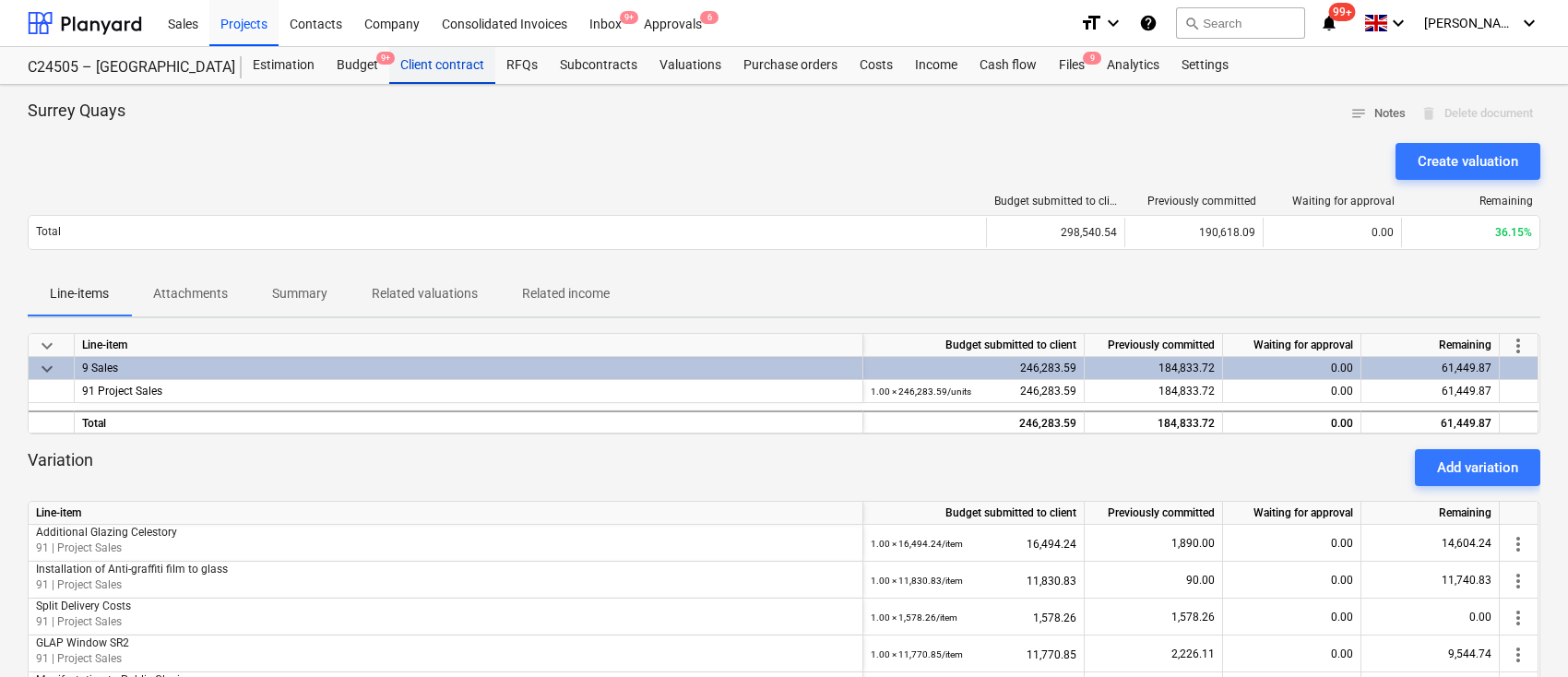 click on "Client contract" at bounding box center (442, 65) 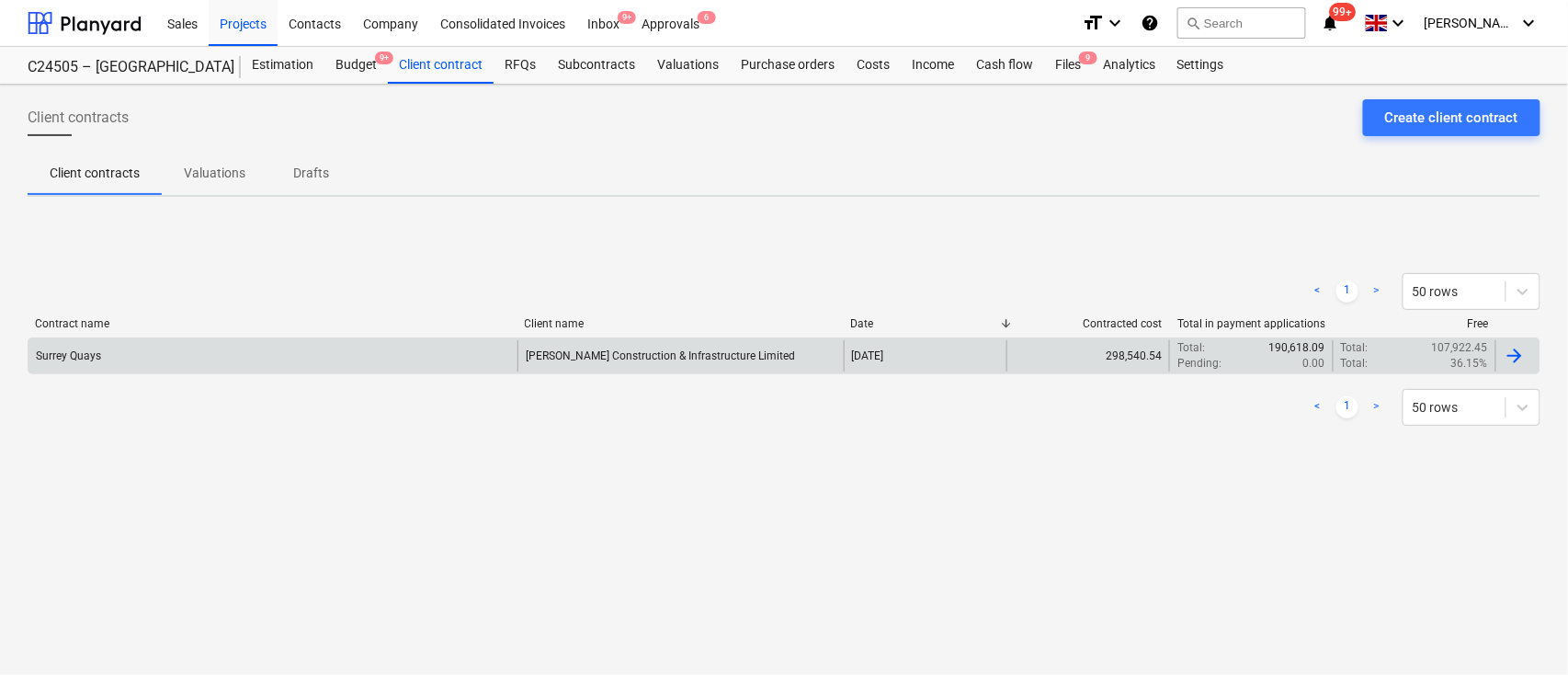 click on "Surrey Quays" at bounding box center [273, 356] 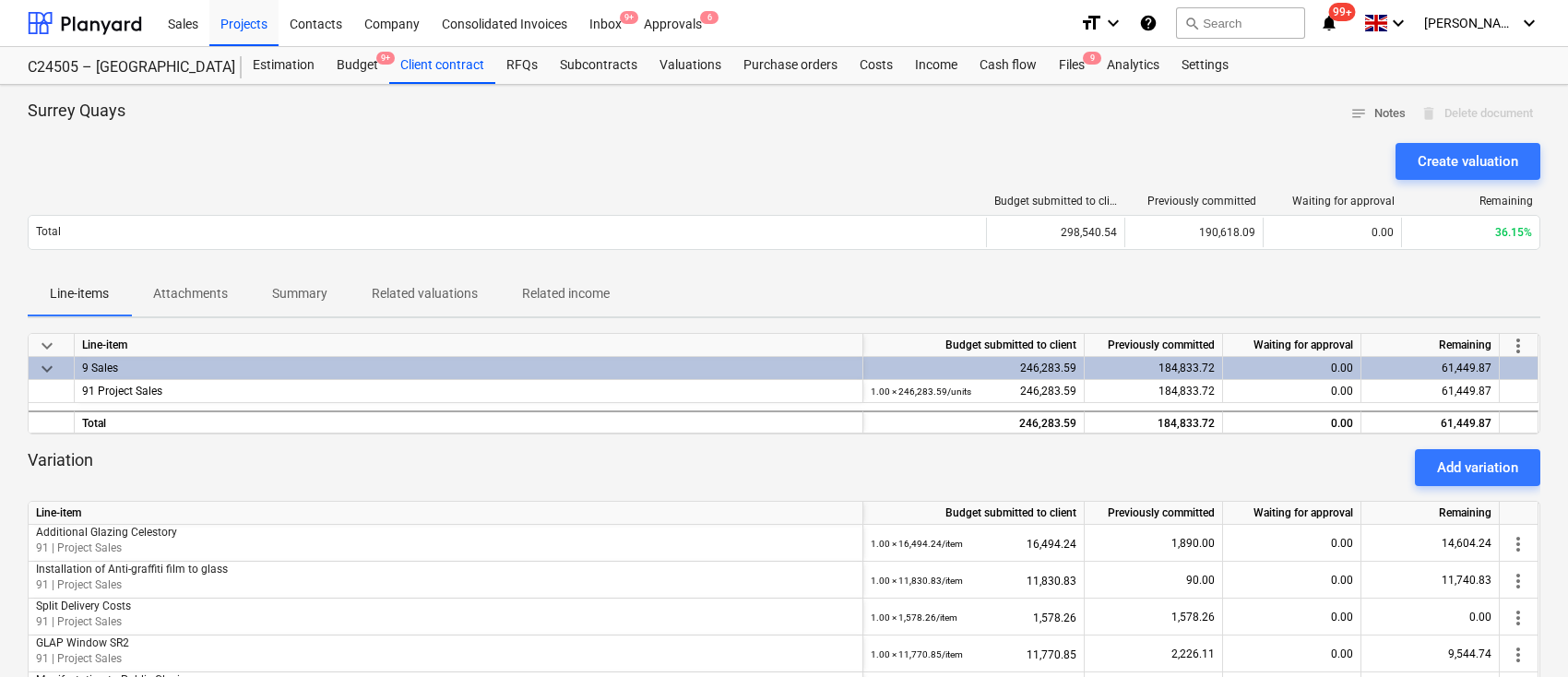 scroll, scrollTop: 0, scrollLeft: 0, axis: both 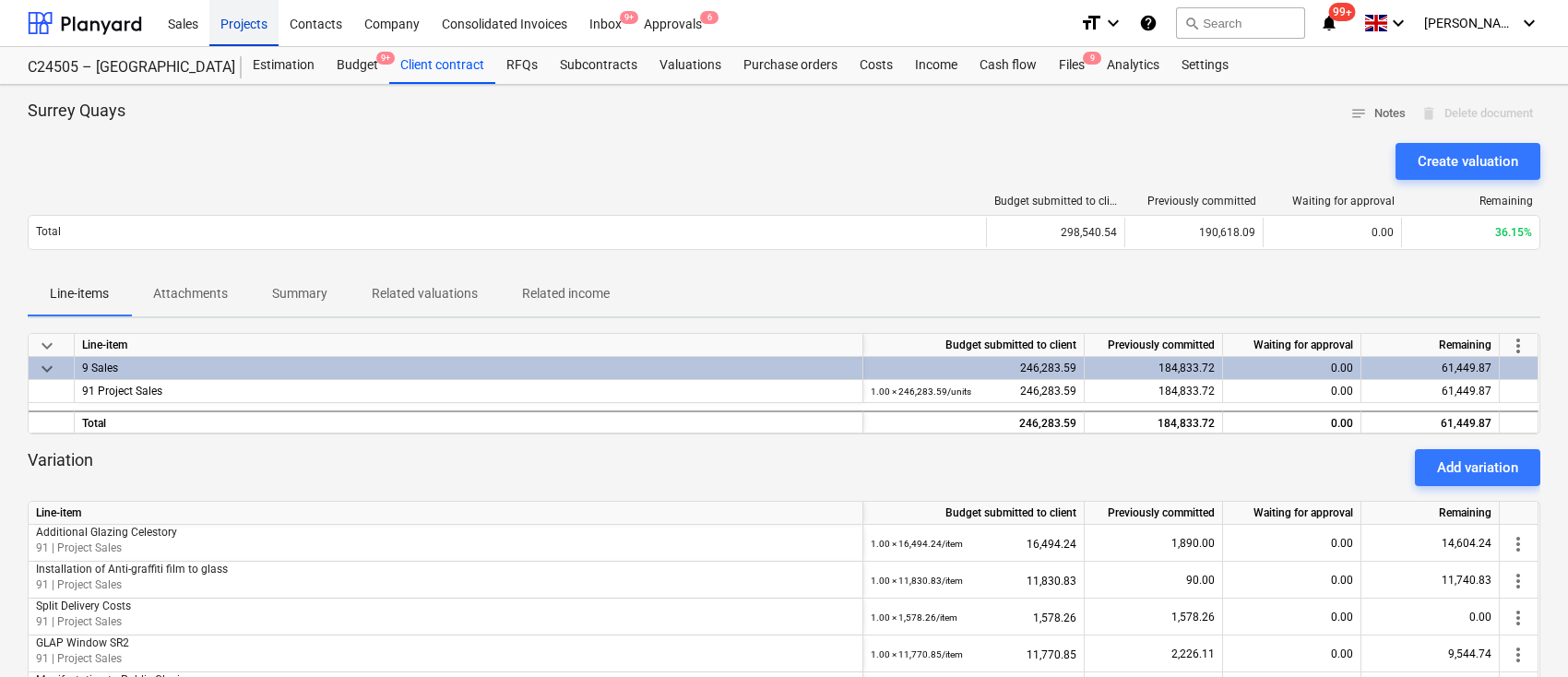 click on "Projects" at bounding box center [244, 22] 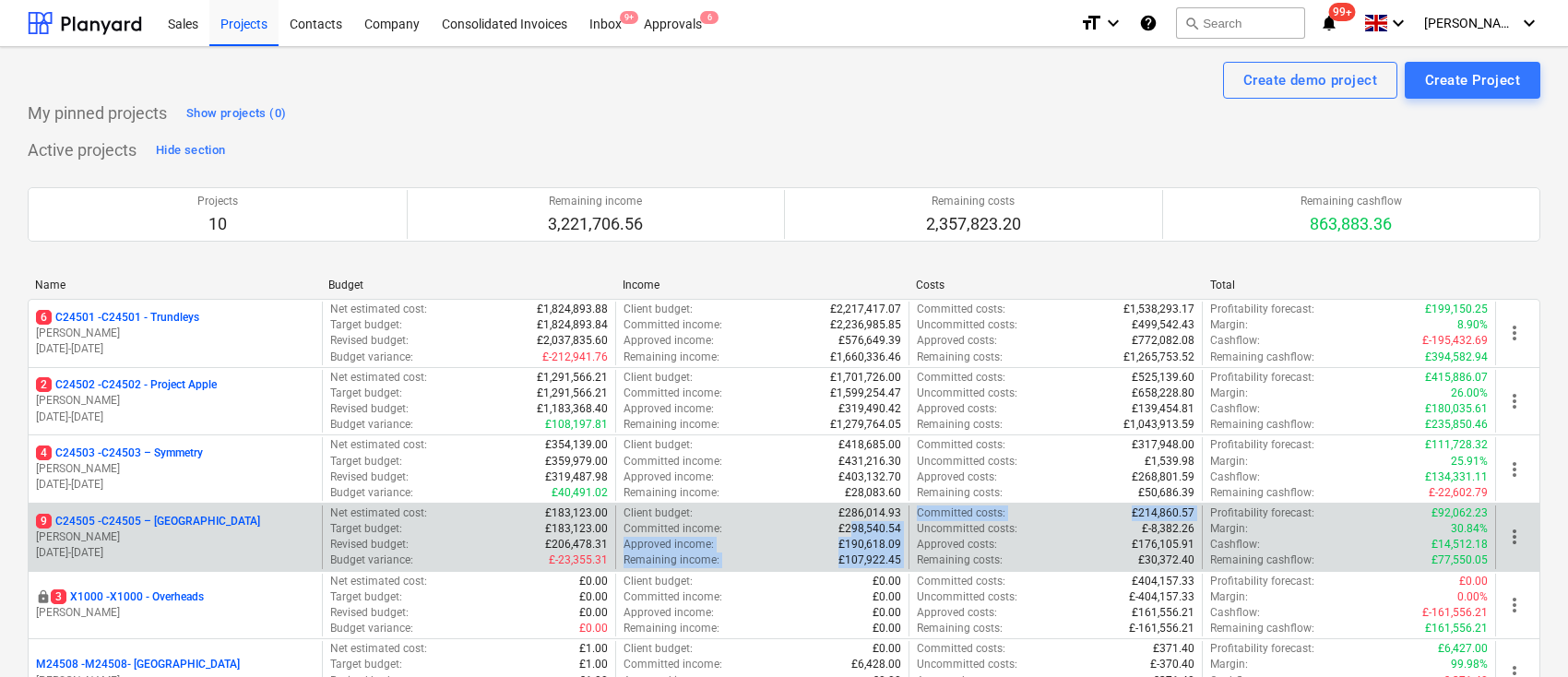 drag, startPoint x: 855, startPoint y: 525, endPoint x: 909, endPoint y: 529, distance: 54.147945 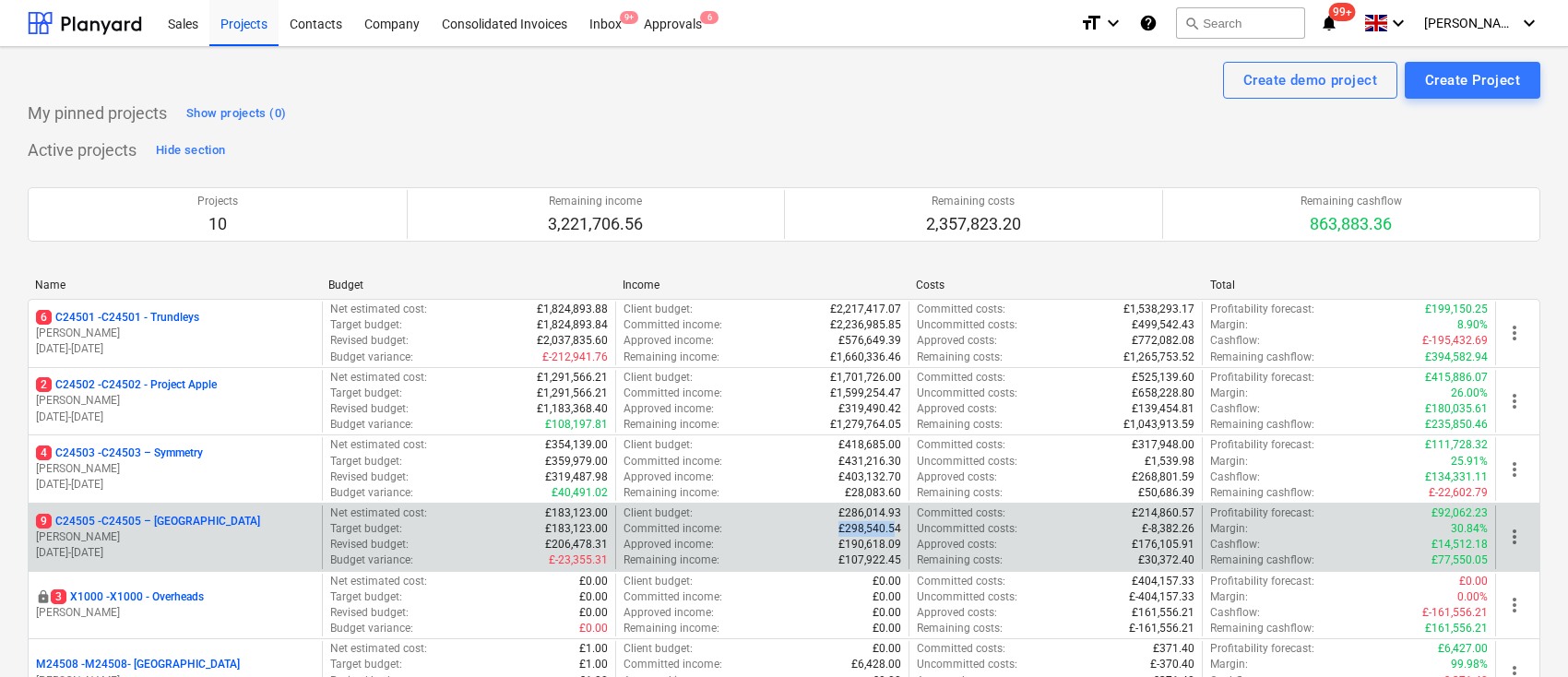 drag, startPoint x: 897, startPoint y: 533, endPoint x: 841, endPoint y: 530, distance: 56.0803 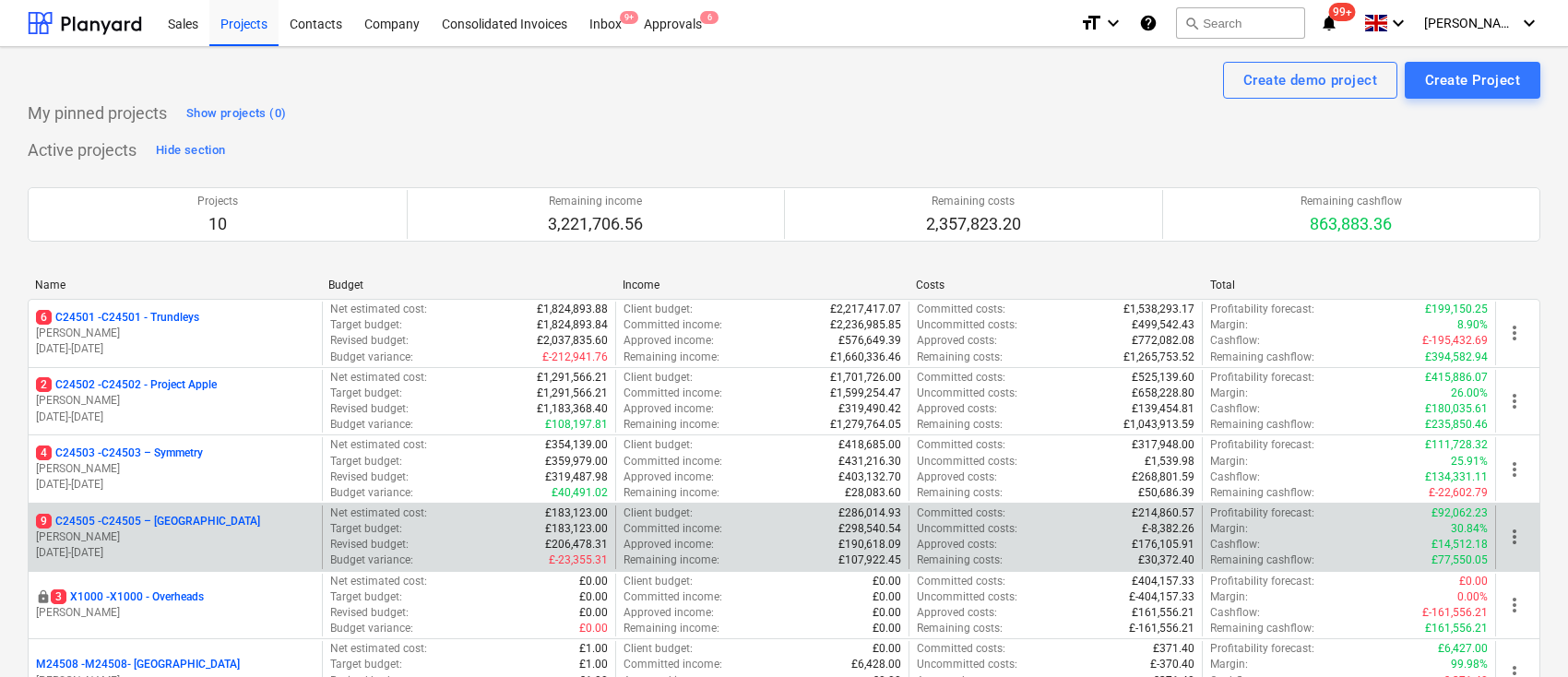 click on "9  C24505 -  C24505 – [GEOGRAPHIC_DATA]" at bounding box center [148, 521] 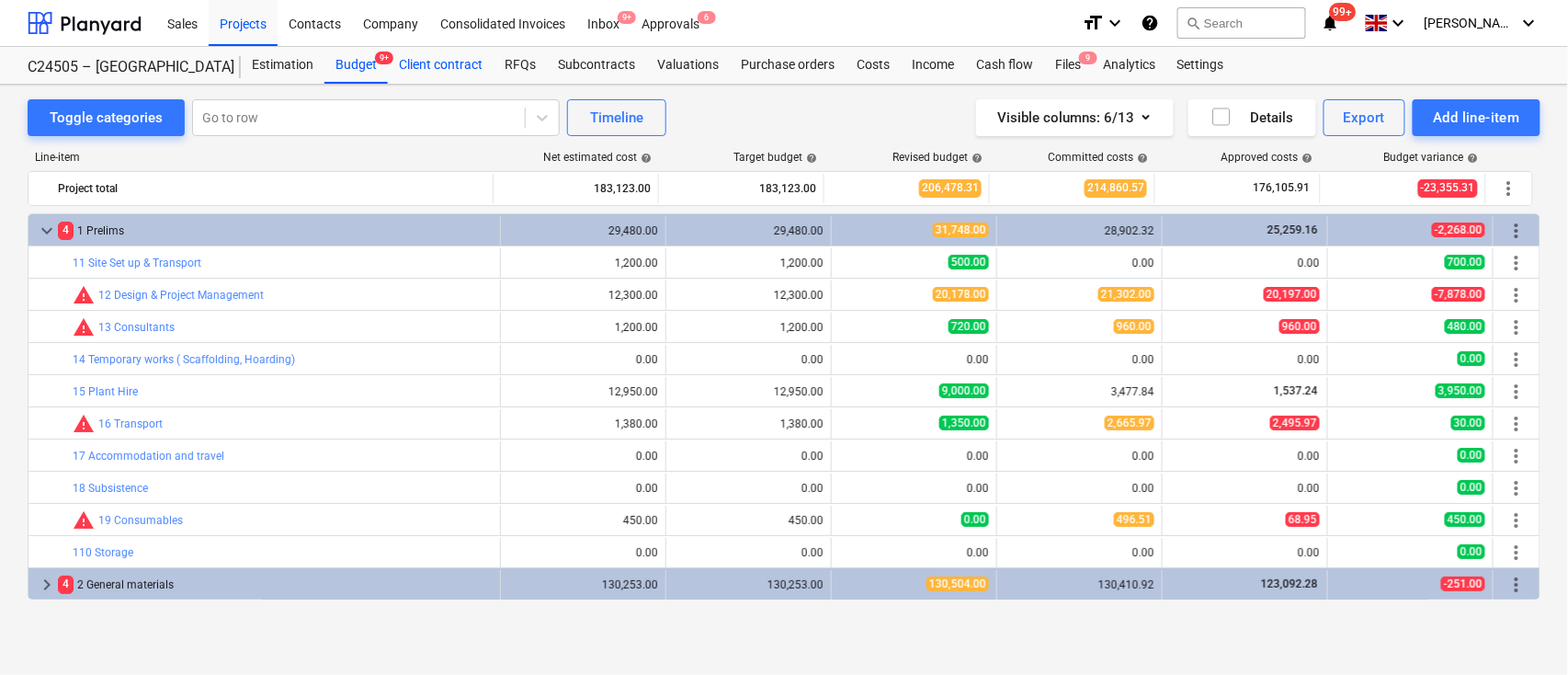 click on "Client contract" at bounding box center [440, 65] 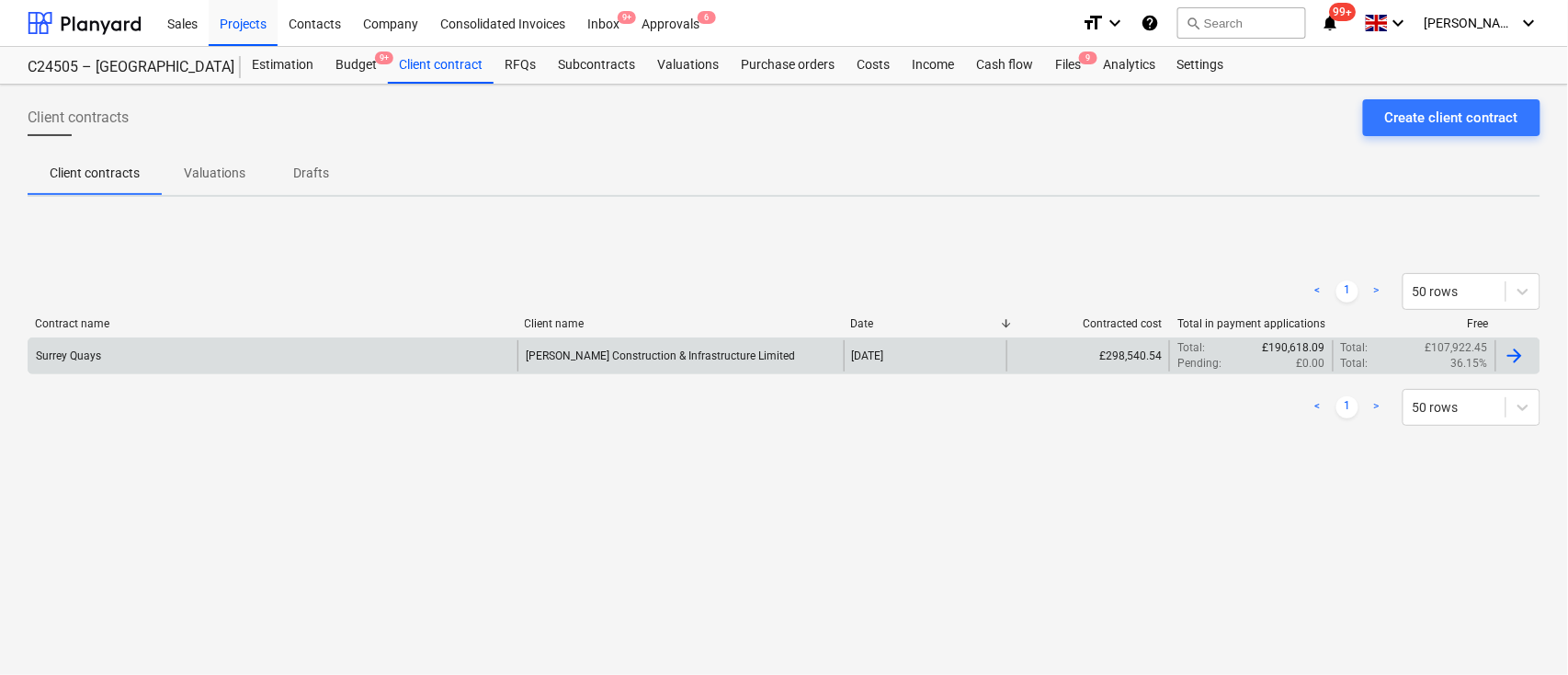click on "Surrey Quays" at bounding box center [273, 356] 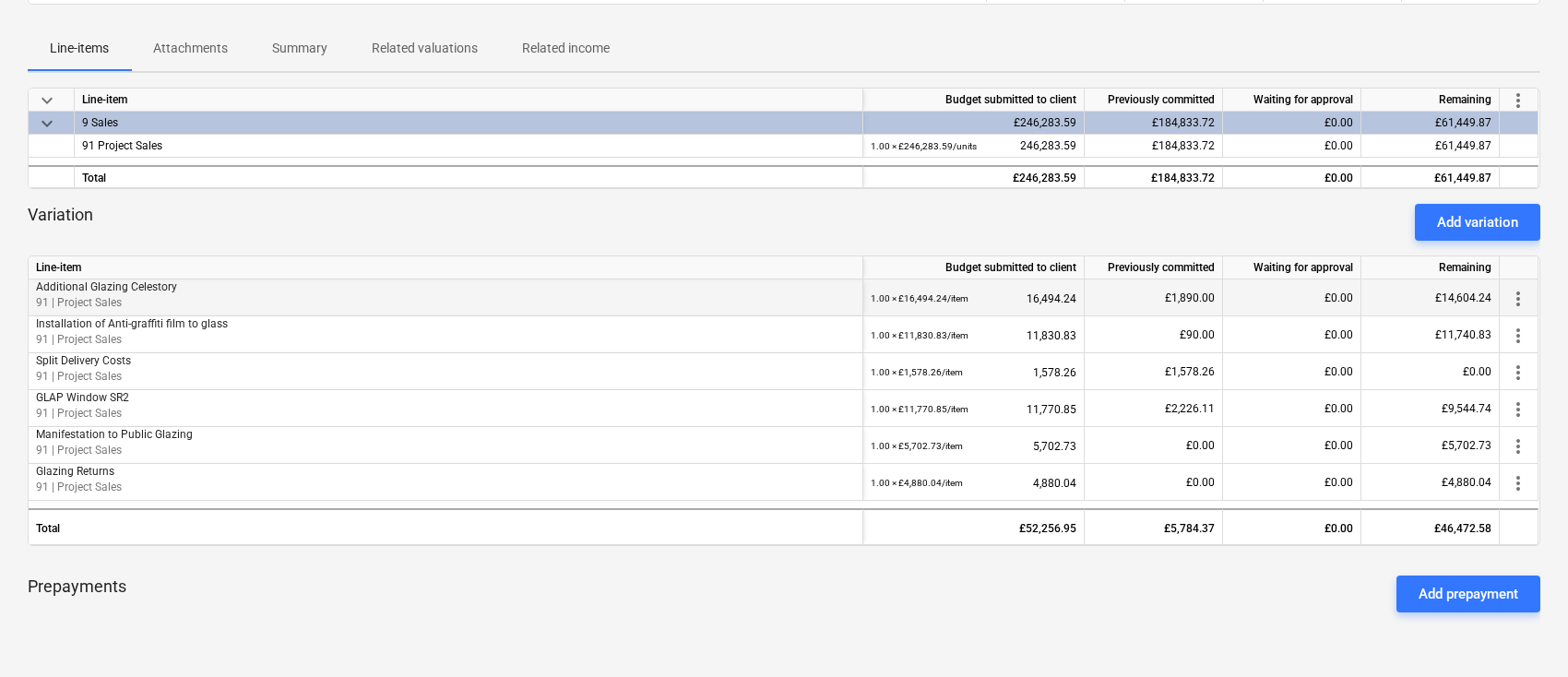 scroll, scrollTop: 123, scrollLeft: 0, axis: vertical 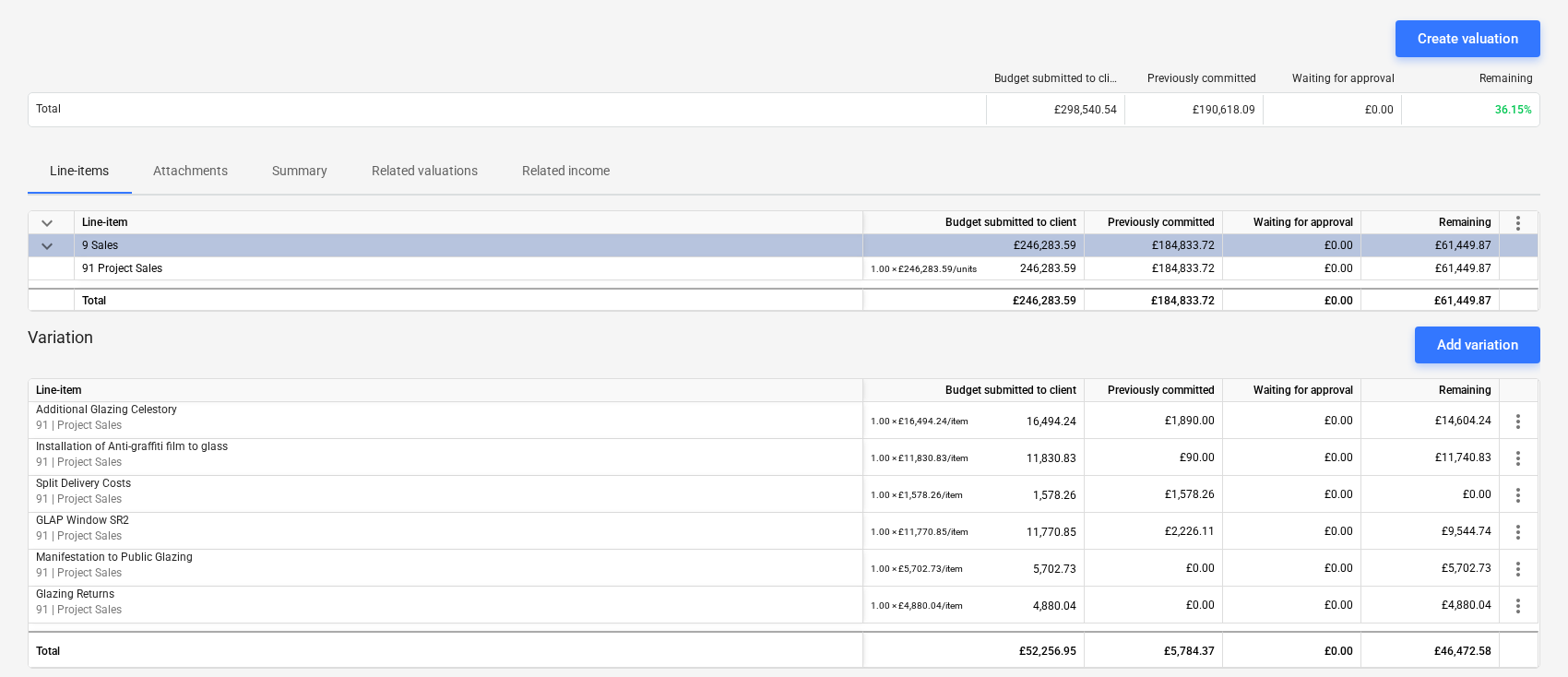 click on "Related valuations" at bounding box center (424, 171) 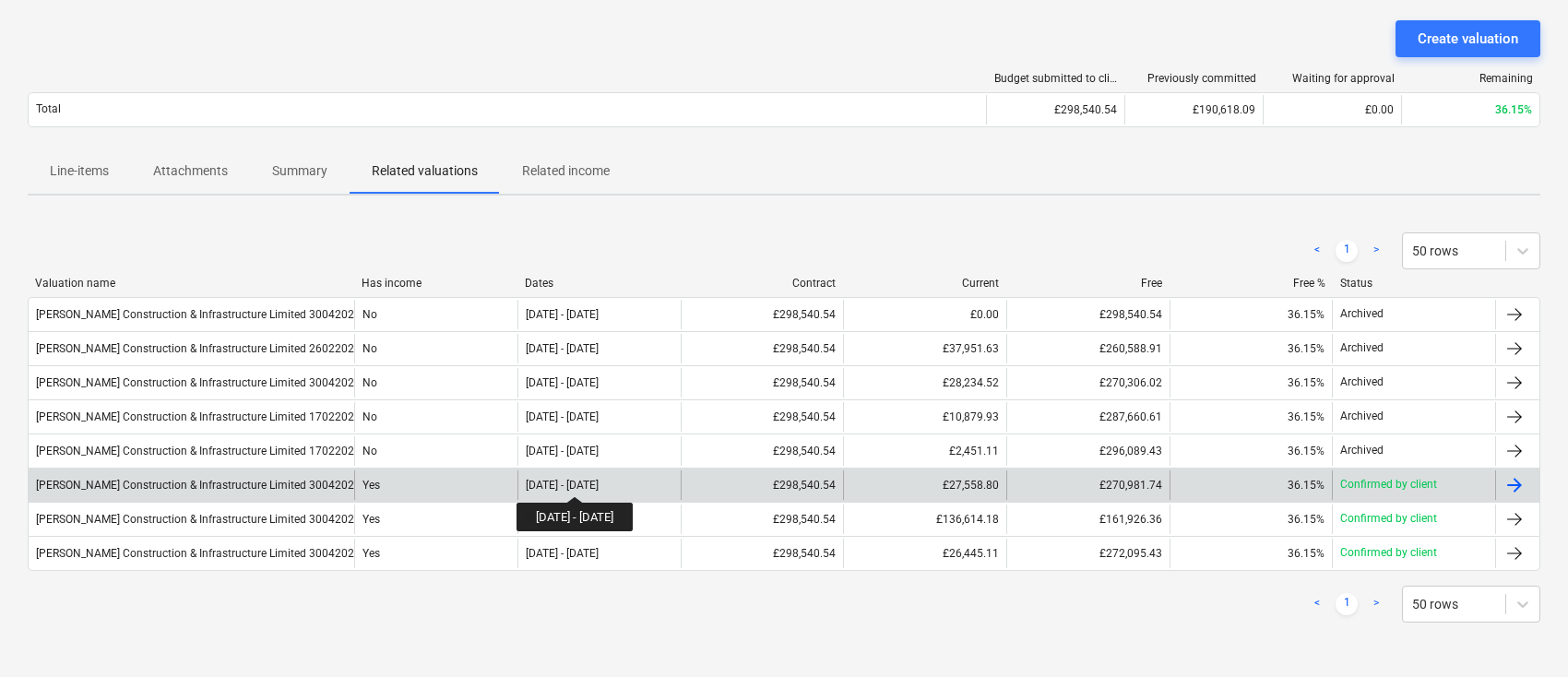 click on "[DATE] - [DATE]" at bounding box center [562, 485] 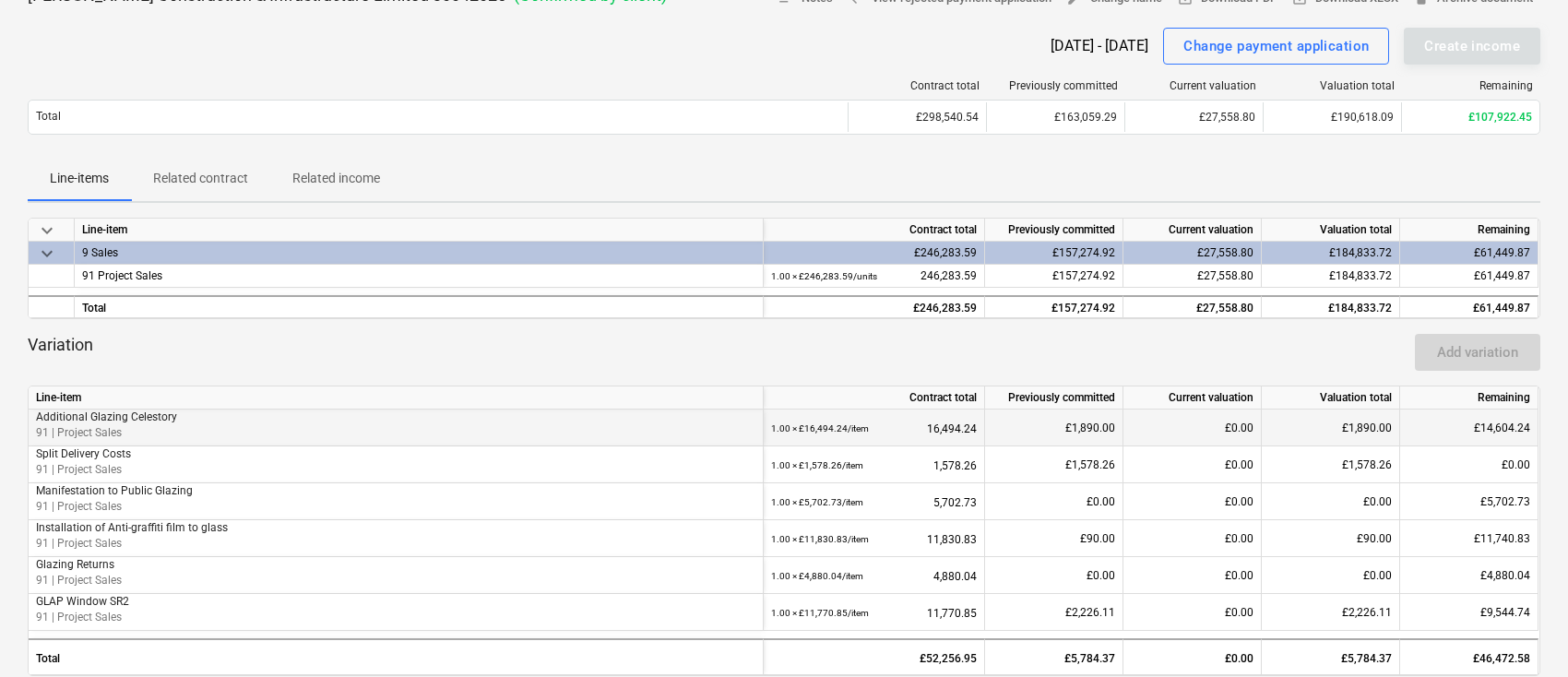 scroll, scrollTop: 123, scrollLeft: 0, axis: vertical 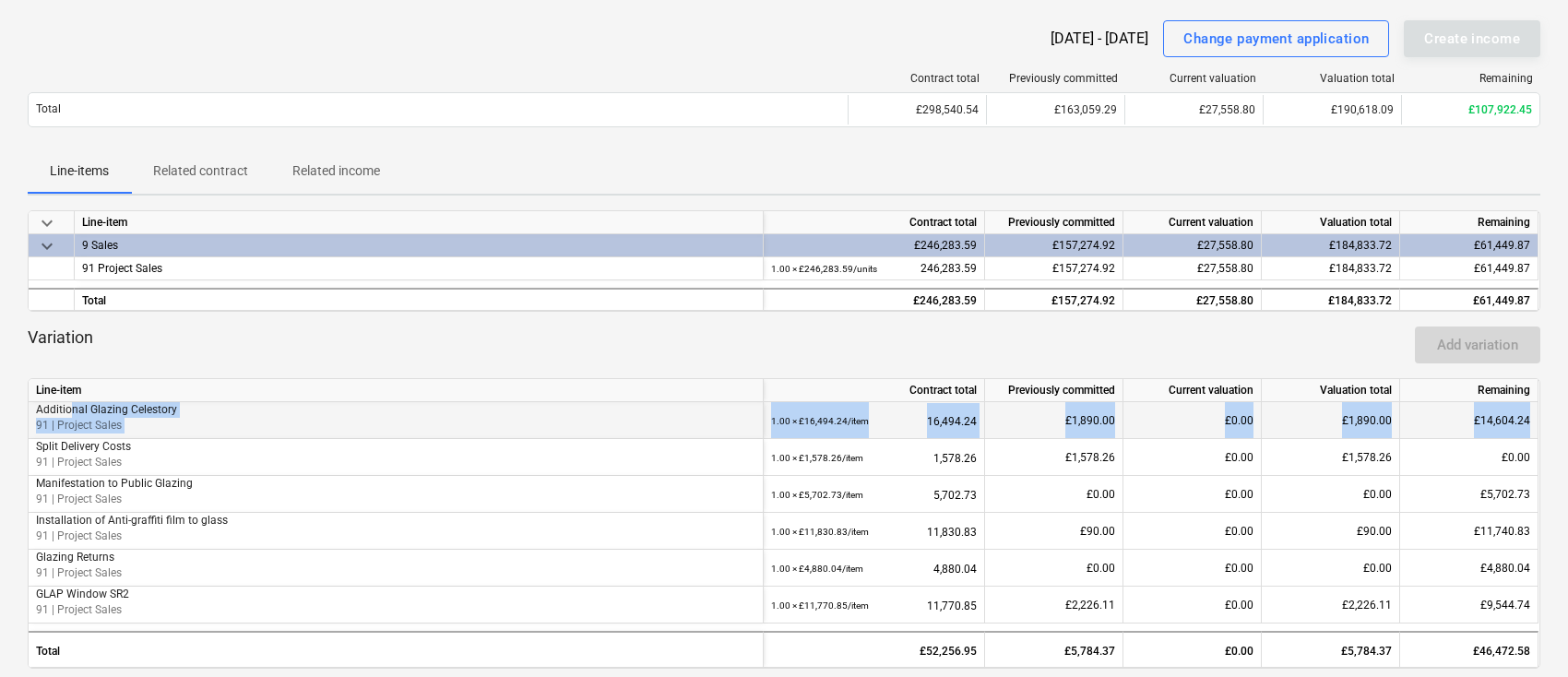 drag, startPoint x: 69, startPoint y: 416, endPoint x: 1531, endPoint y: 416, distance: 1462 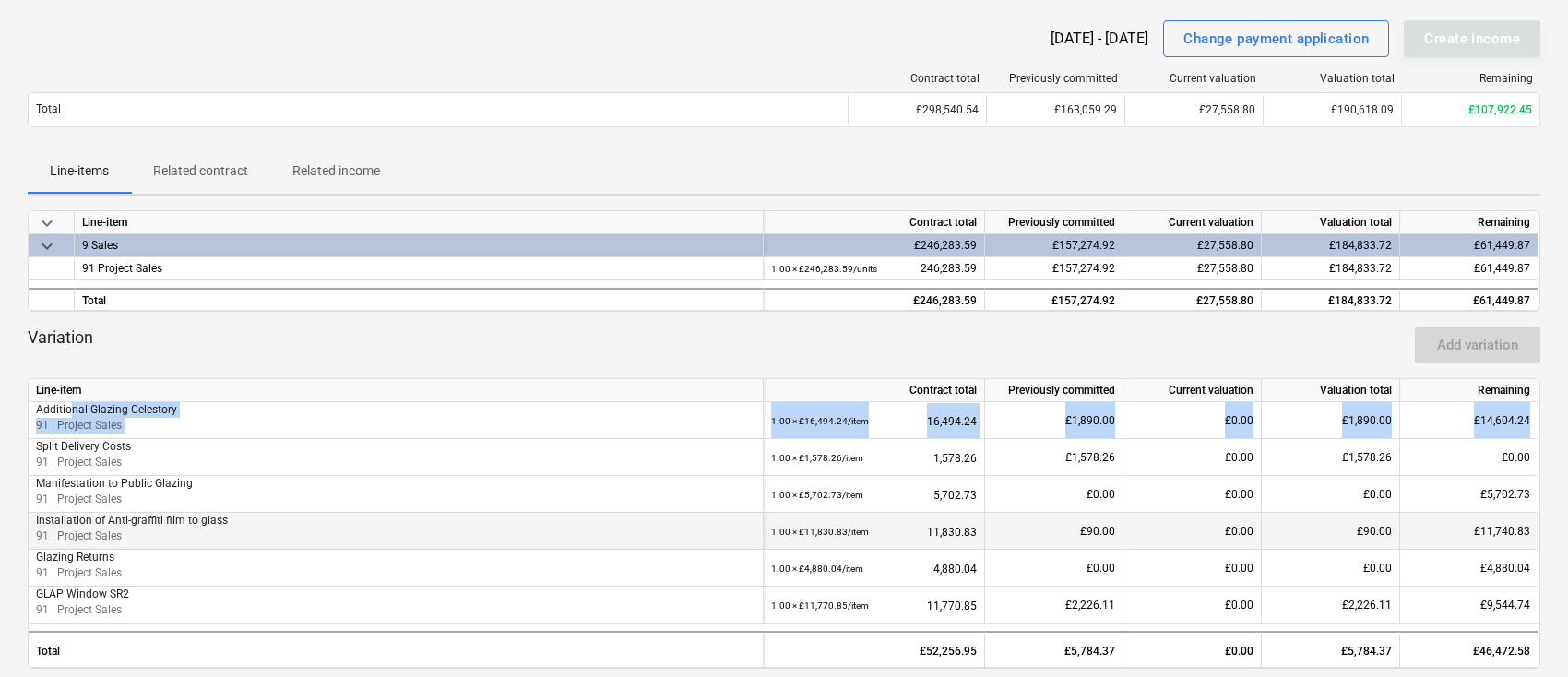 scroll, scrollTop: 0, scrollLeft: 0, axis: both 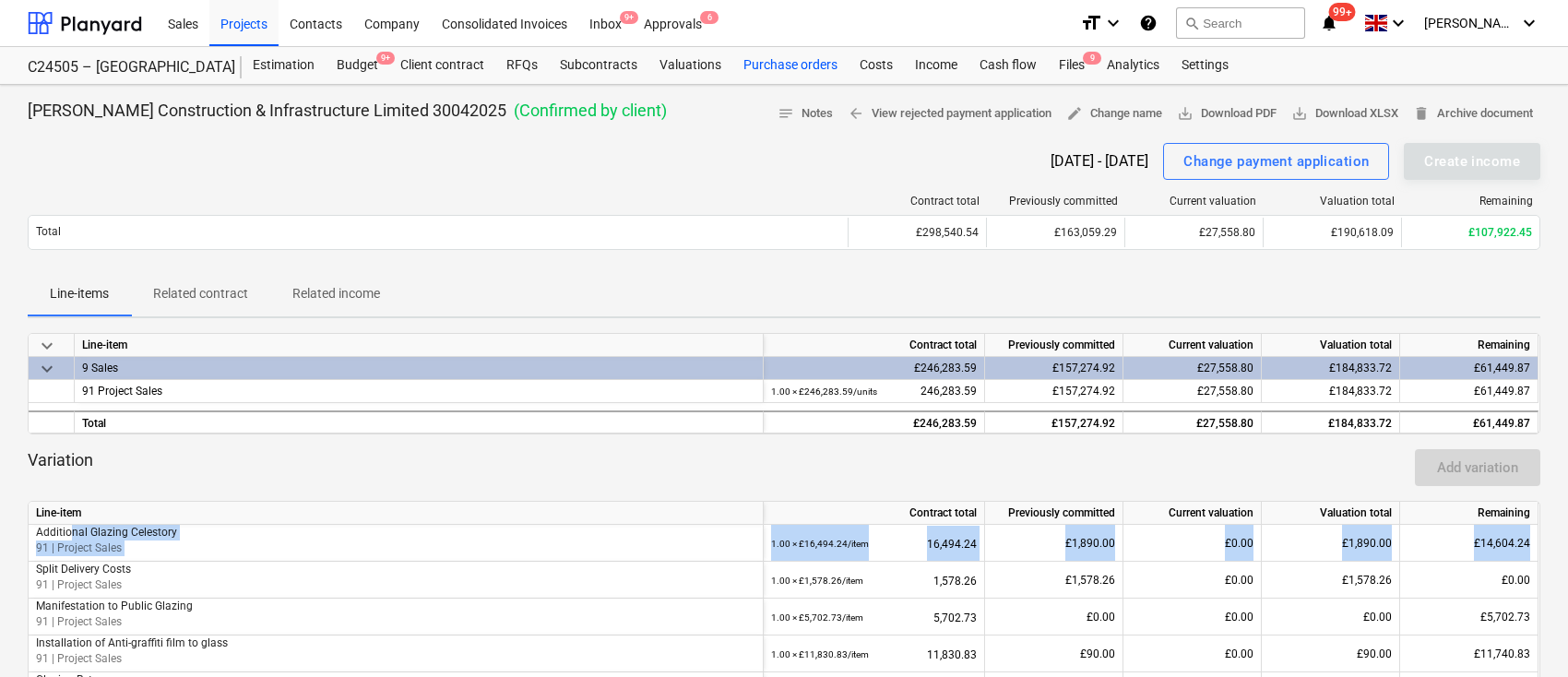 click on "Purchase orders" at bounding box center (790, 65) 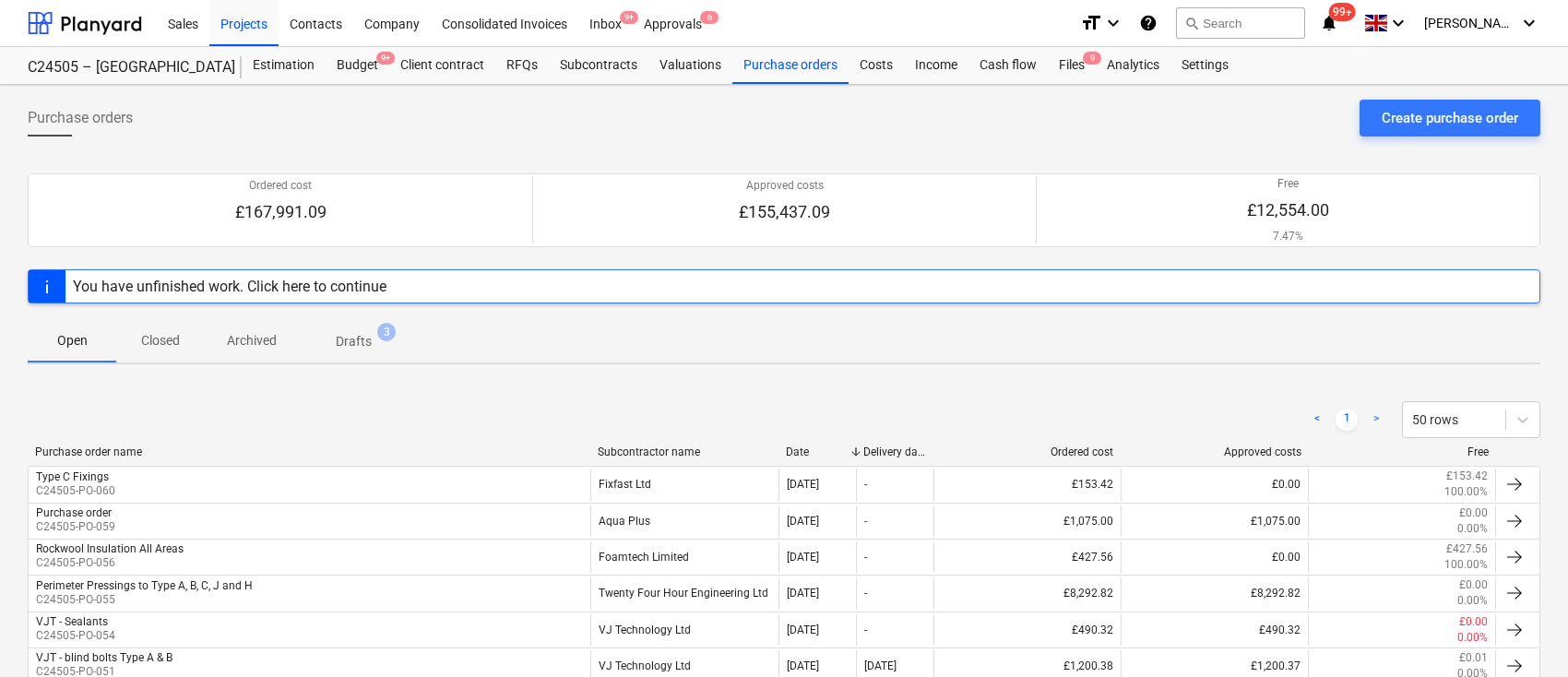 click on "Subcontractor name" at bounding box center [683, 452] 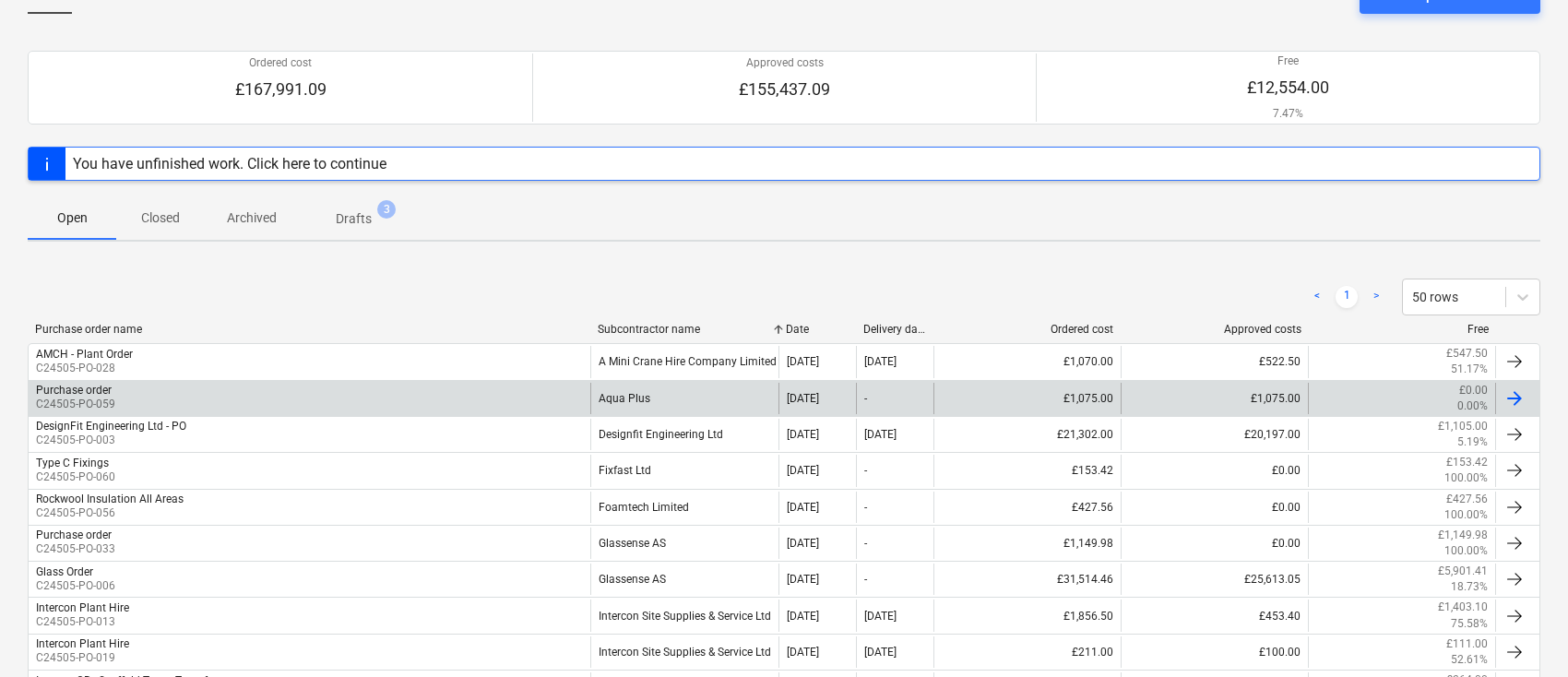 scroll, scrollTop: 245, scrollLeft: 0, axis: vertical 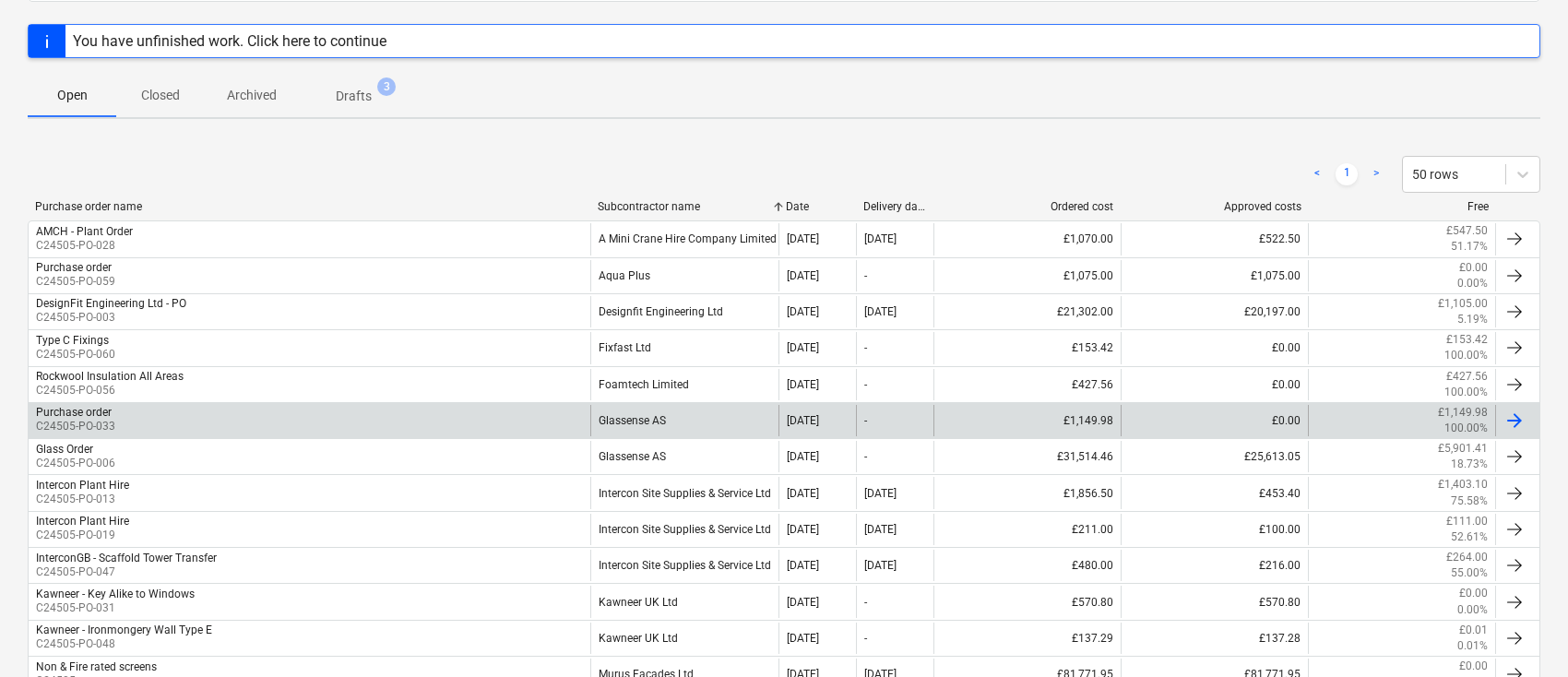 click on "Glassense AS" at bounding box center (683, 421) 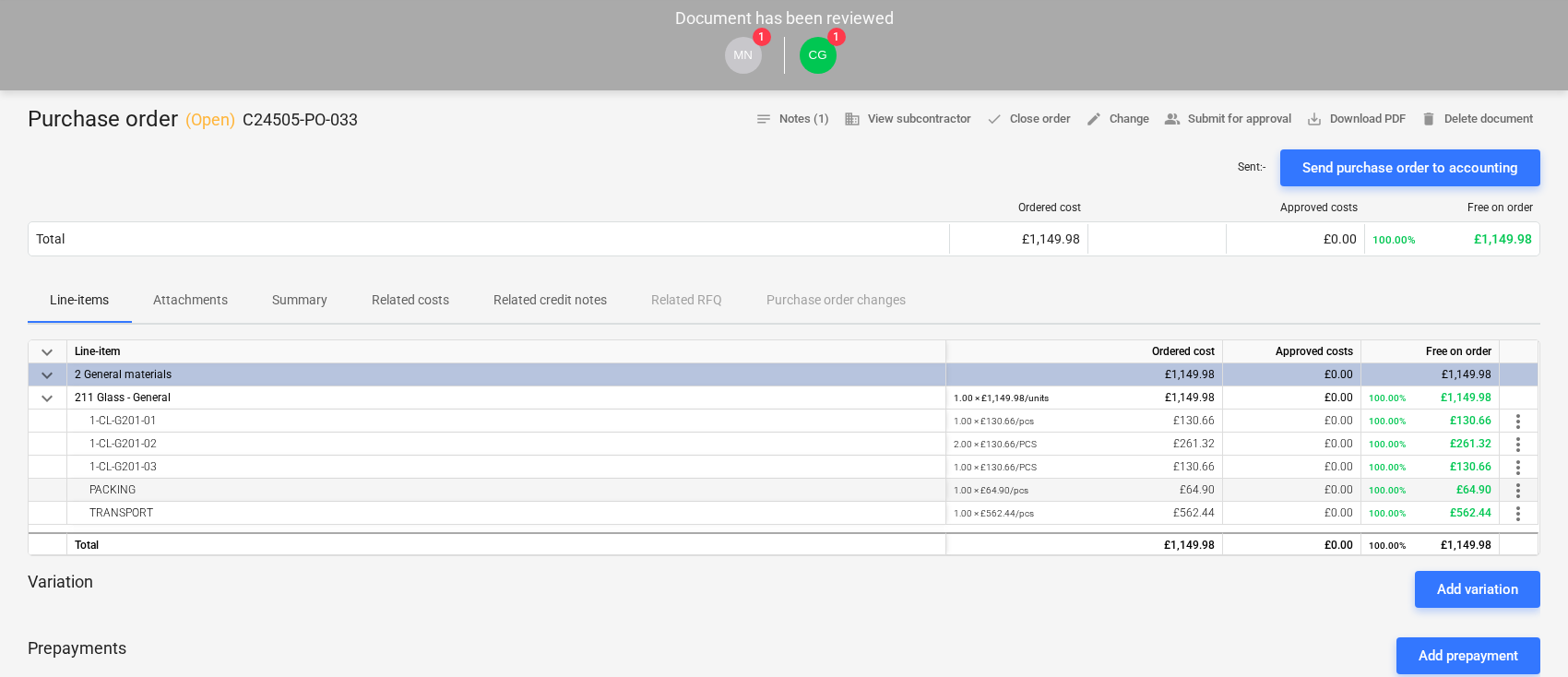 scroll, scrollTop: 0, scrollLeft: 0, axis: both 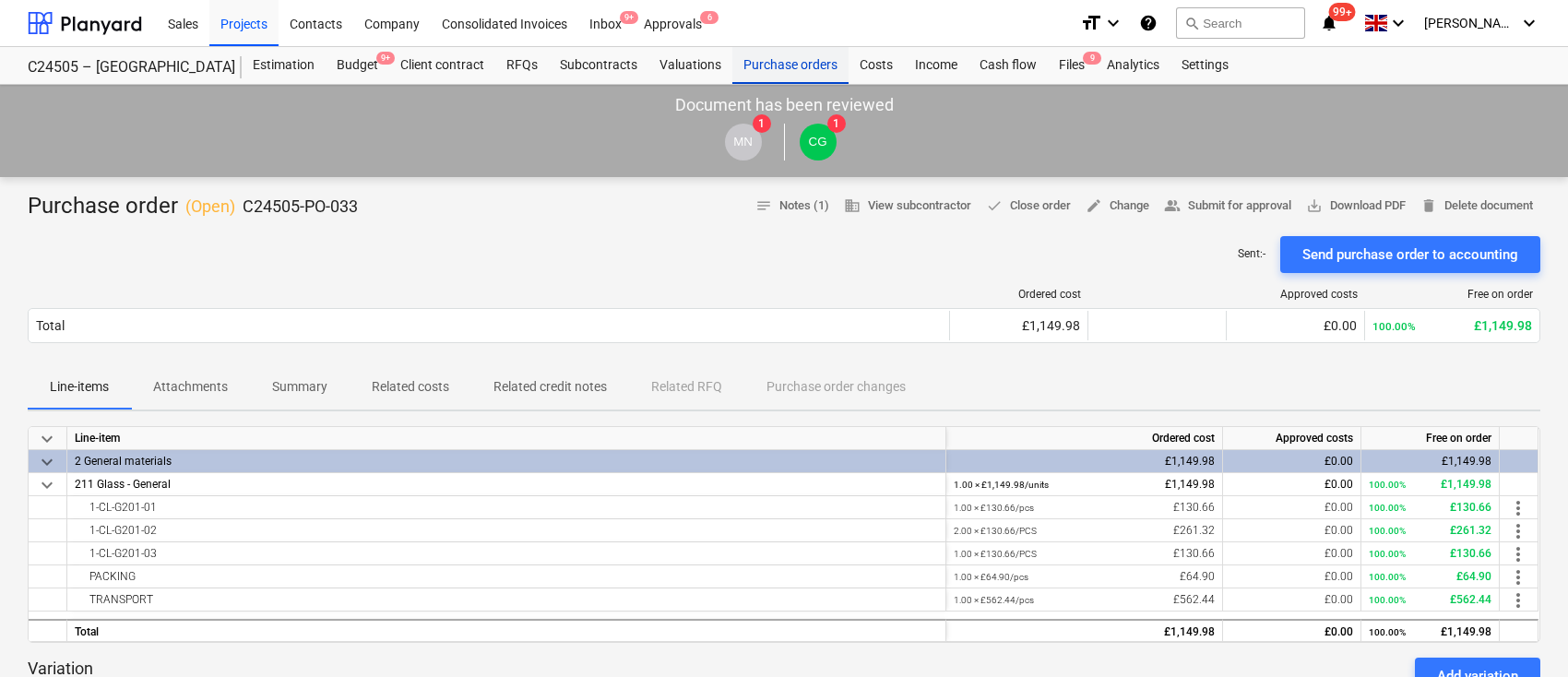 click on "Purchase orders" at bounding box center (790, 65) 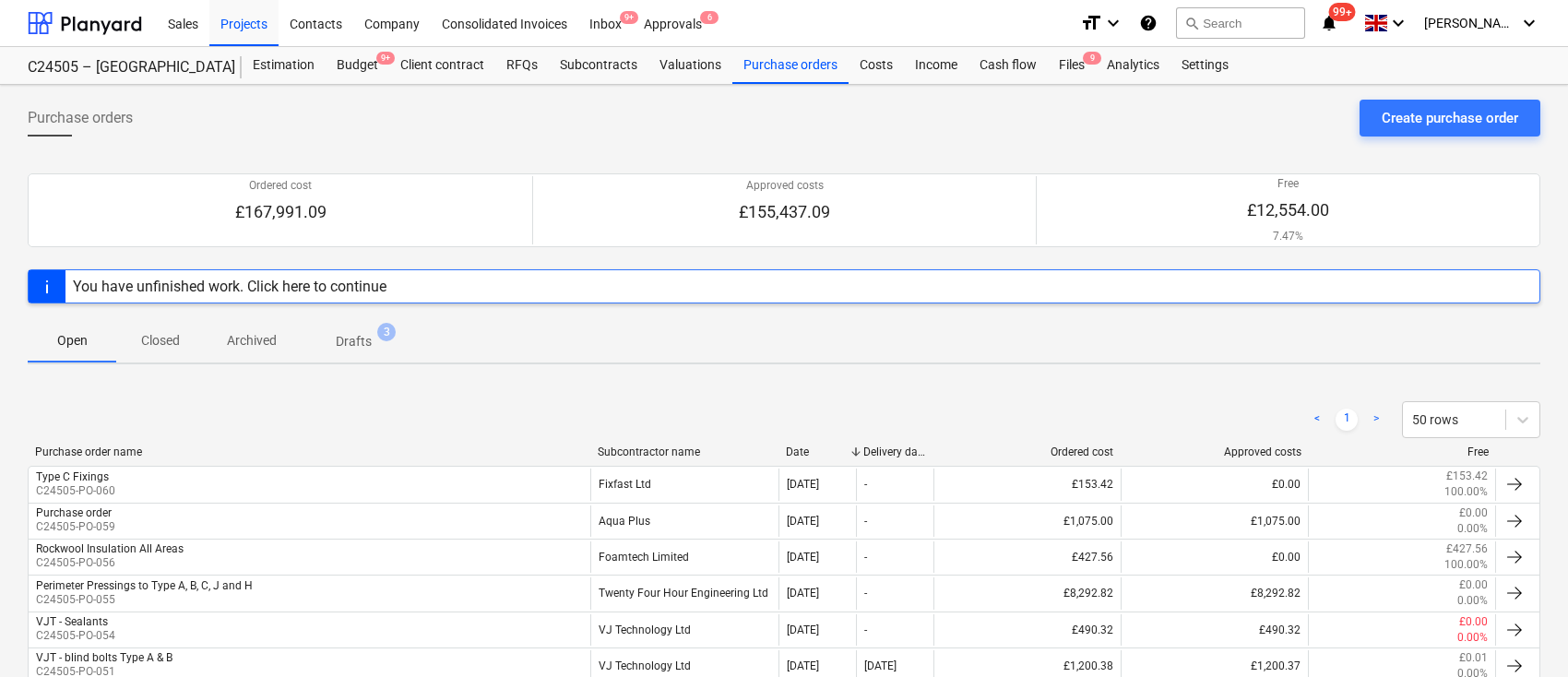 click on "Subcontractor name" at bounding box center (683, 452) 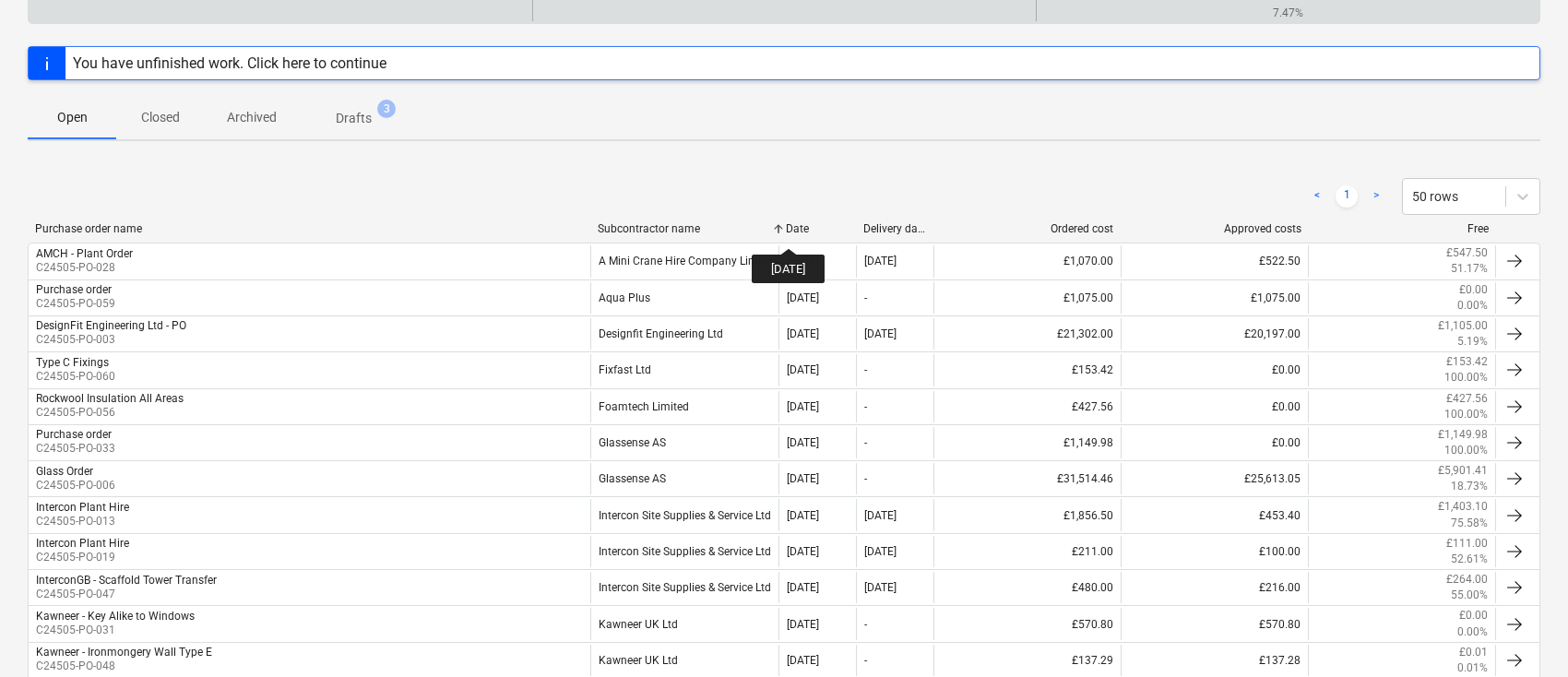scroll, scrollTop: 0, scrollLeft: 0, axis: both 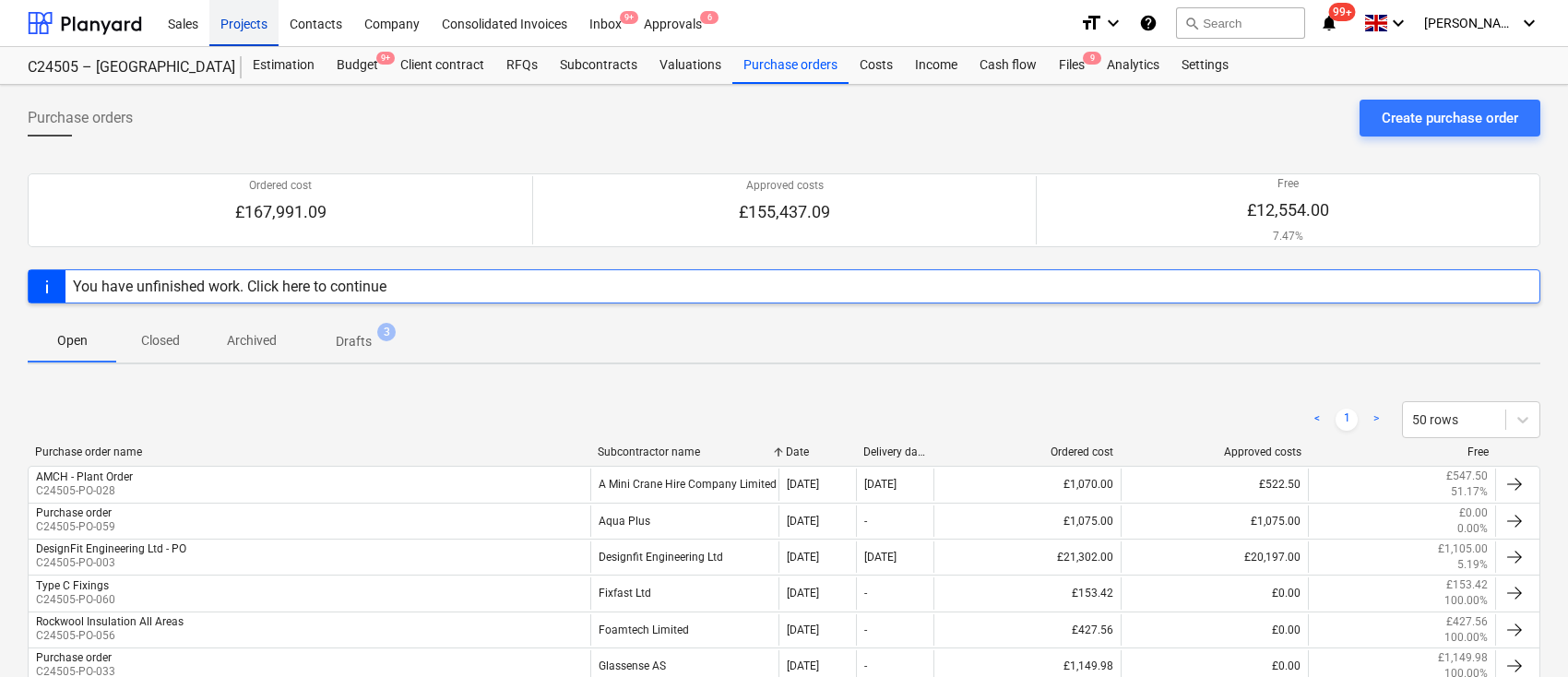 click on "Projects" at bounding box center (244, 22) 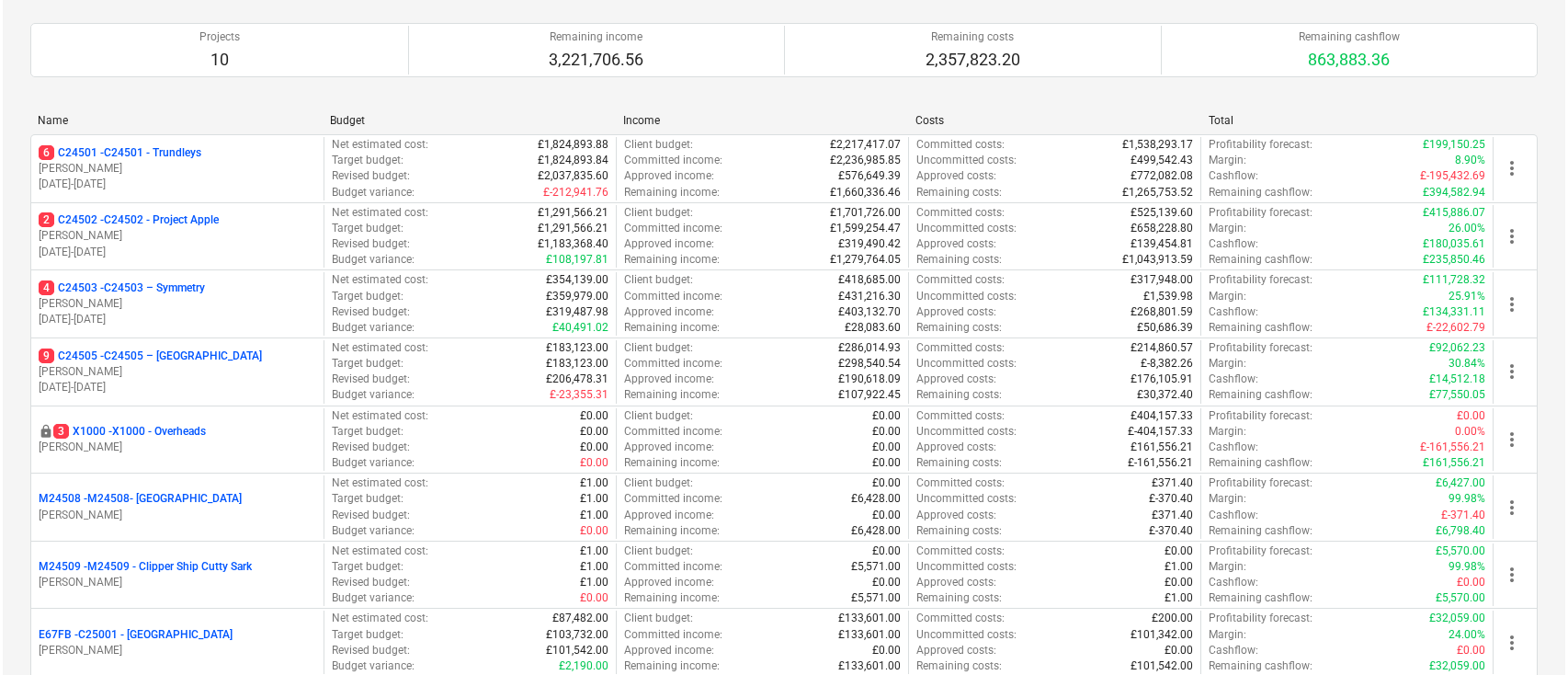scroll, scrollTop: 0, scrollLeft: 0, axis: both 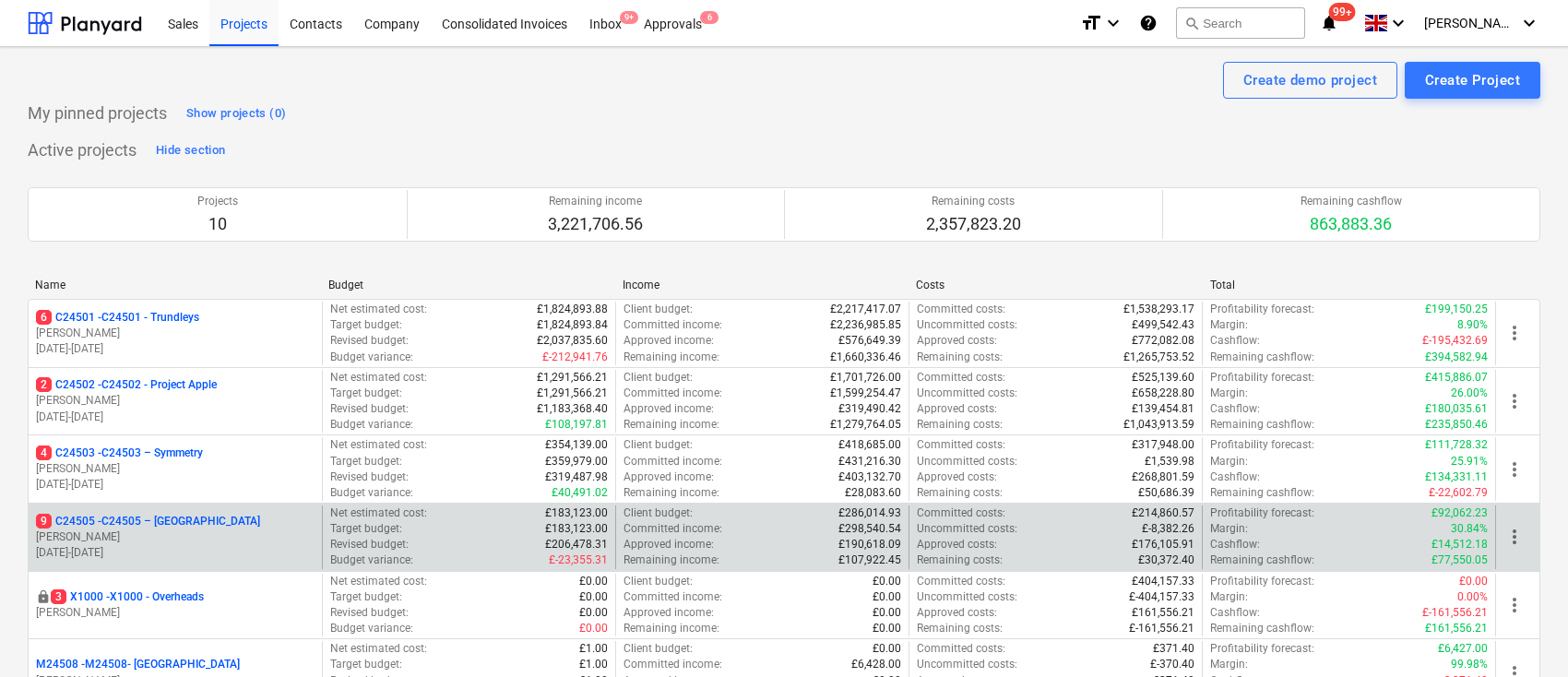 click on "9  C24505 -  C24505 – [GEOGRAPHIC_DATA]" at bounding box center (148, 521) 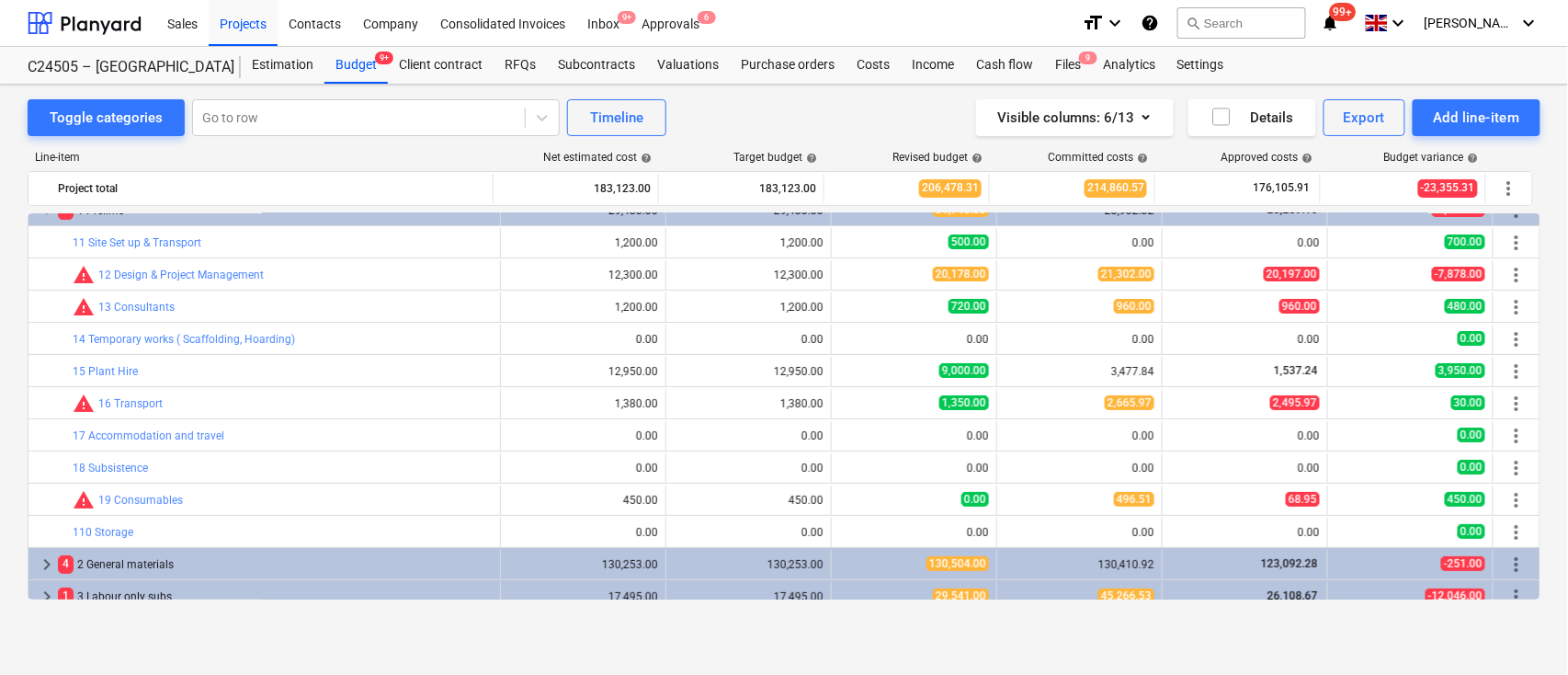 scroll, scrollTop: 0, scrollLeft: 0, axis: both 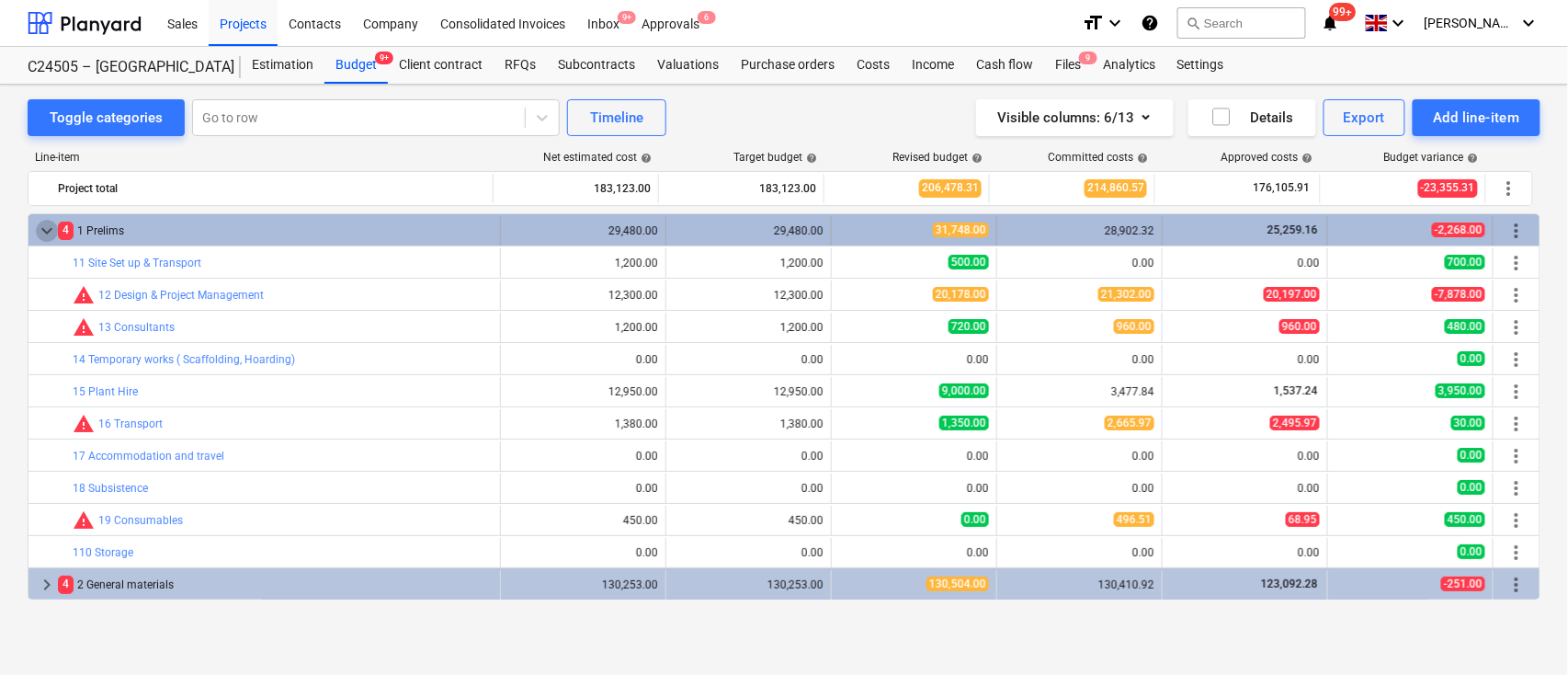 click on "keyboard_arrow_down" at bounding box center [47, 231] 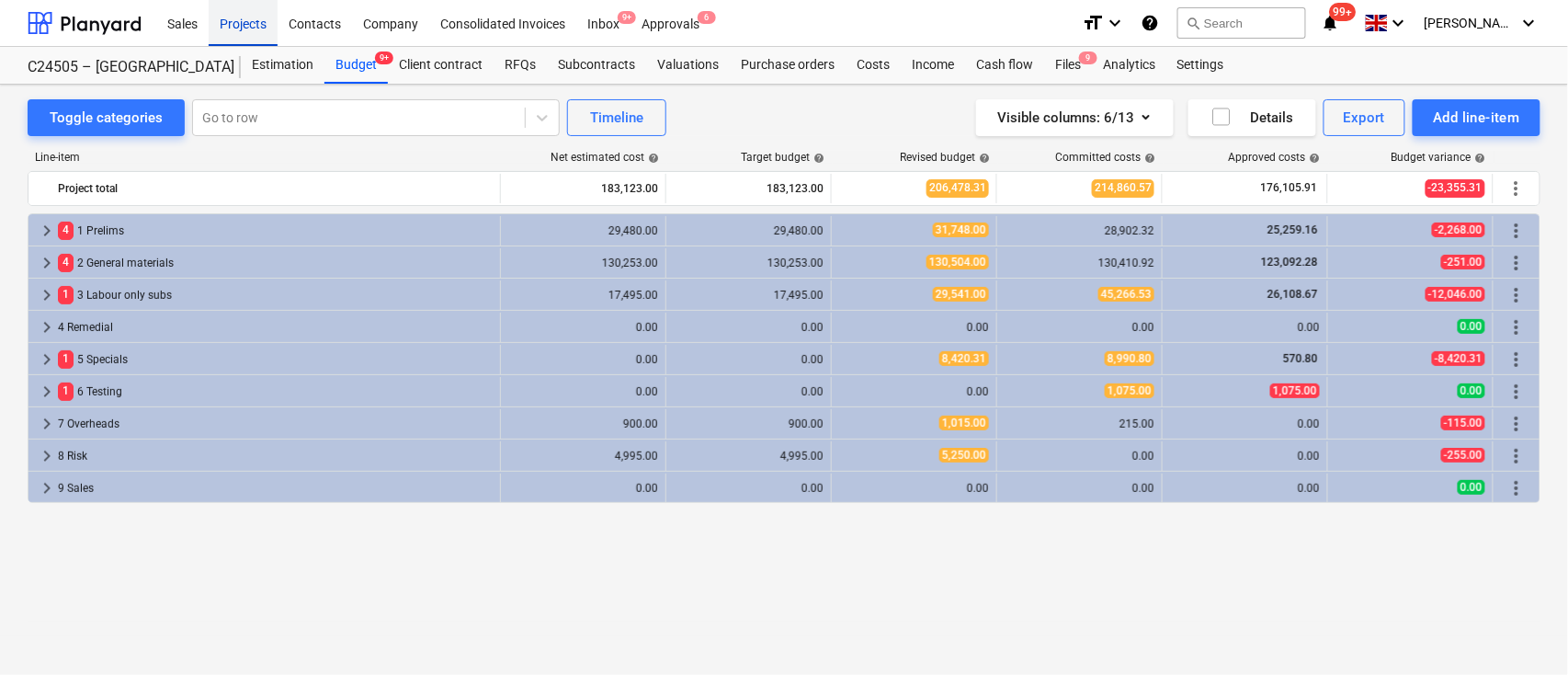 click on "Projects" at bounding box center (243, 22) 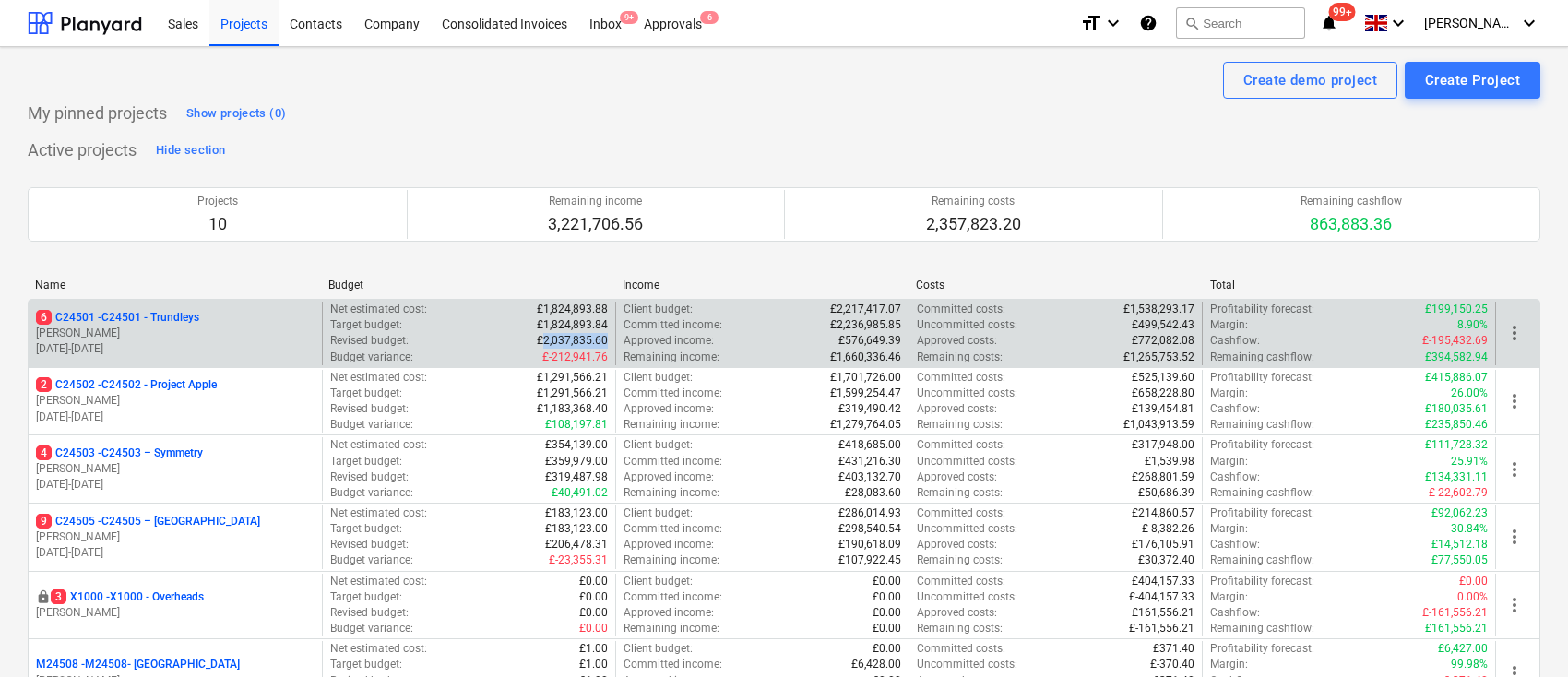 drag, startPoint x: 608, startPoint y: 338, endPoint x: 544, endPoint y: 335, distance: 64.070274 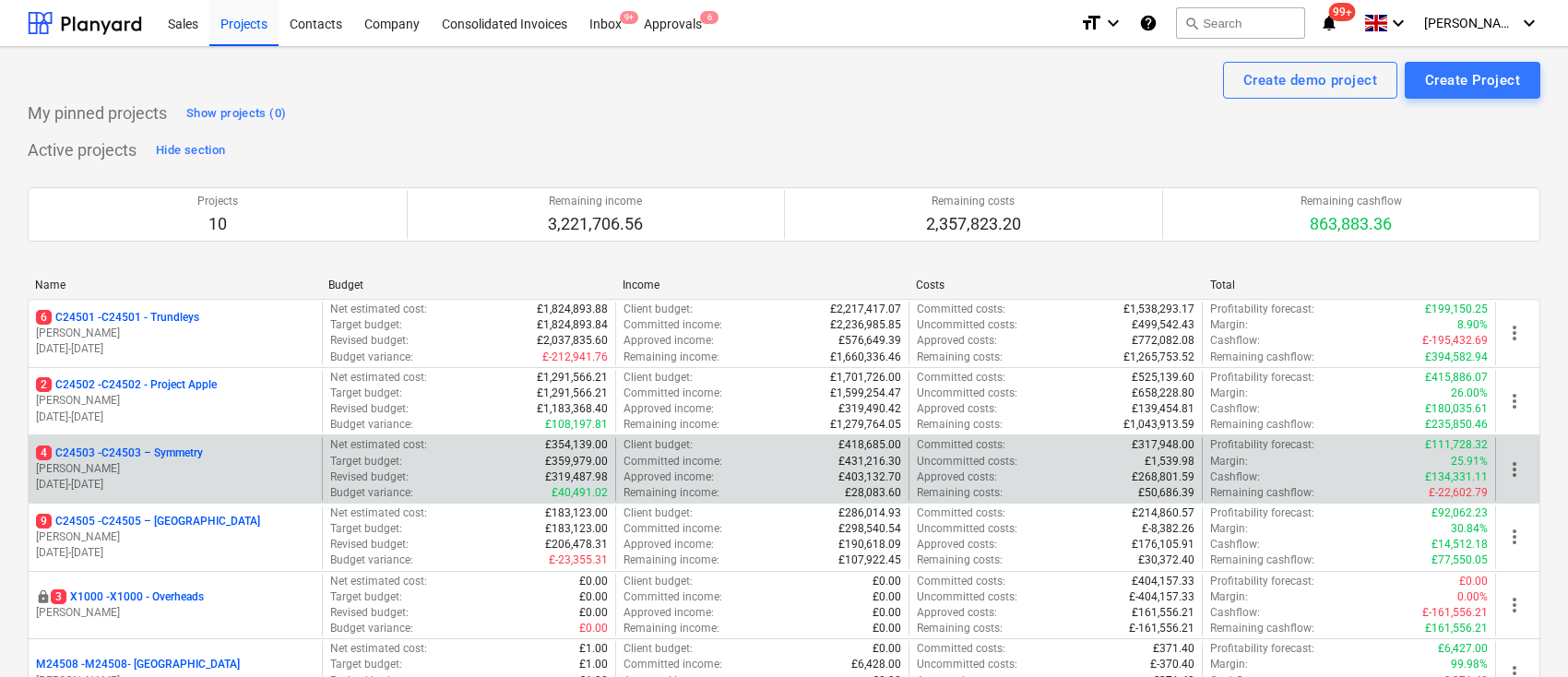 click on "4  C24503 -  C24503 – Symmetry [PERSON_NAME] [DATE]  -  [DATE]" at bounding box center [175, 469] 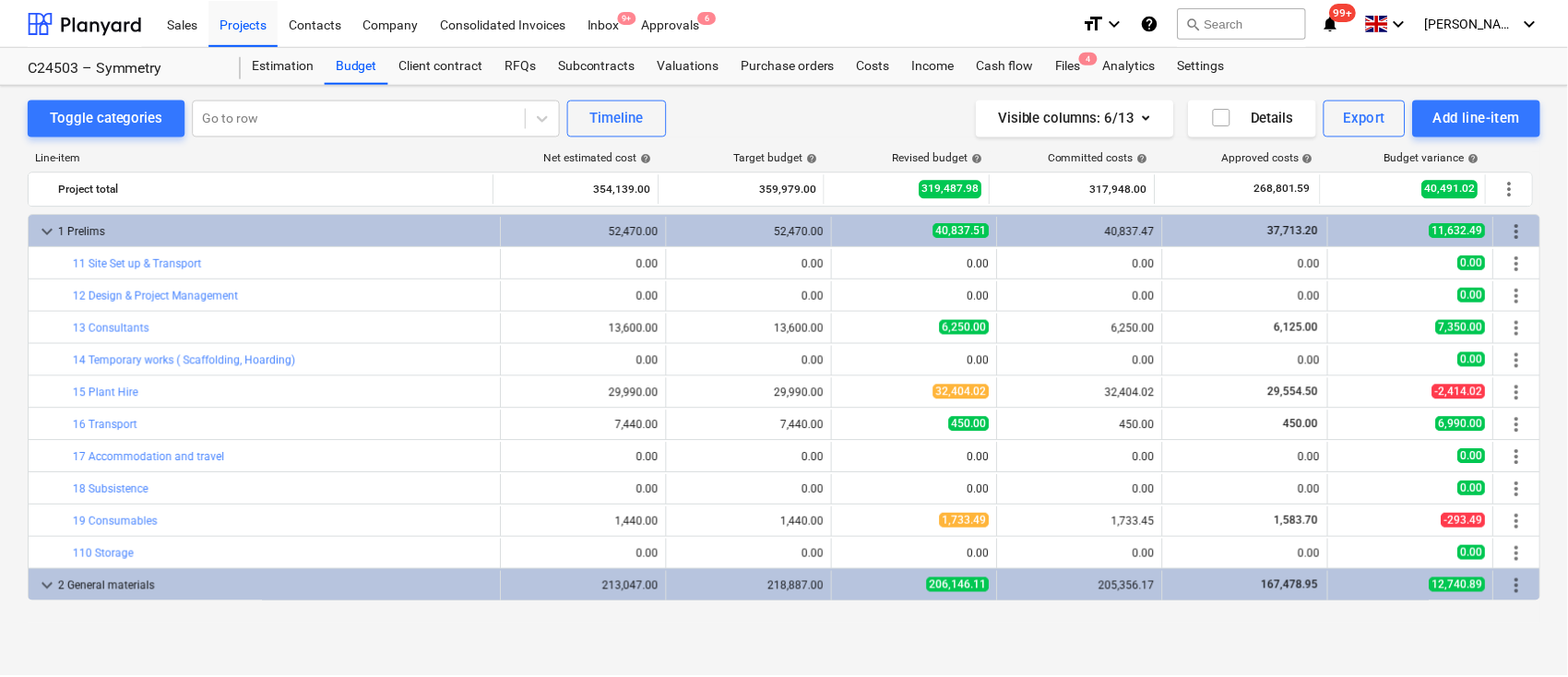 scroll, scrollTop: 277, scrollLeft: 0, axis: vertical 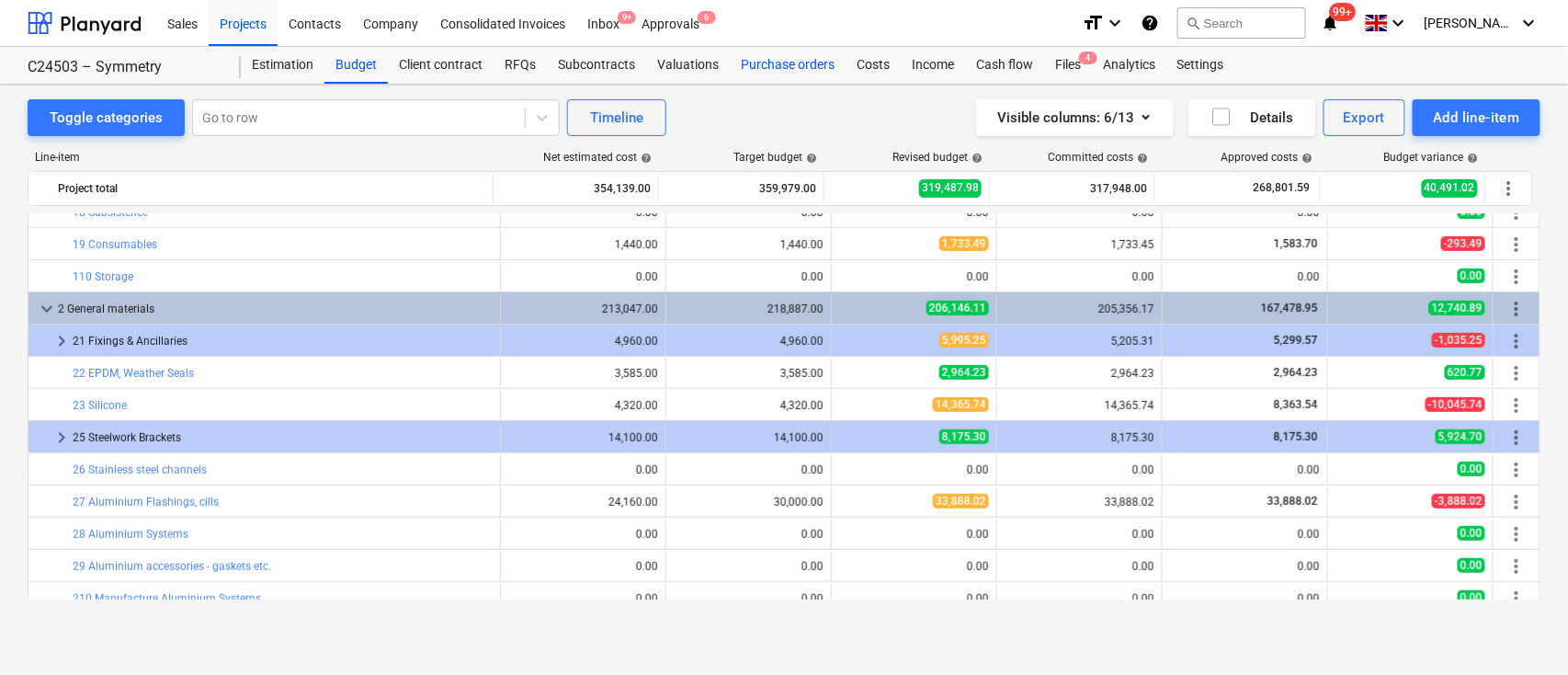 click on "Purchase orders" at bounding box center (788, 65) 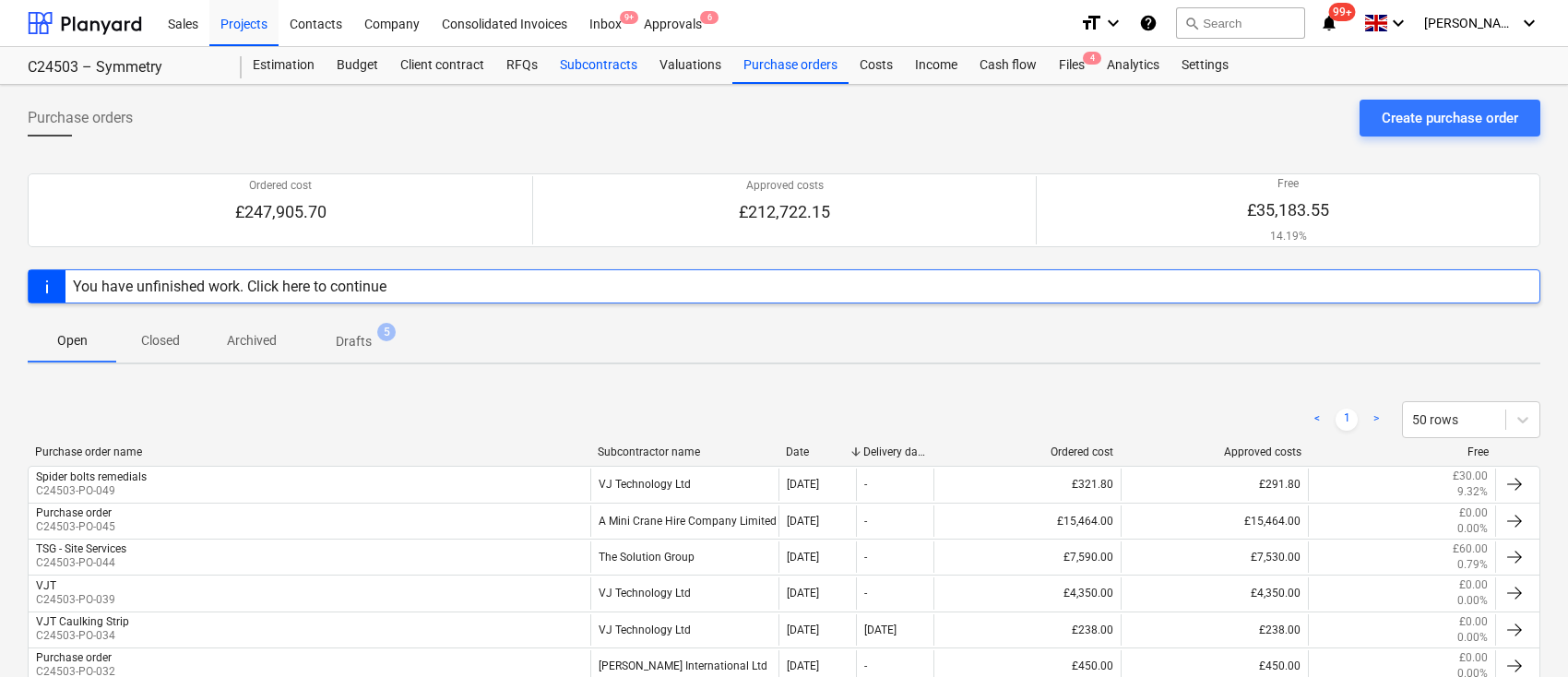 click on "Subcontracts" at bounding box center (599, 65) 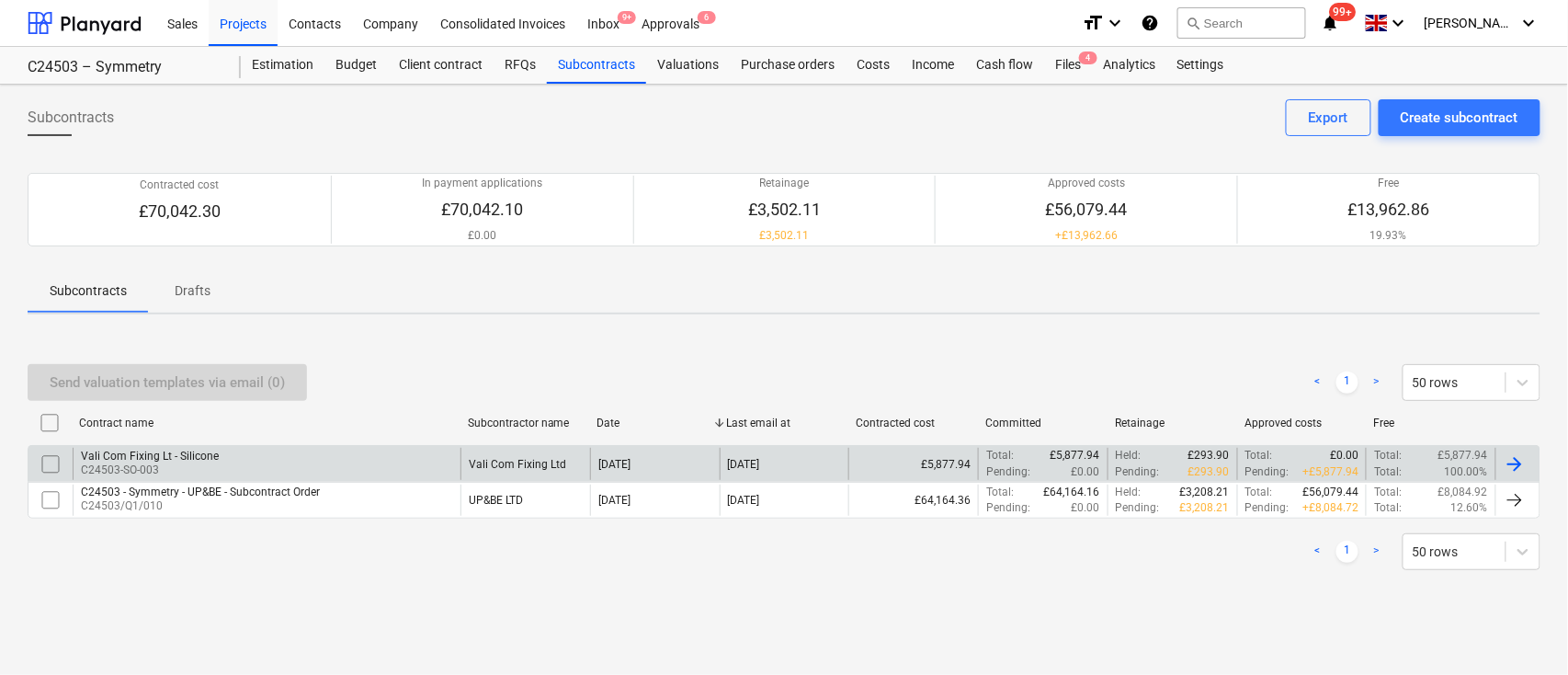 click on "C24503-SO-003" at bounding box center [150, 470] 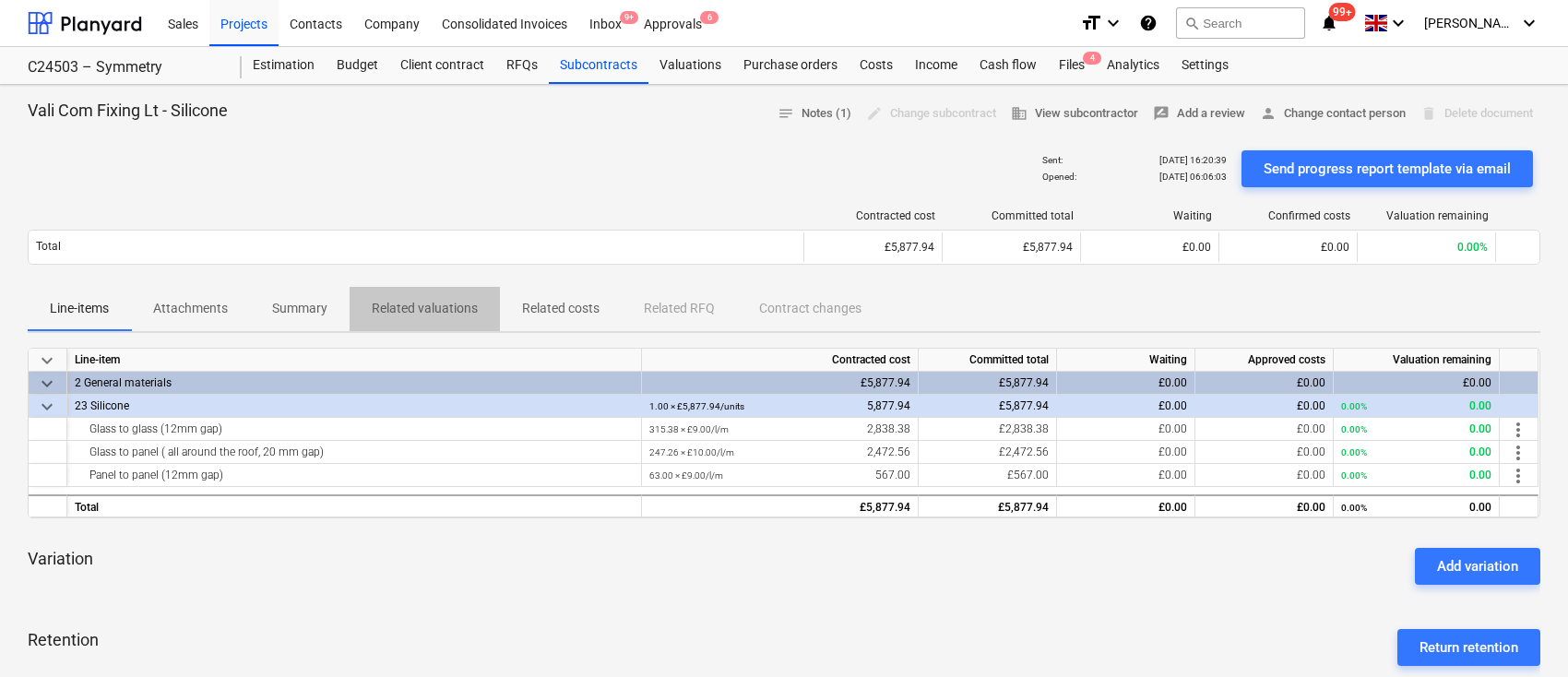 click on "Related valuations" at bounding box center (424, 308) 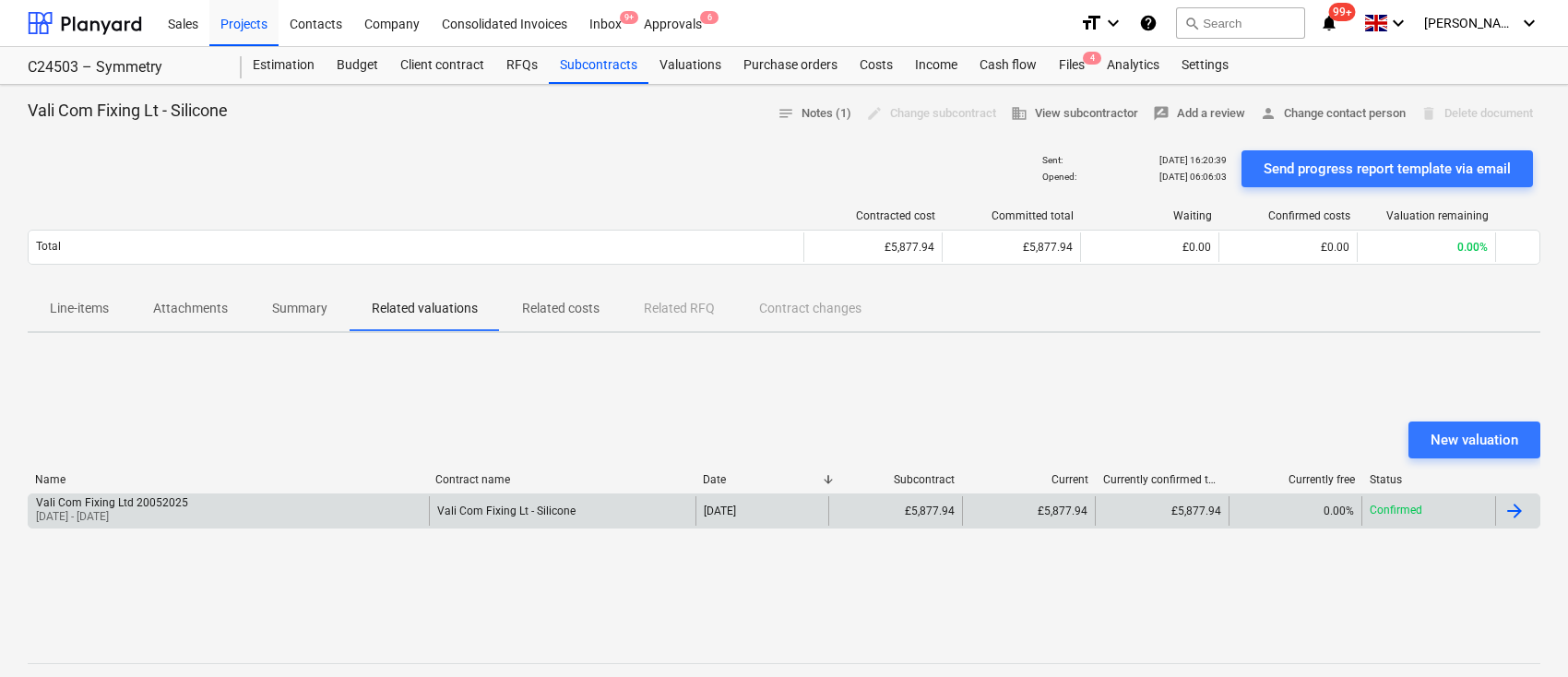 click on "Vali Com Fixing Ltd 20052025 [DATE] - [DATE]" at bounding box center [229, 511] 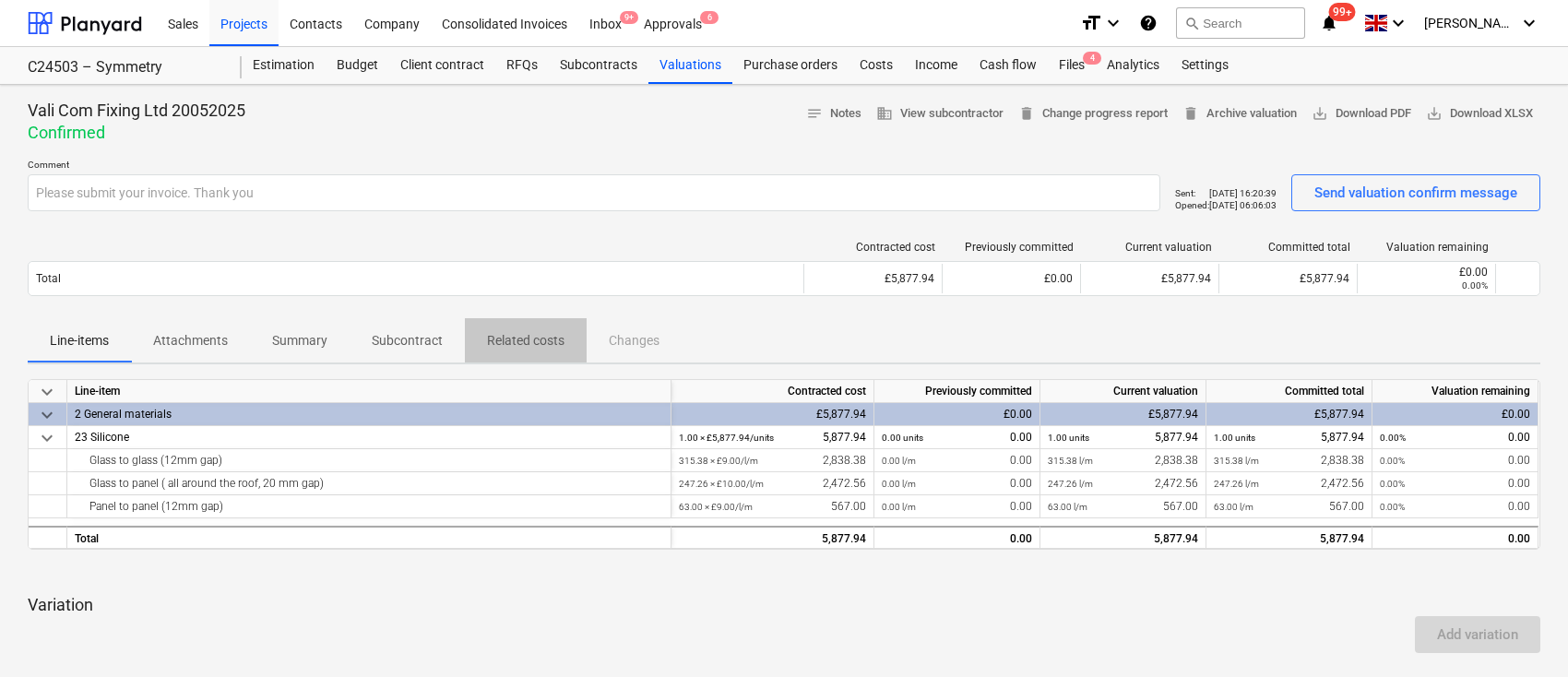 click on "Related costs" at bounding box center [526, 340] 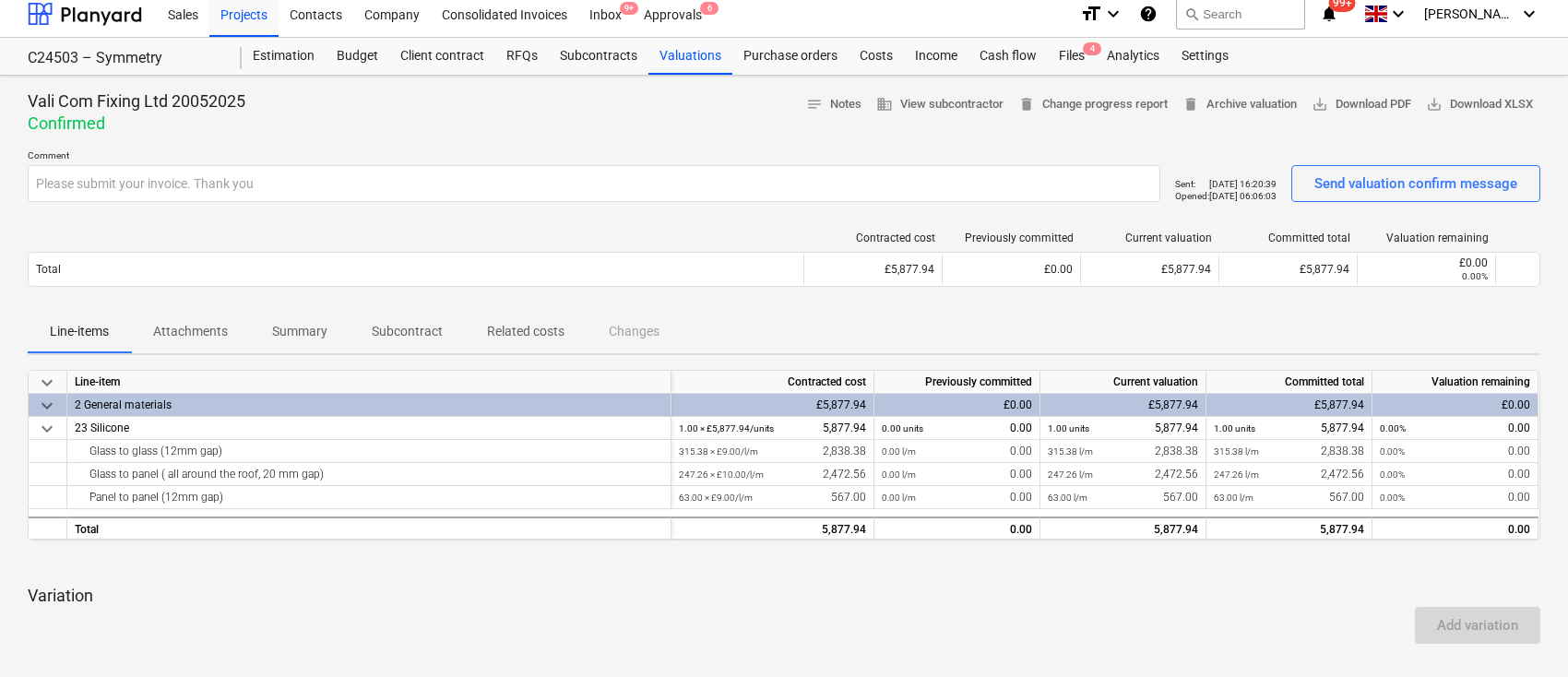 scroll, scrollTop: 0, scrollLeft: 0, axis: both 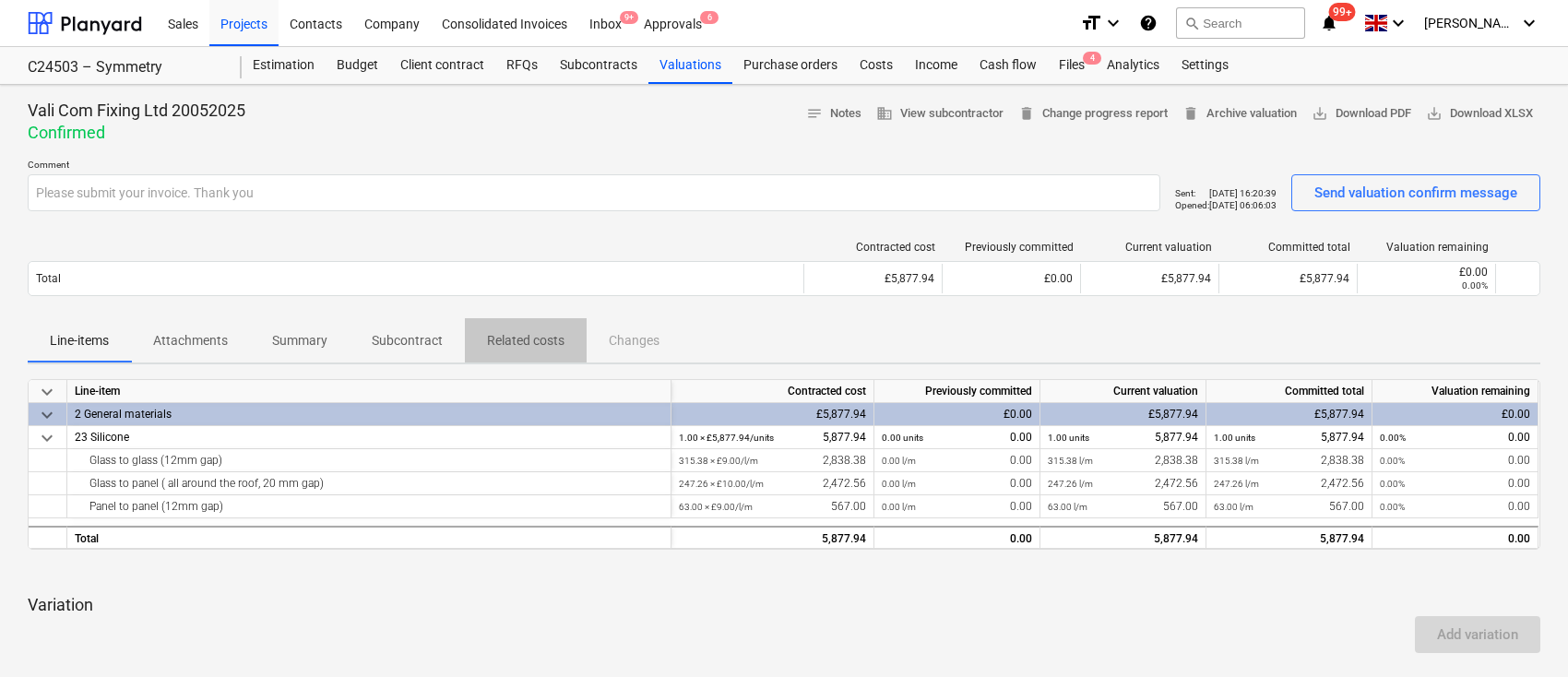 click on "Related costs" at bounding box center [526, 340] 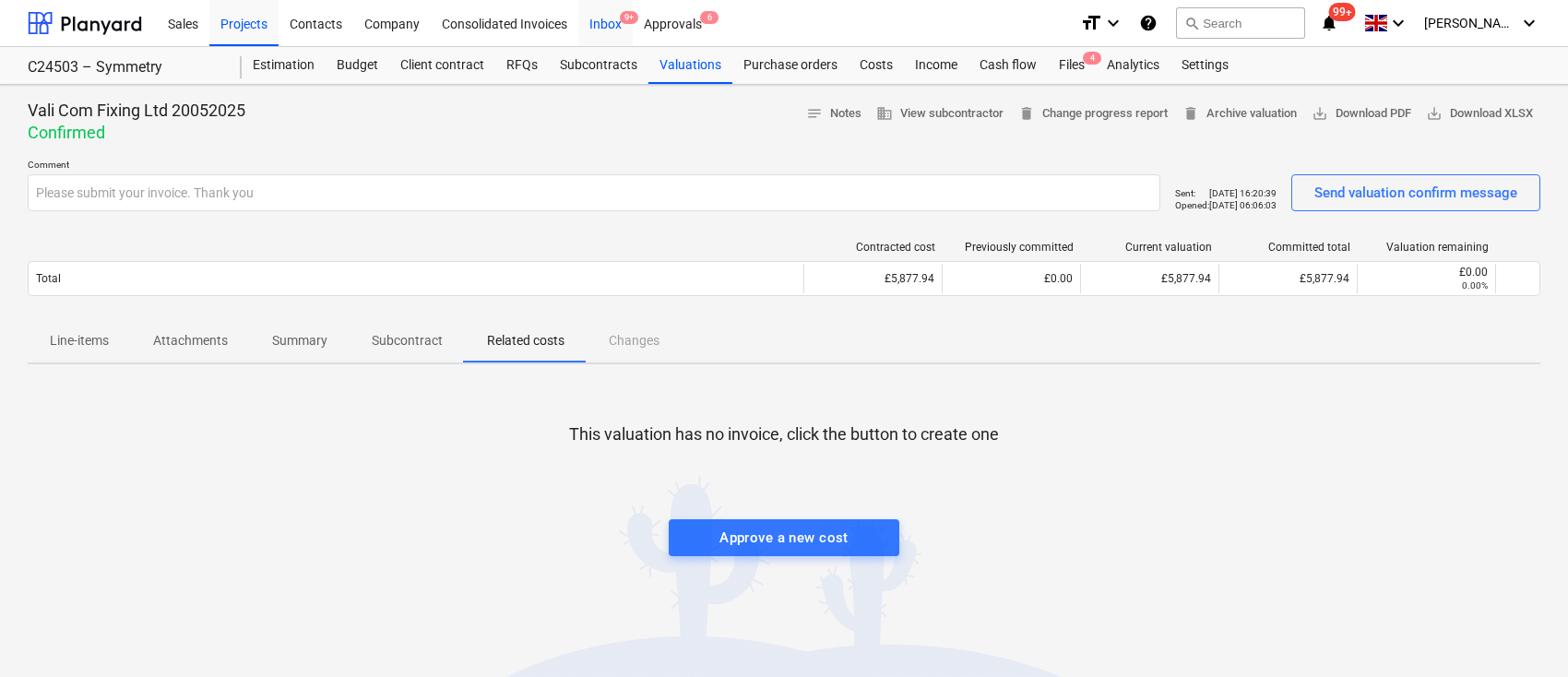 click on "Inbox 9+" at bounding box center [605, 22] 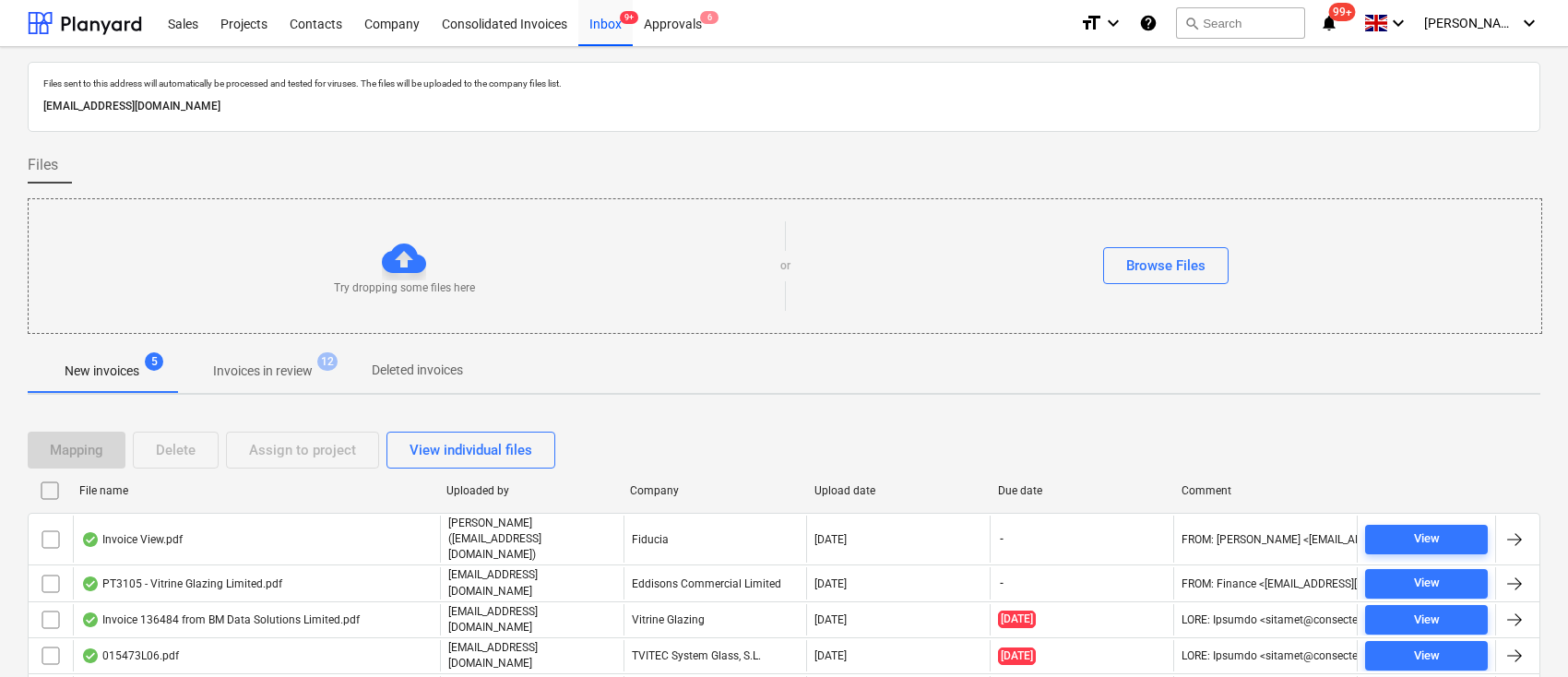 click on "Invoices in review" at bounding box center [263, 371] 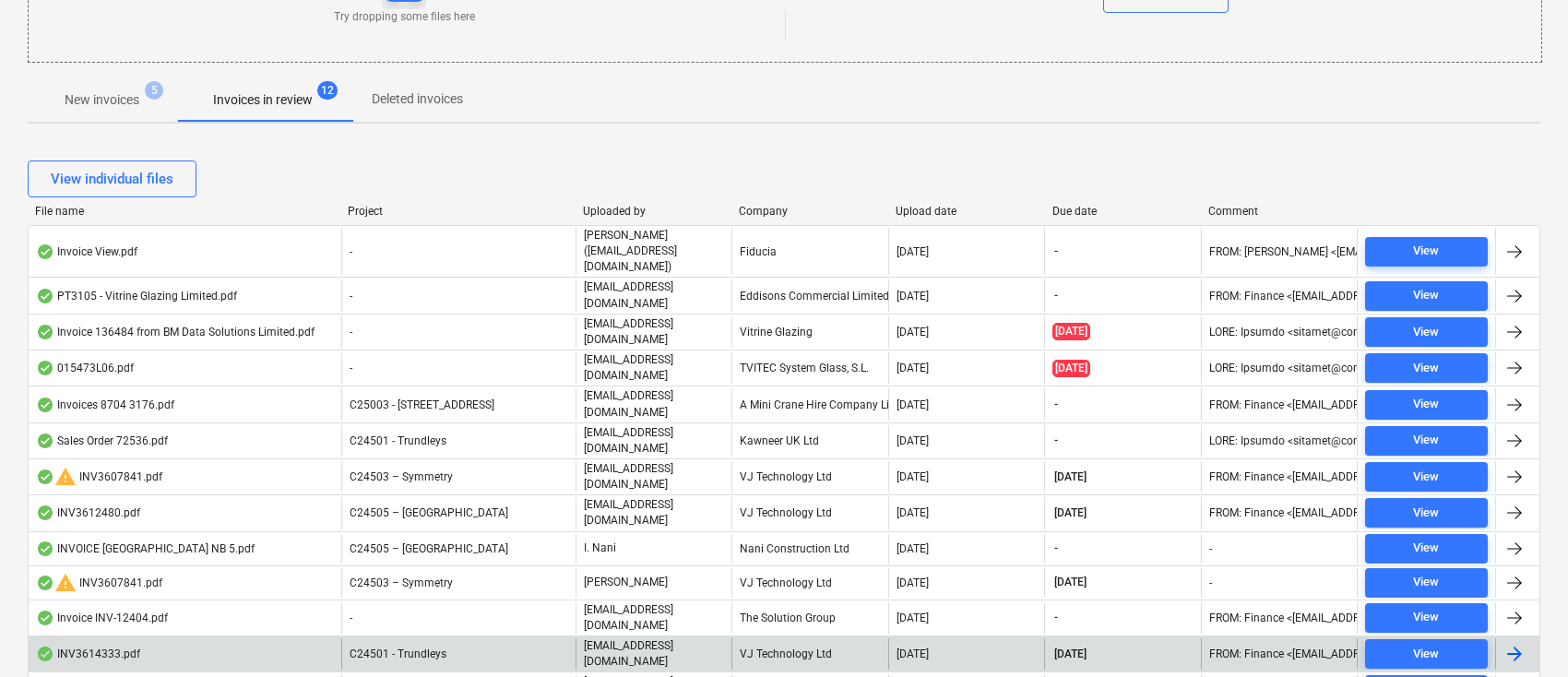 scroll, scrollTop: 123, scrollLeft: 0, axis: vertical 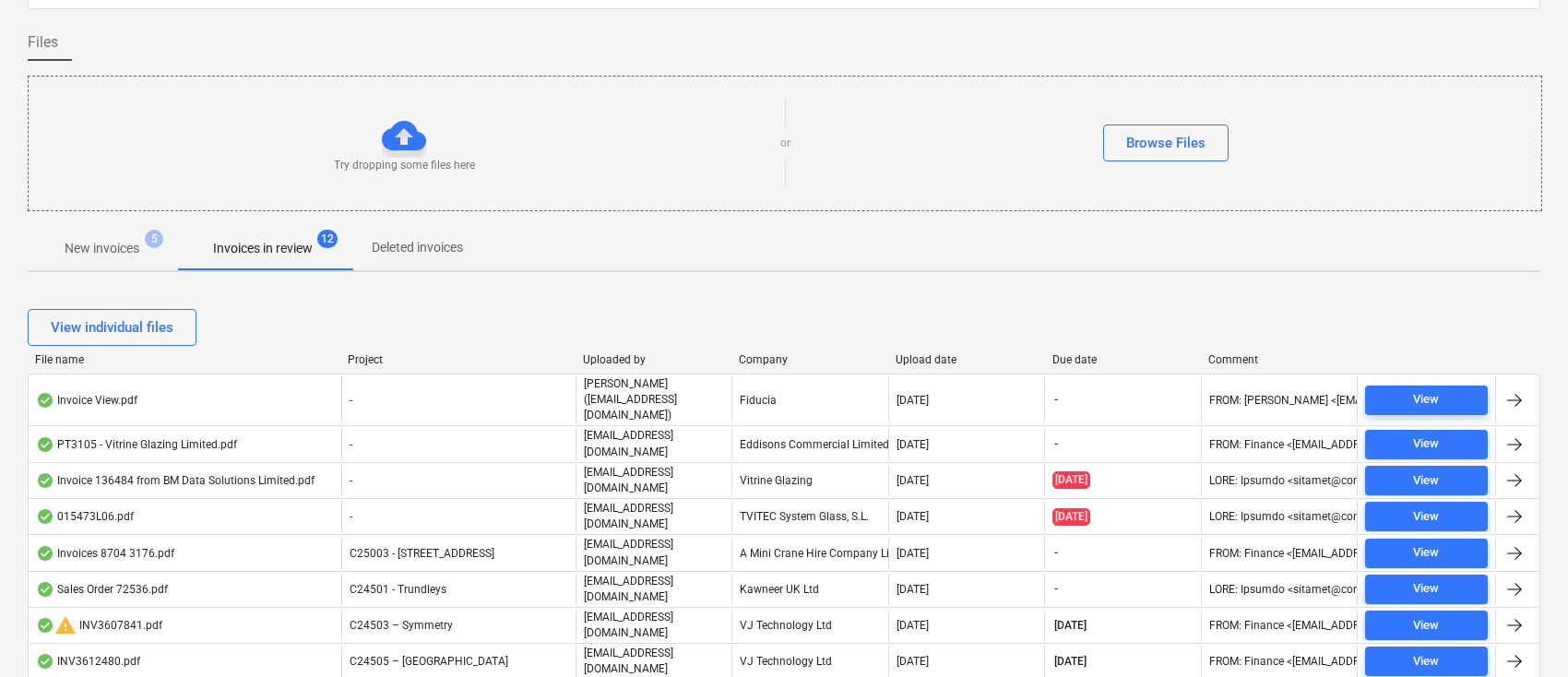 click on "Company" at bounding box center [810, 360] 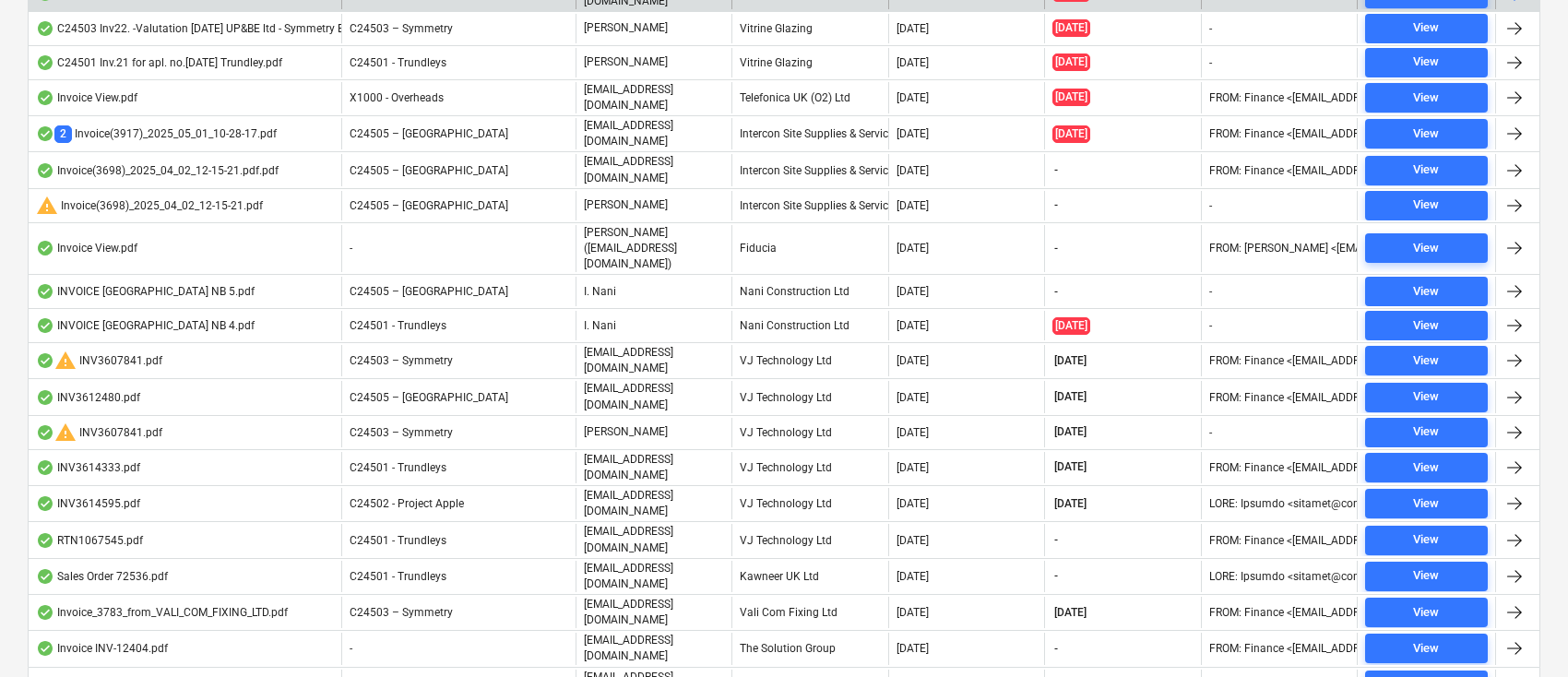 scroll, scrollTop: 942, scrollLeft: 0, axis: vertical 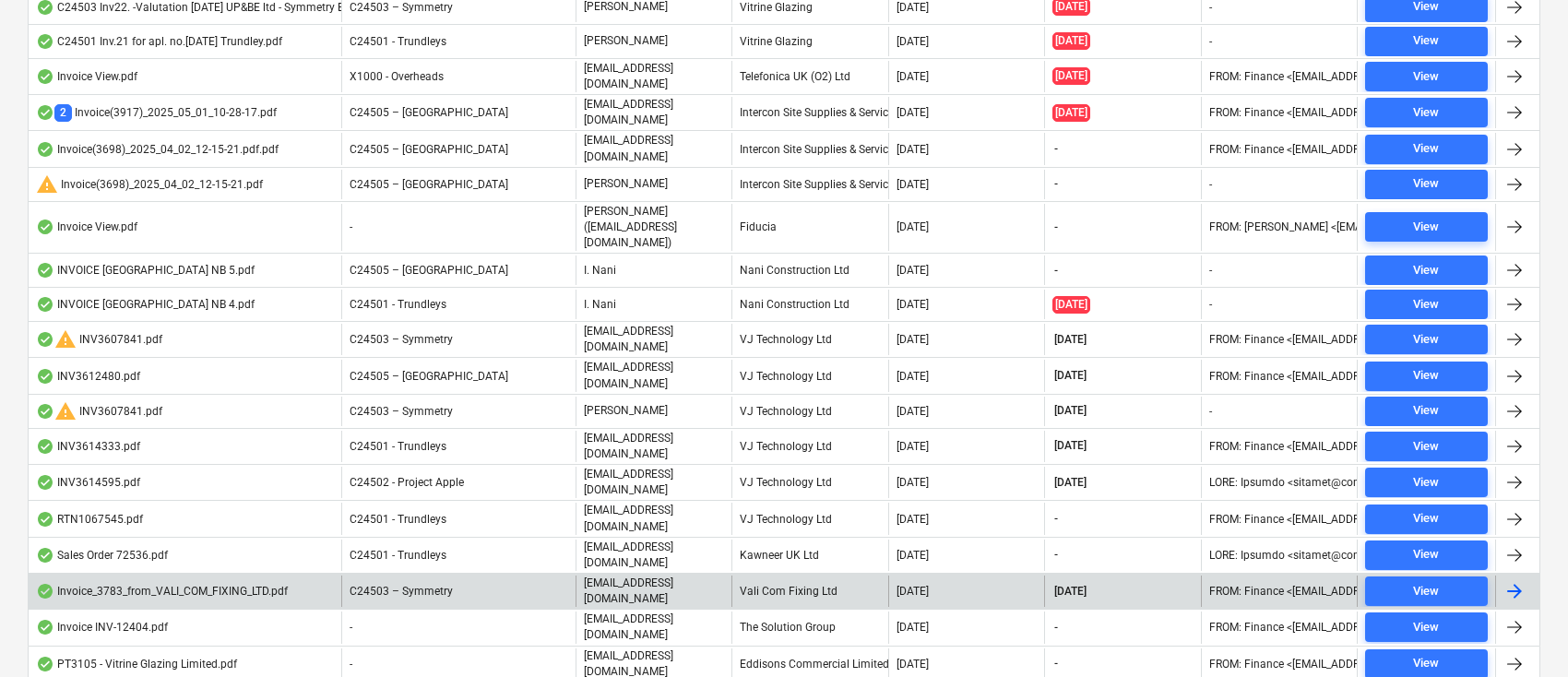 click on "Vali Com Fixing Ltd" at bounding box center [809, 591] 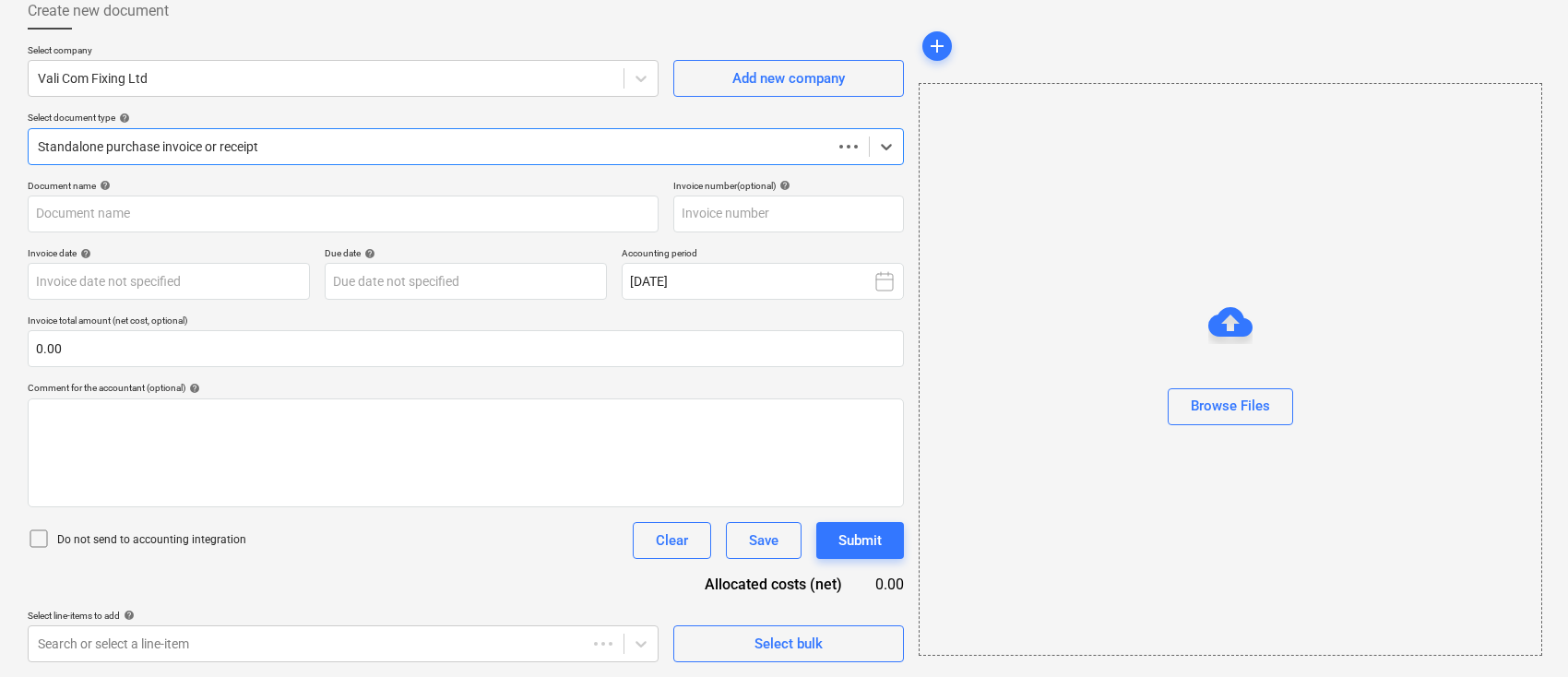 scroll, scrollTop: 106, scrollLeft: 0, axis: vertical 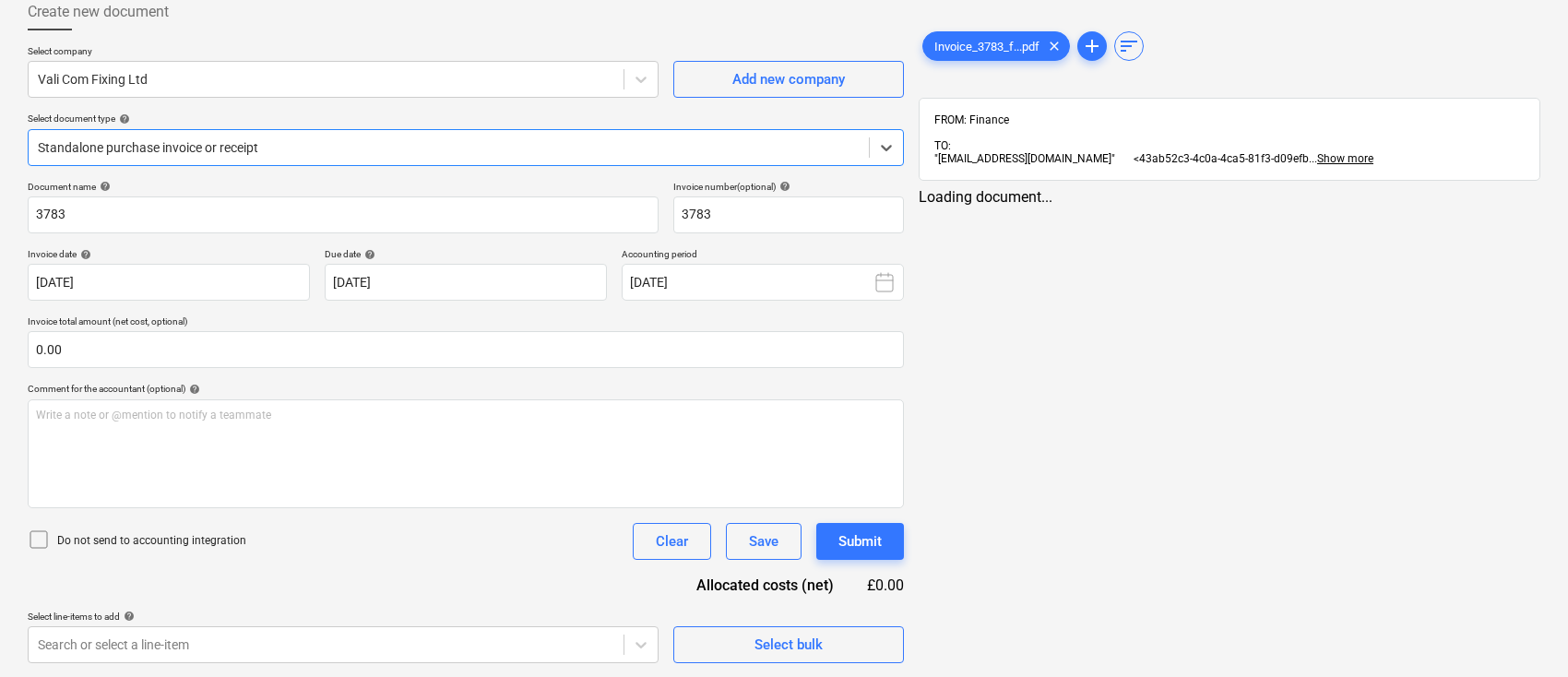 type on "3783" 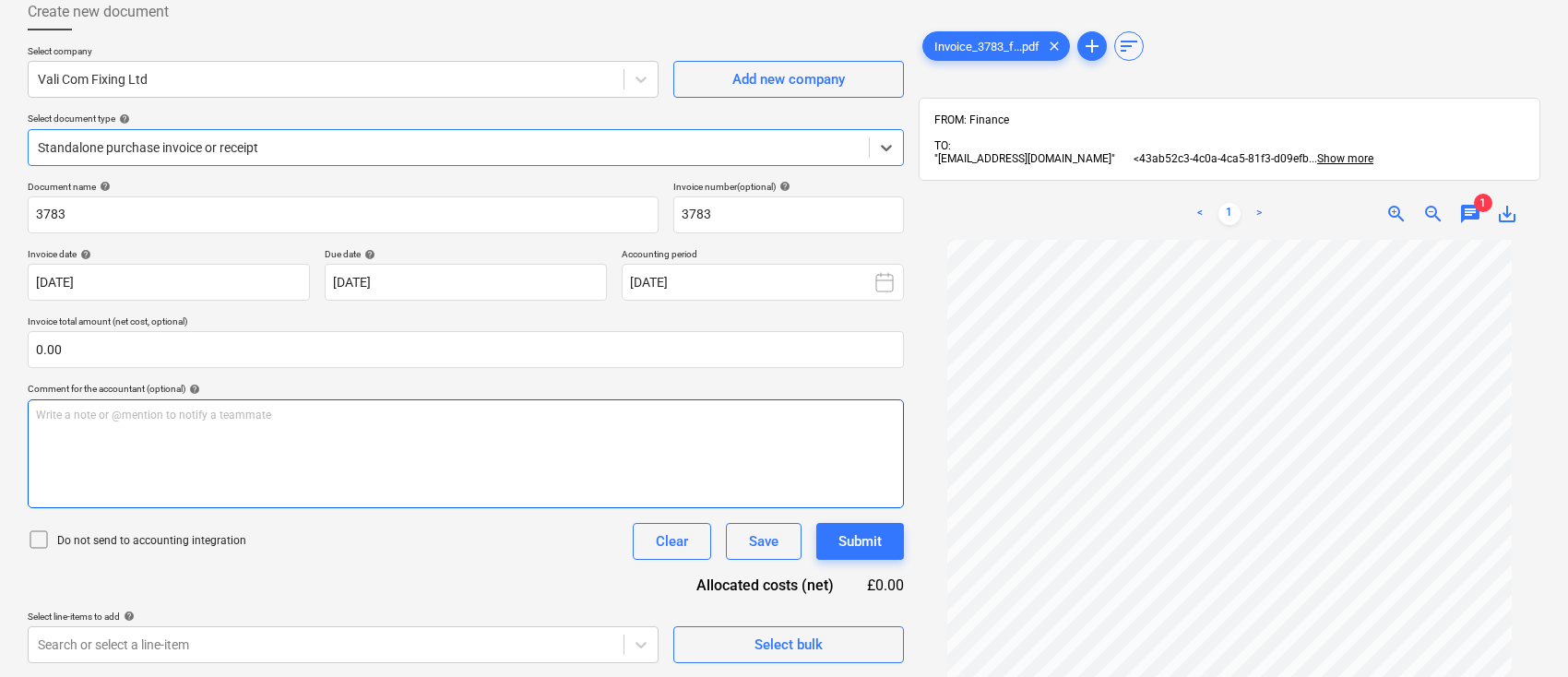 scroll, scrollTop: 108, scrollLeft: 0, axis: vertical 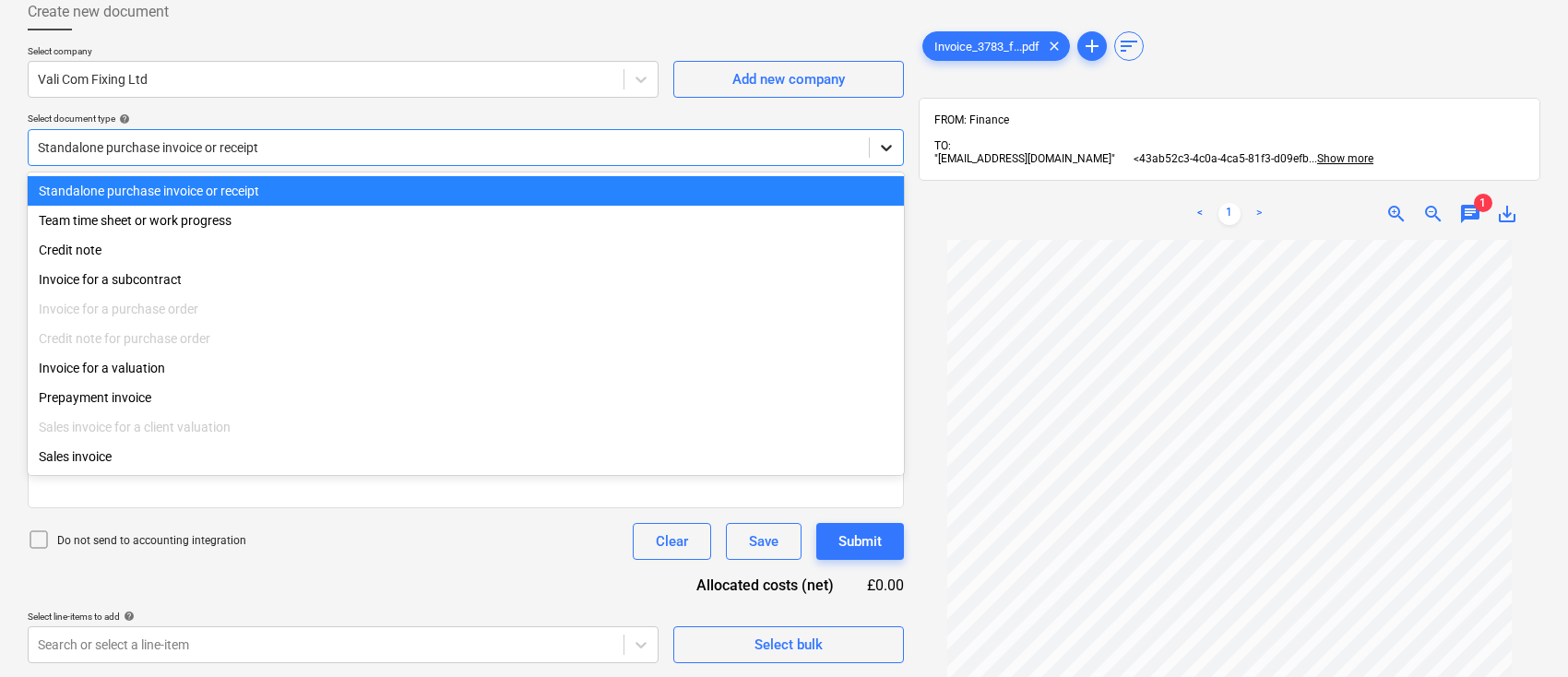 click at bounding box center (886, 148) 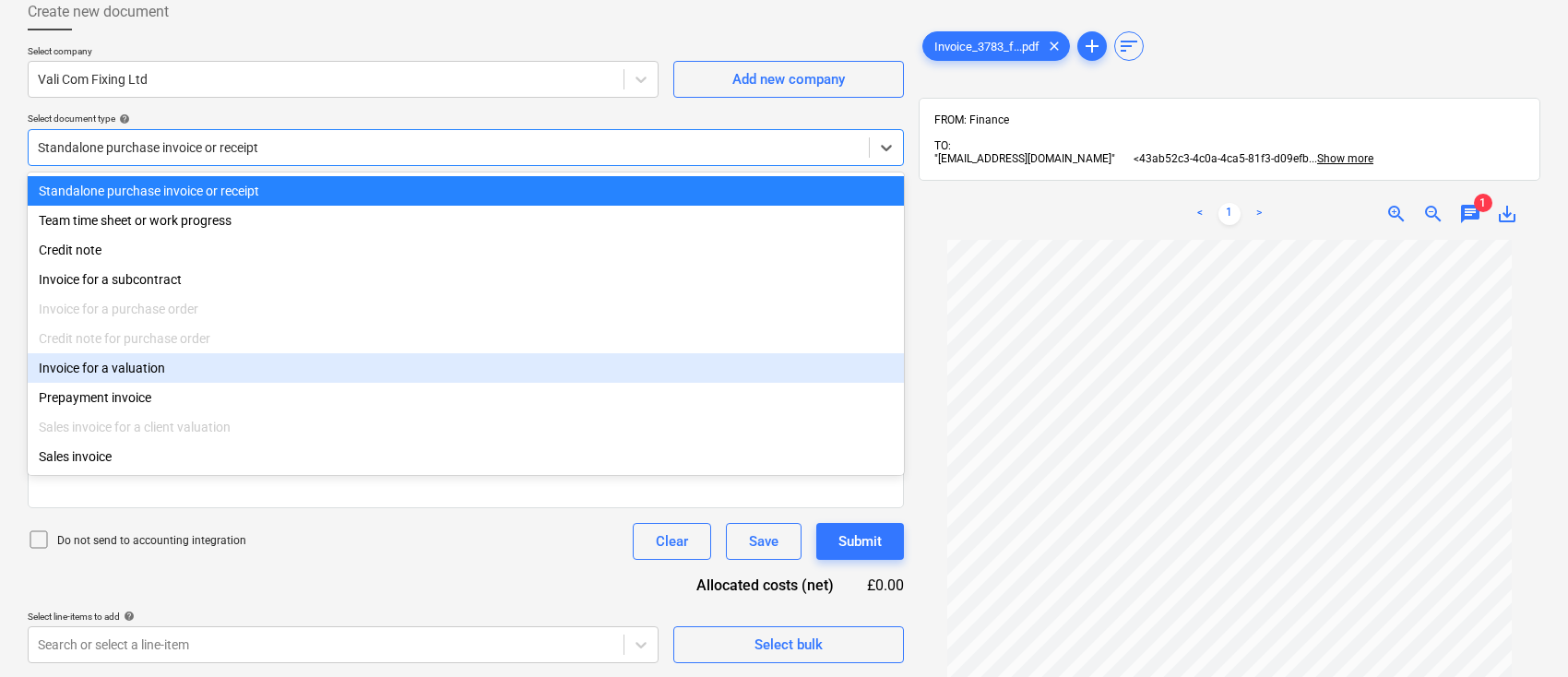 click on "Invoice for a valuation" at bounding box center [466, 368] 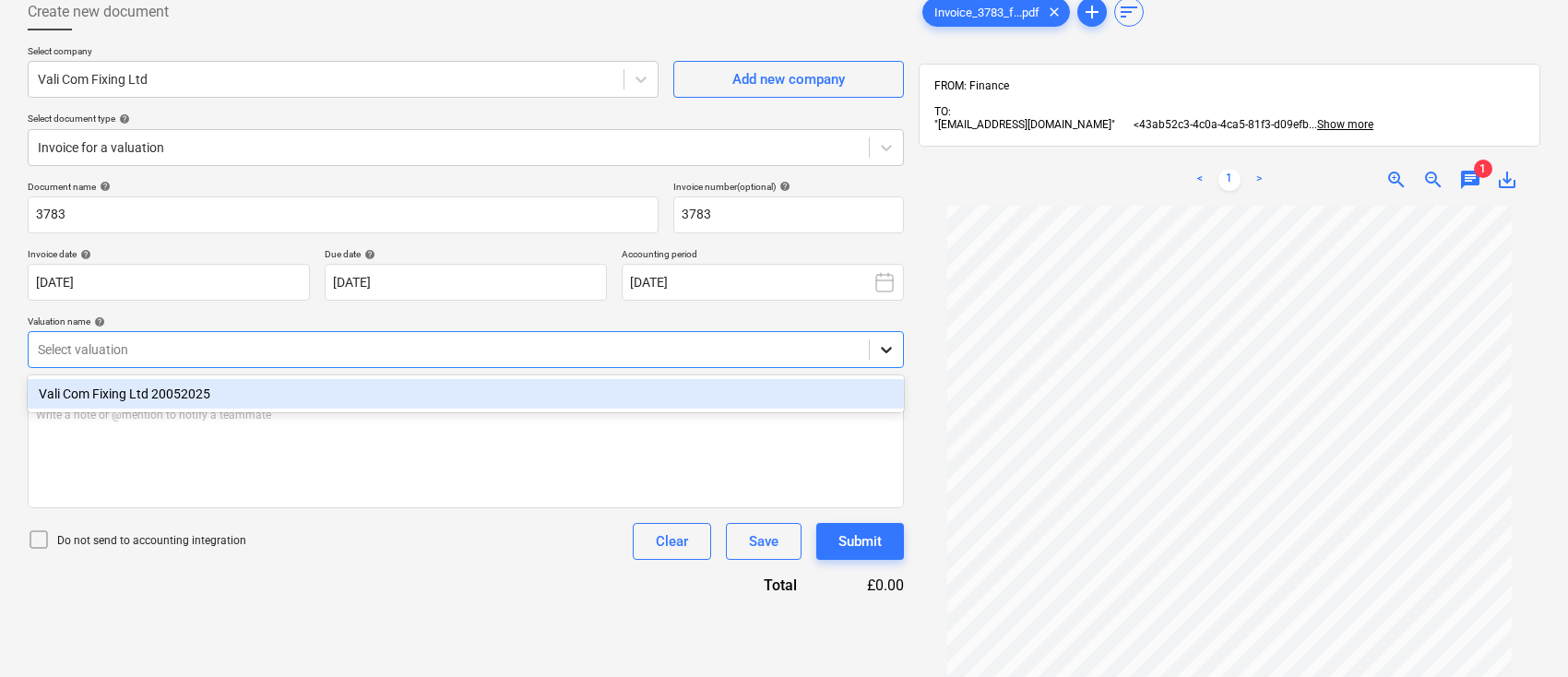 click 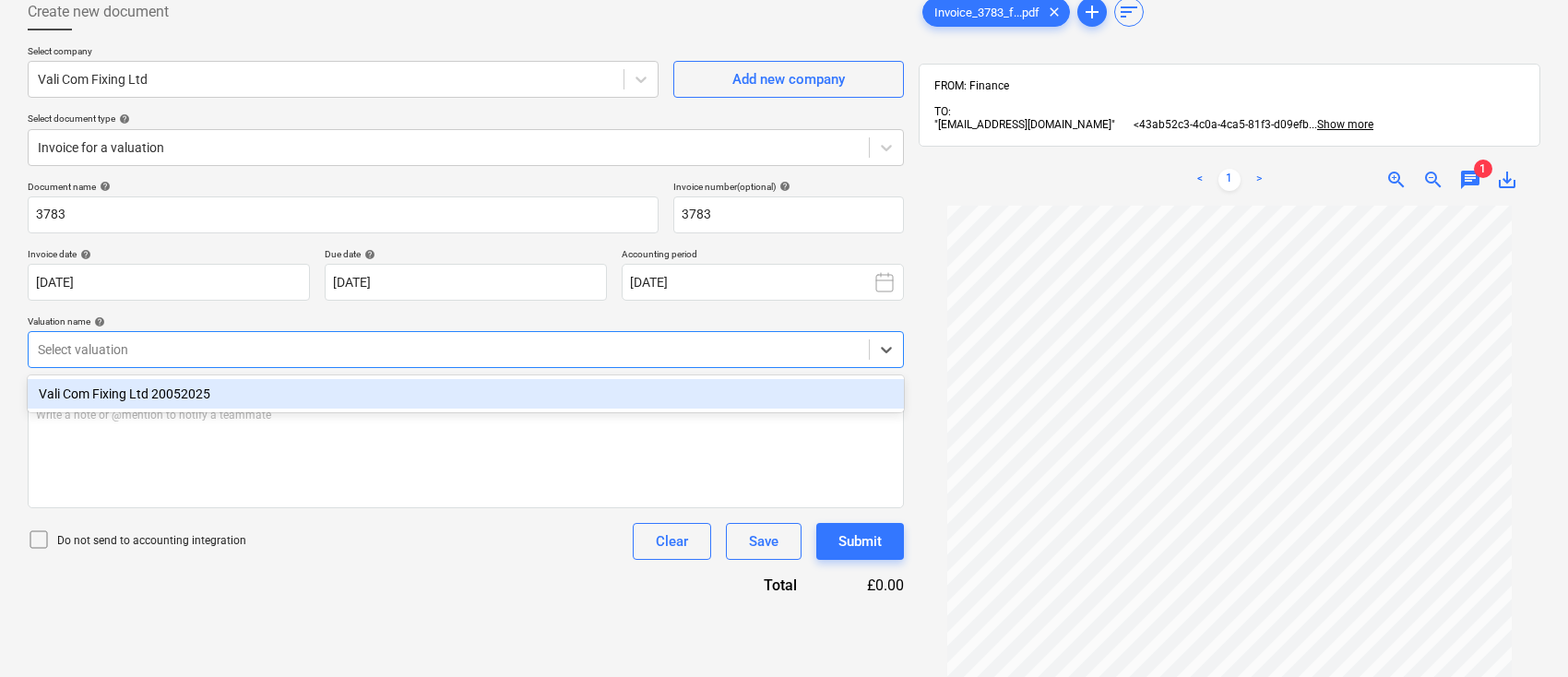 click on "Vali Com Fixing Ltd 20052025" at bounding box center [466, 394] 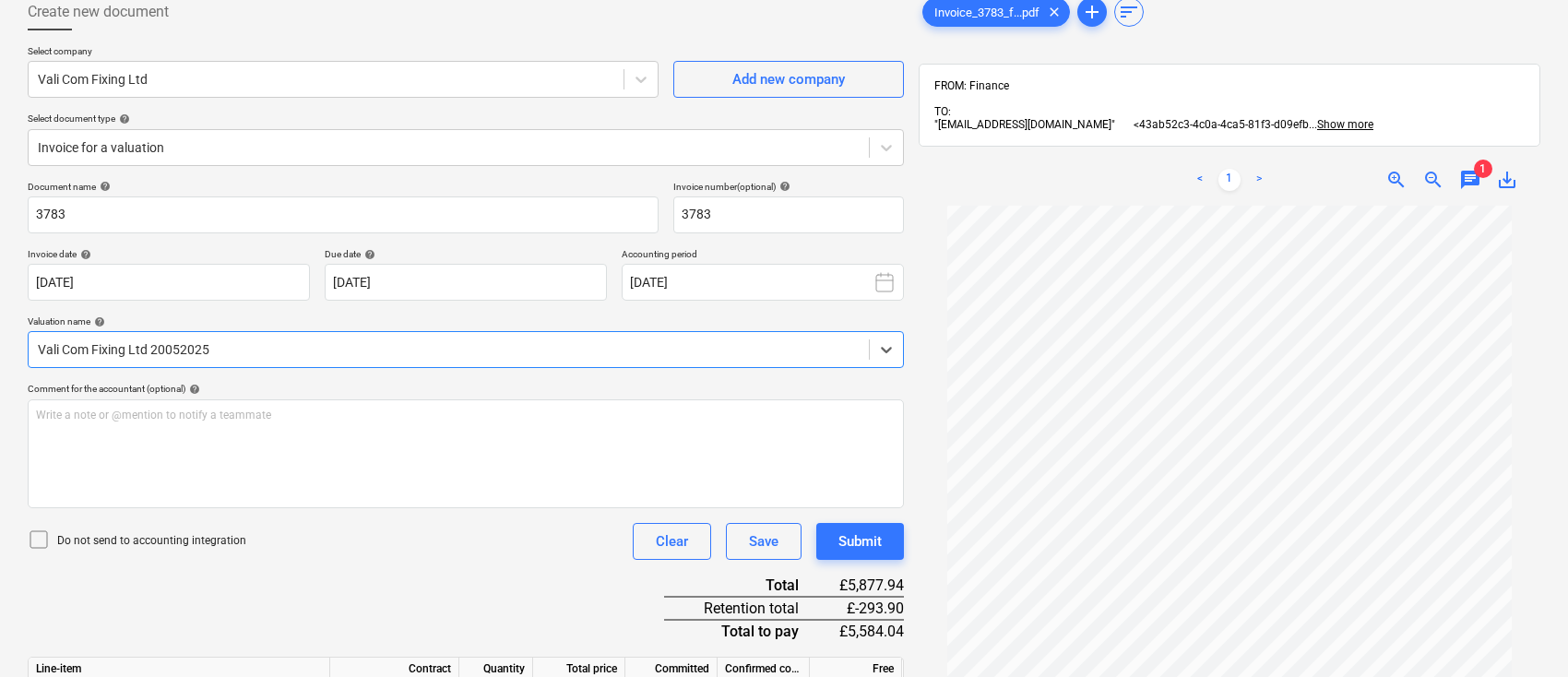 scroll, scrollTop: 277, scrollLeft: 0, axis: vertical 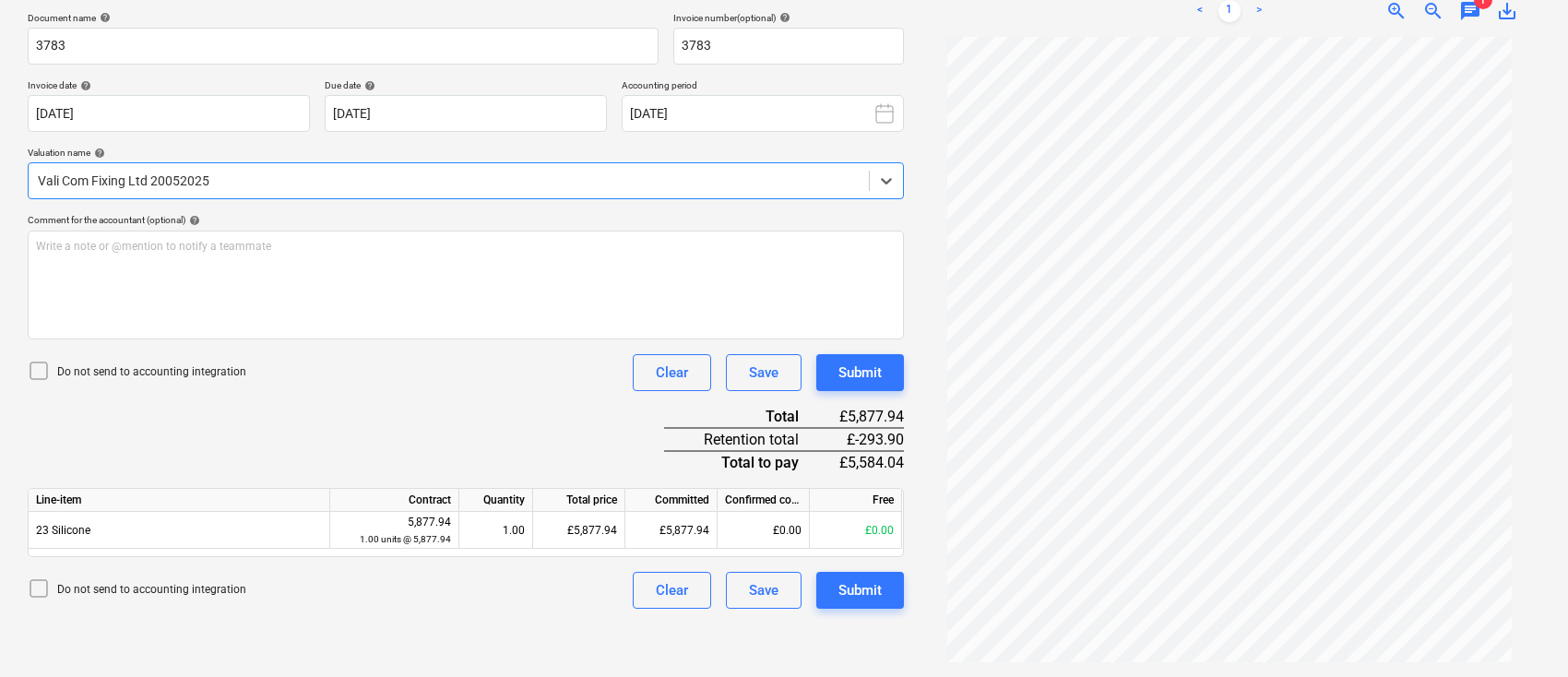 click on "chat" at bounding box center (1470, 11) 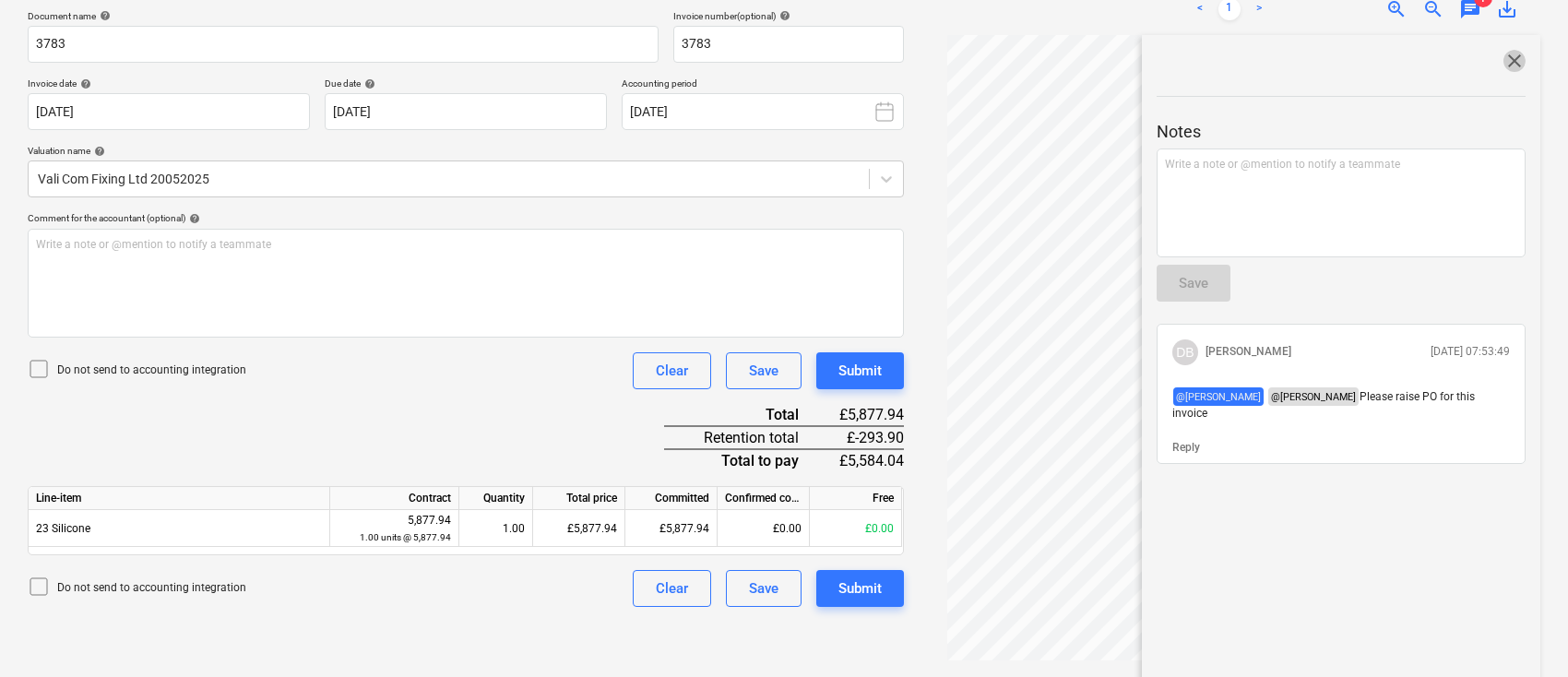 click on "close" at bounding box center (1515, 61) 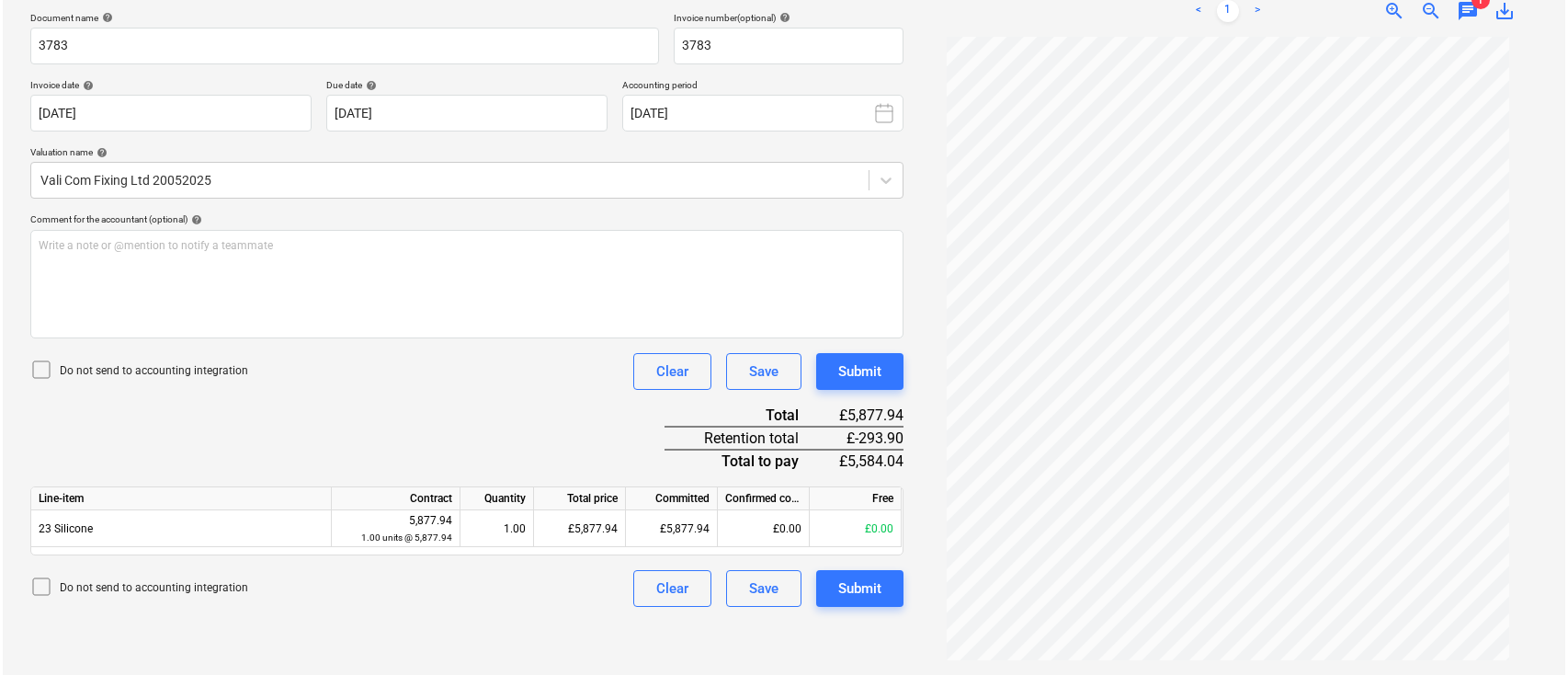 scroll, scrollTop: 108, scrollLeft: 0, axis: vertical 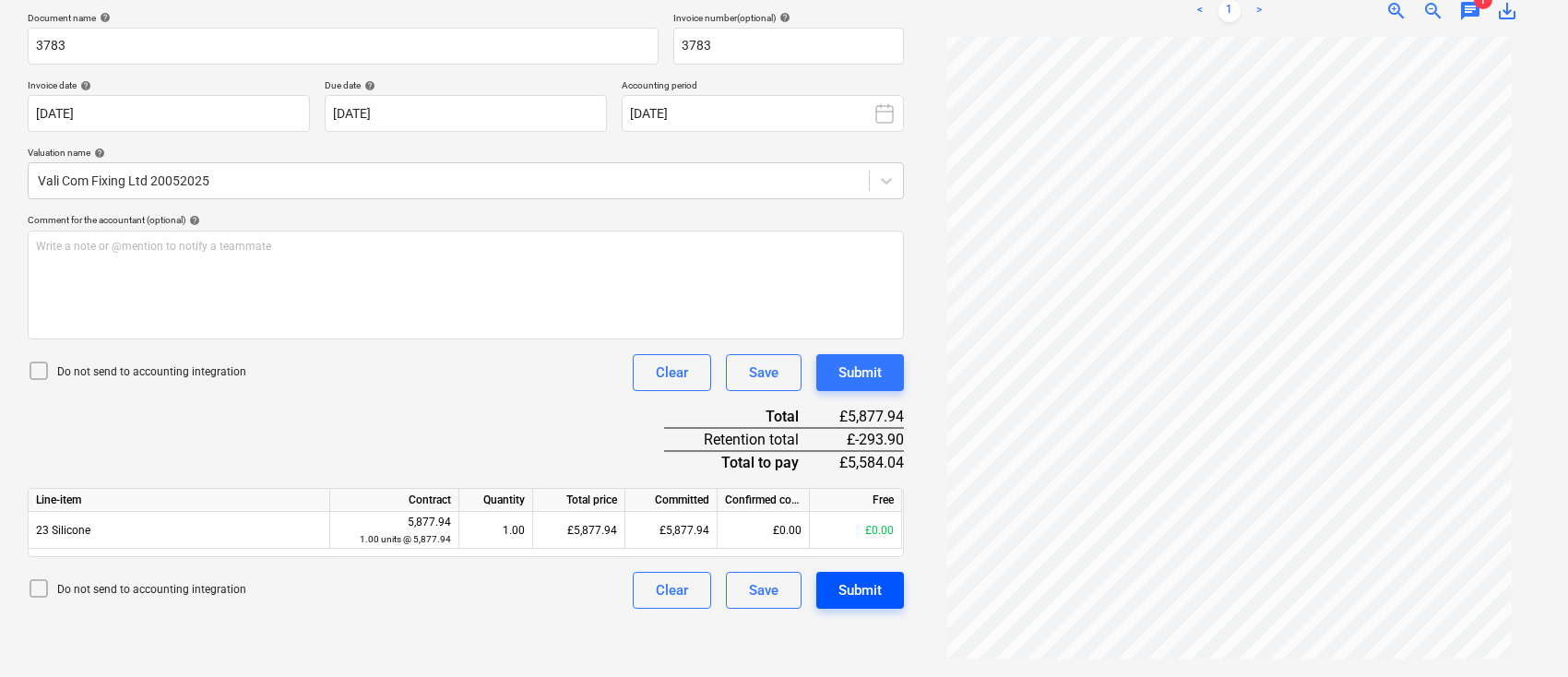 click on "Submit" at bounding box center (860, 590) 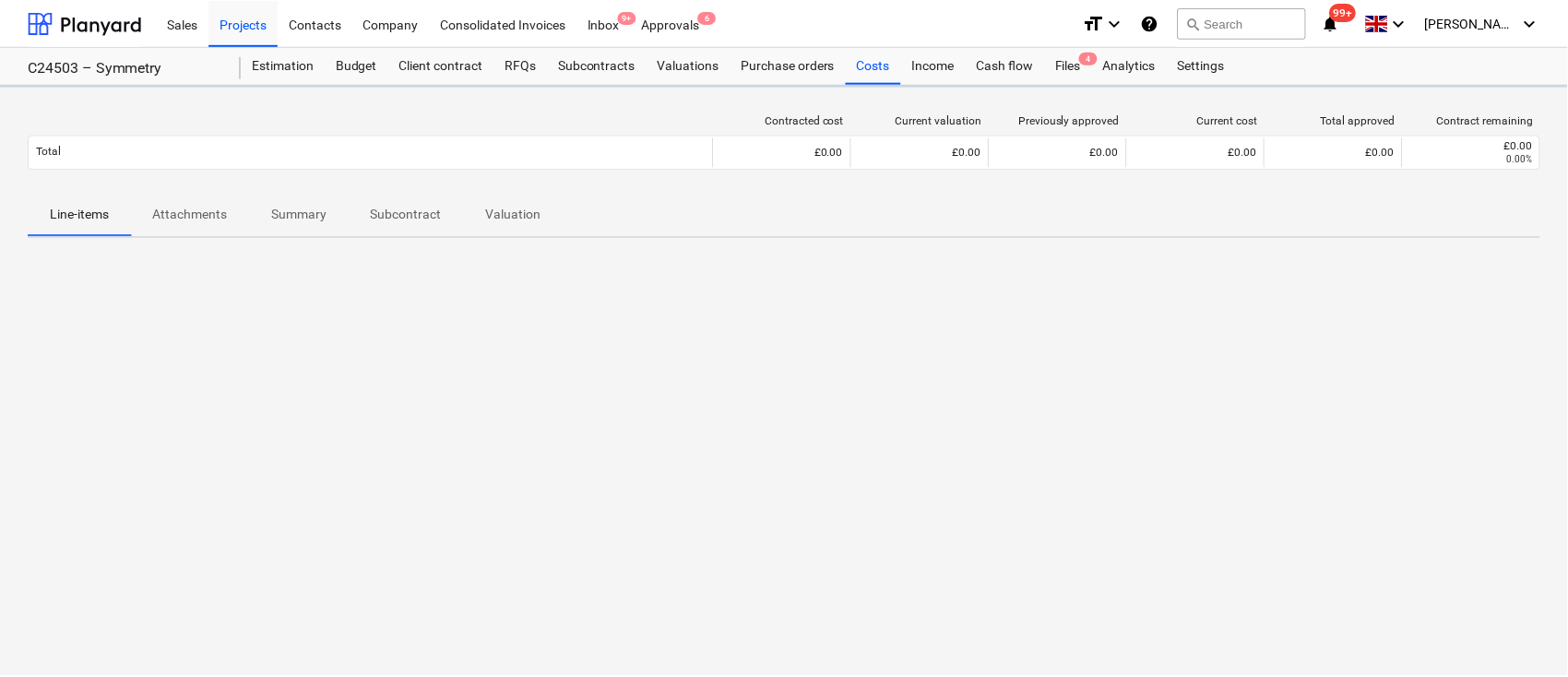 scroll, scrollTop: 0, scrollLeft: 0, axis: both 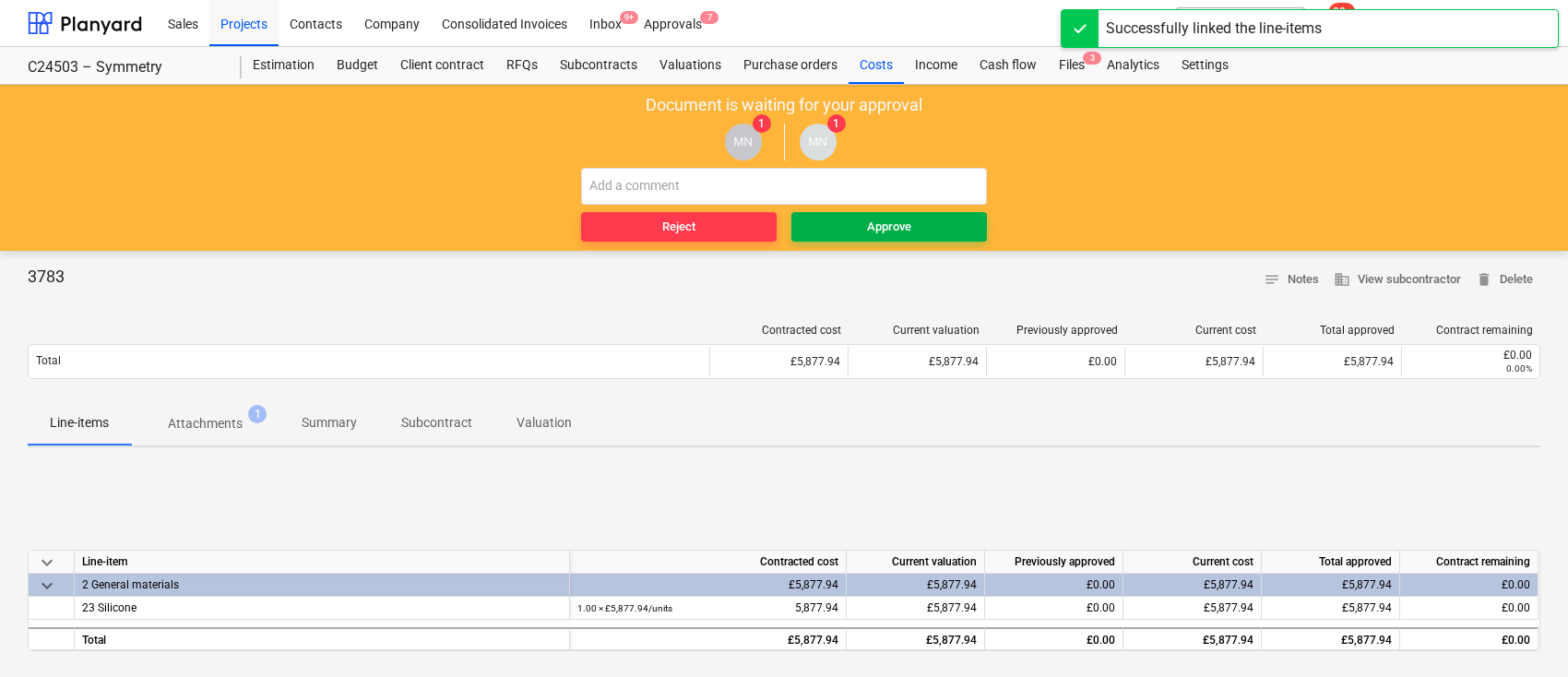 click on "Approve" at bounding box center (889, 227) 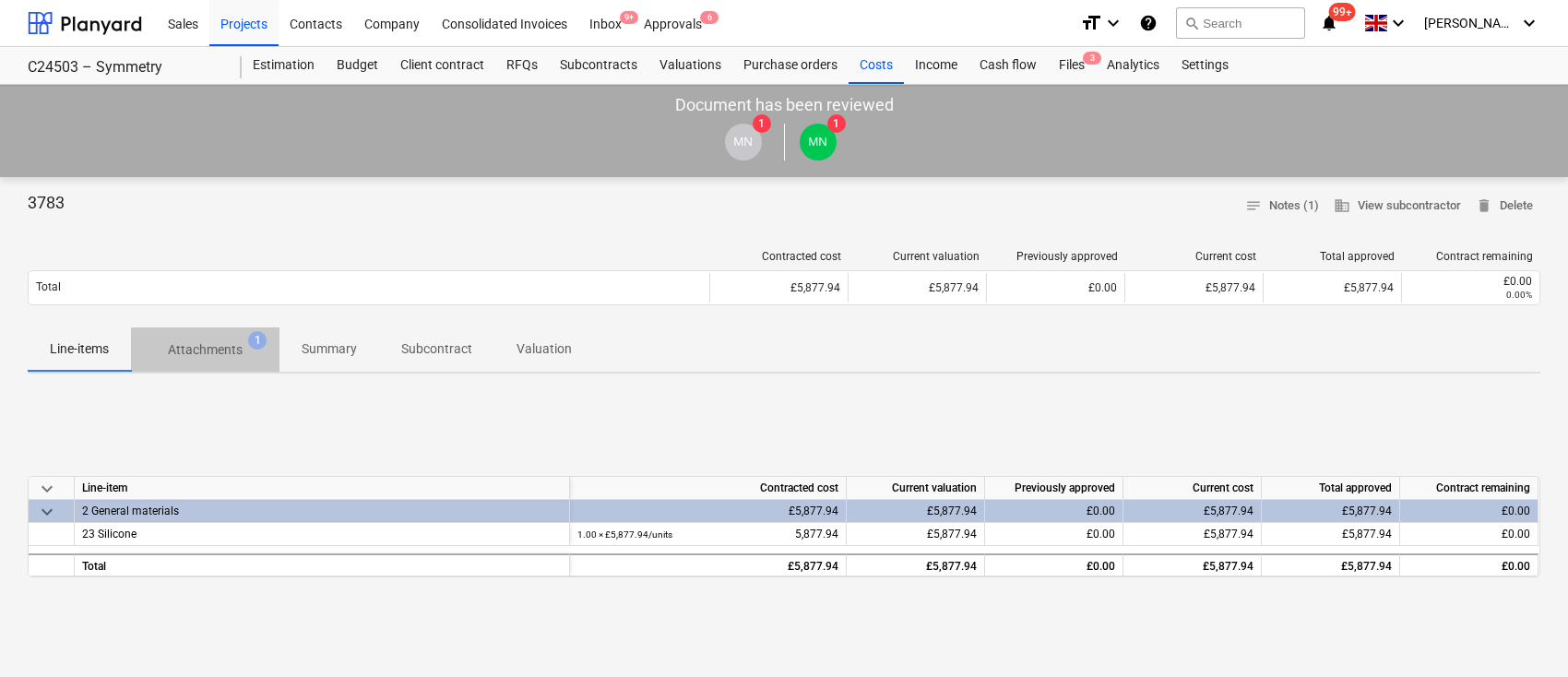 click on "Attachments" at bounding box center (205, 350) 